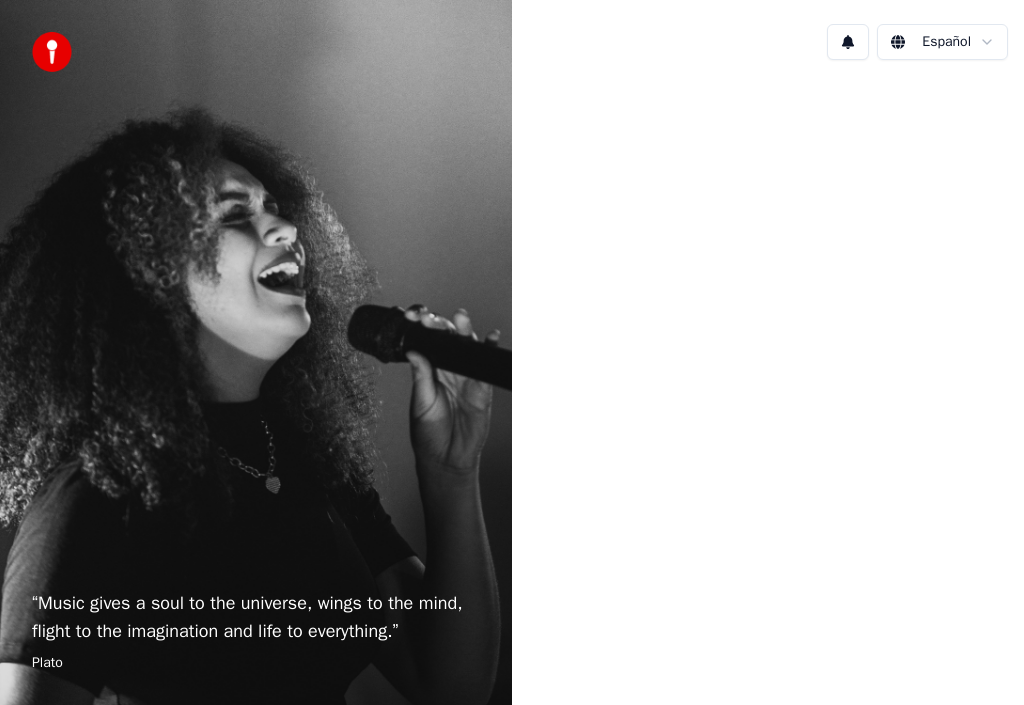 scroll, scrollTop: 0, scrollLeft: 0, axis: both 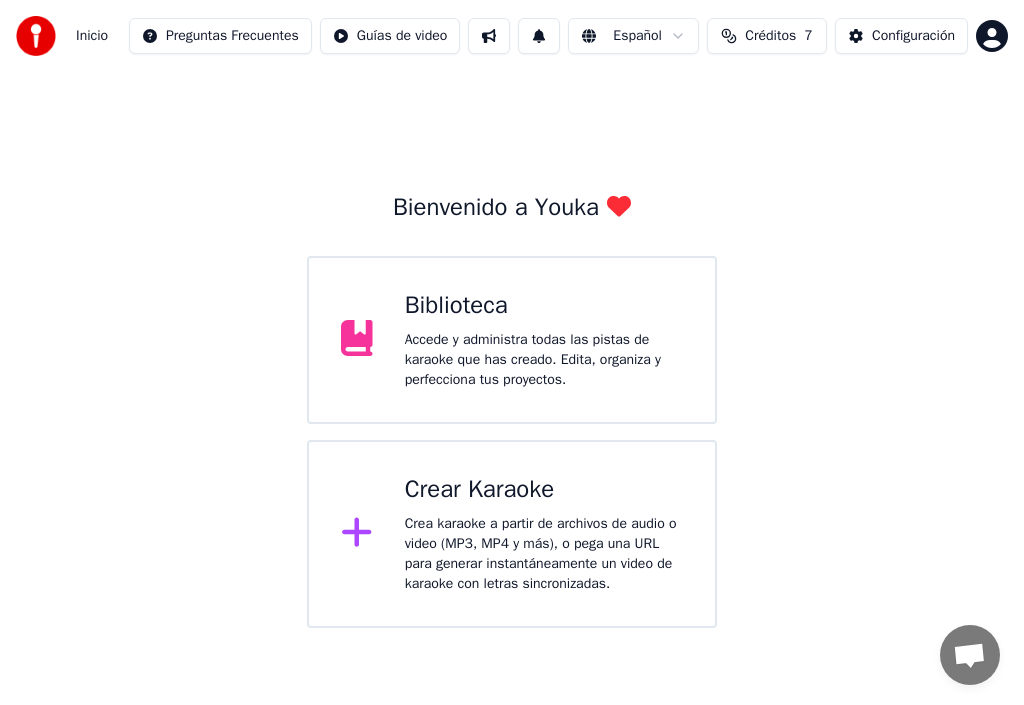 click on "Créditos" at bounding box center (770, 36) 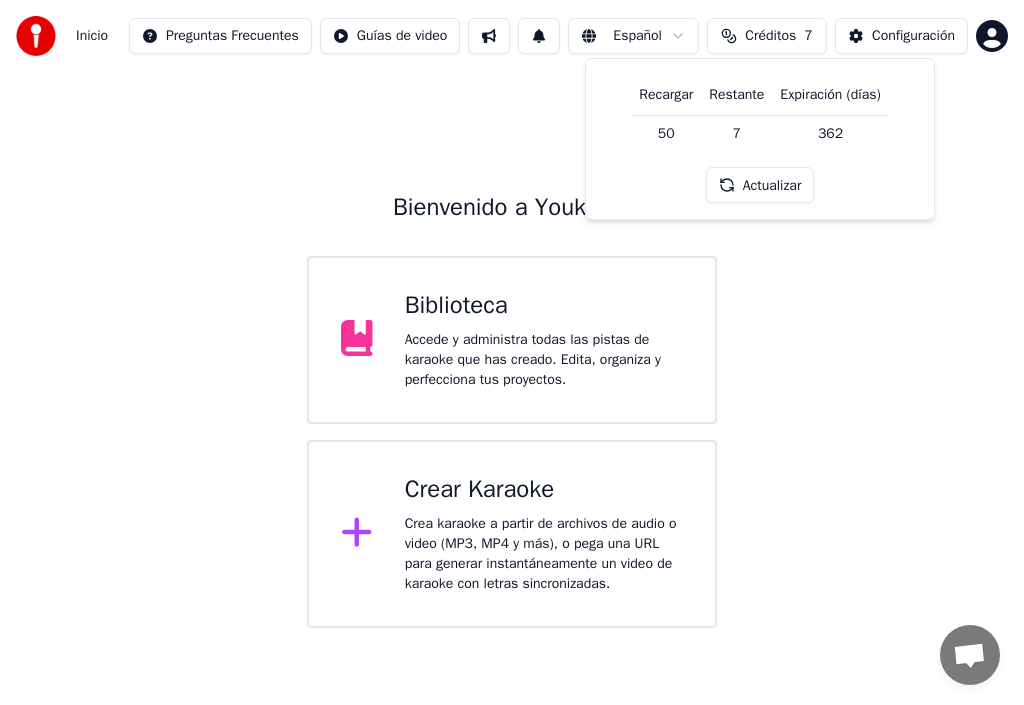 click on "Actualizar" at bounding box center (760, 185) 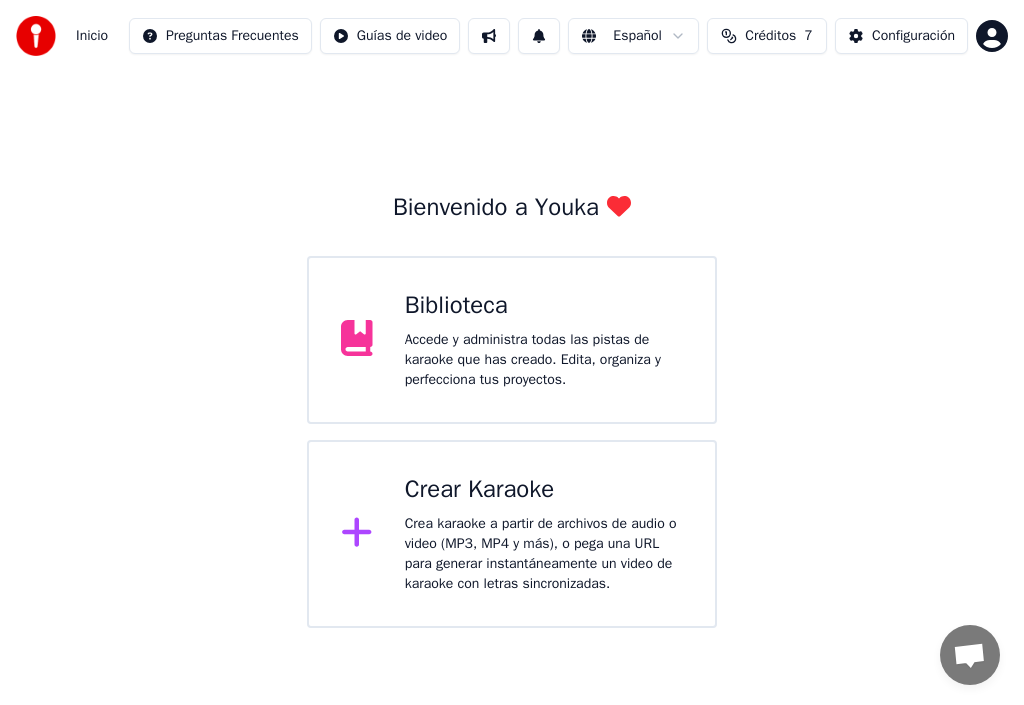 click on "Créditos" at bounding box center [770, 36] 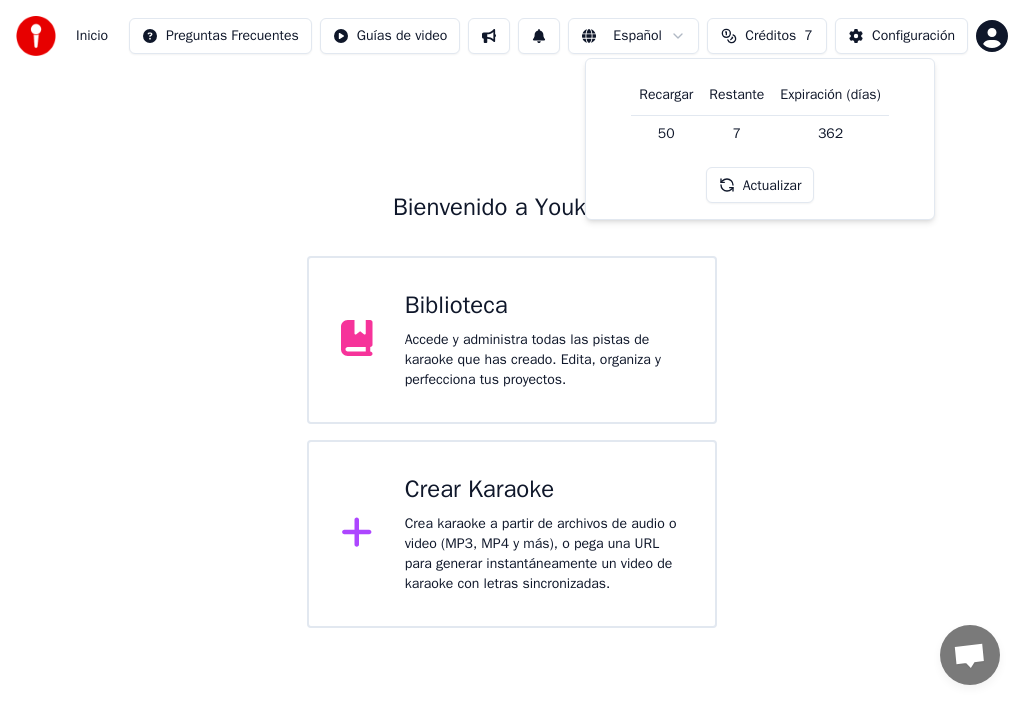 click at bounding box center (489, 36) 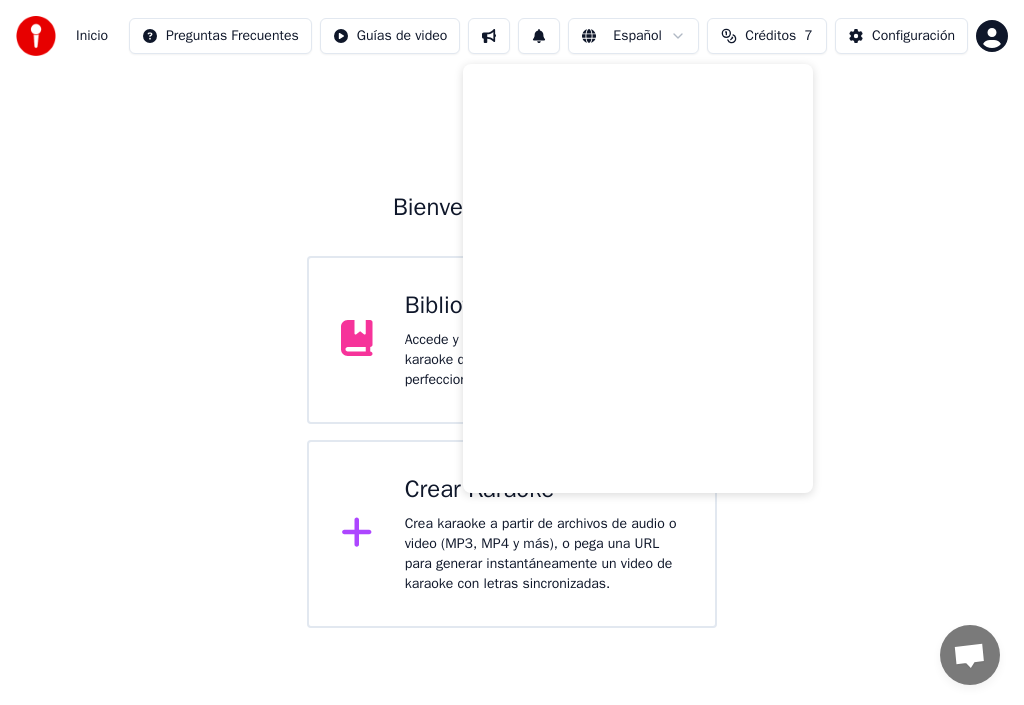 click at bounding box center [489, 36] 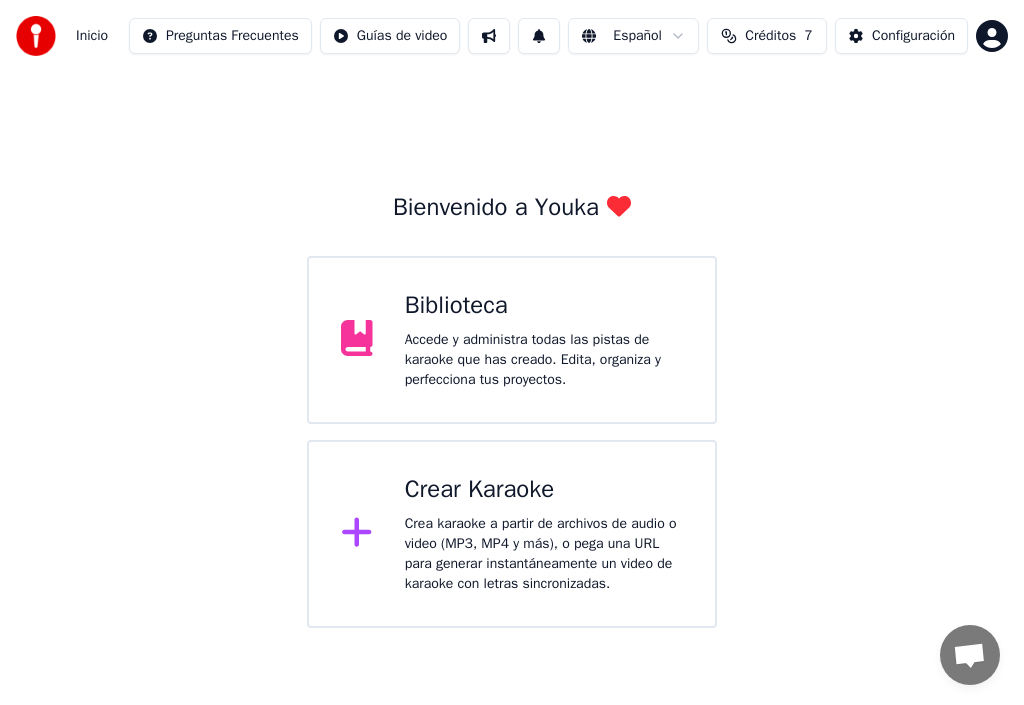 click on "Créditos 7" at bounding box center (767, 36) 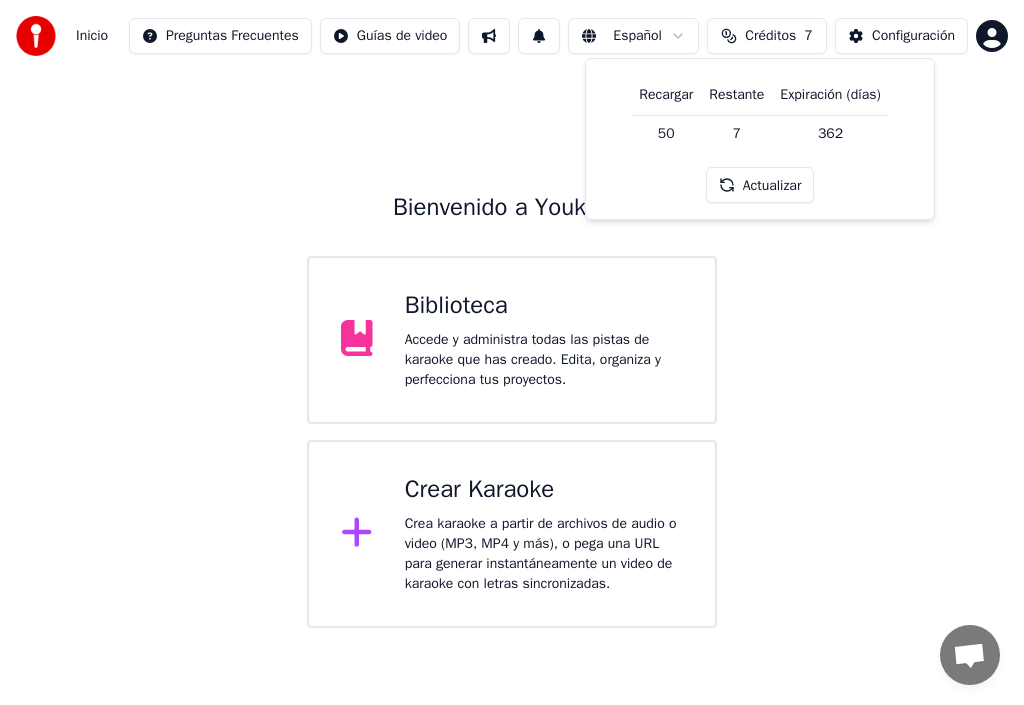 click on "Crear Karaoke" at bounding box center (544, 490) 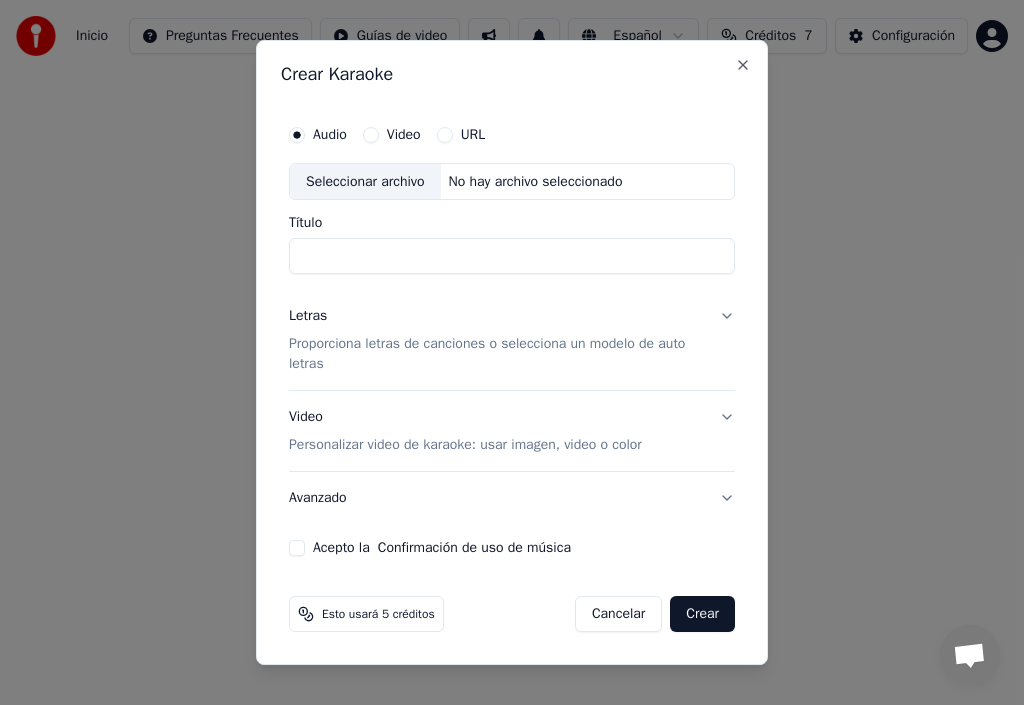click on "Título" at bounding box center (512, 257) 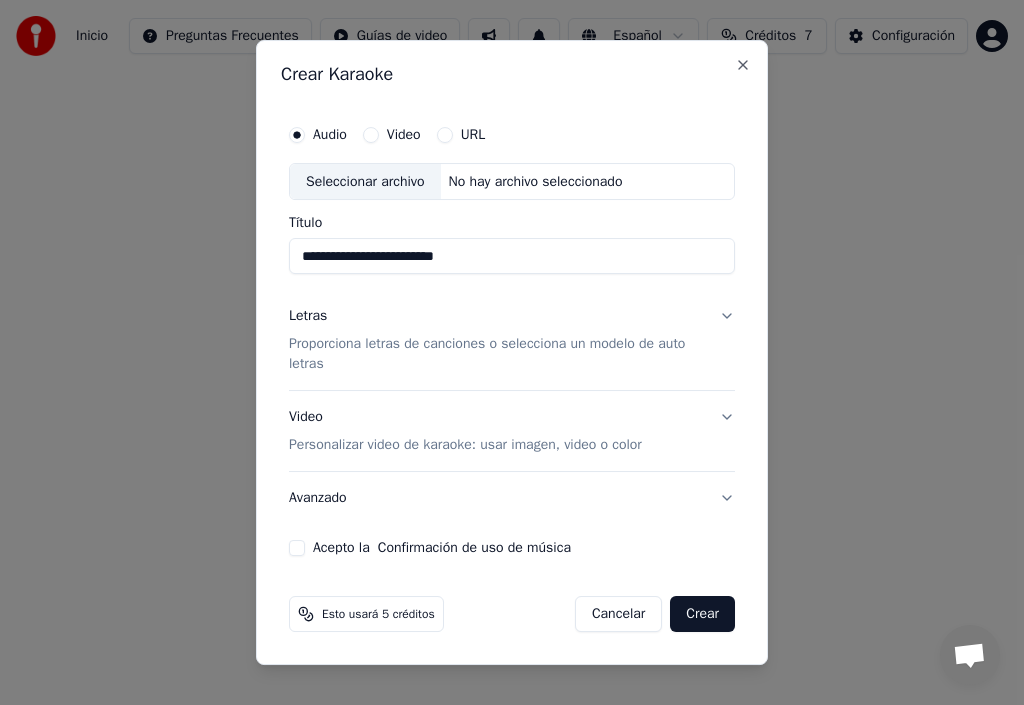 click on "Acepto la   Confirmación de uso de música" at bounding box center (512, 548) 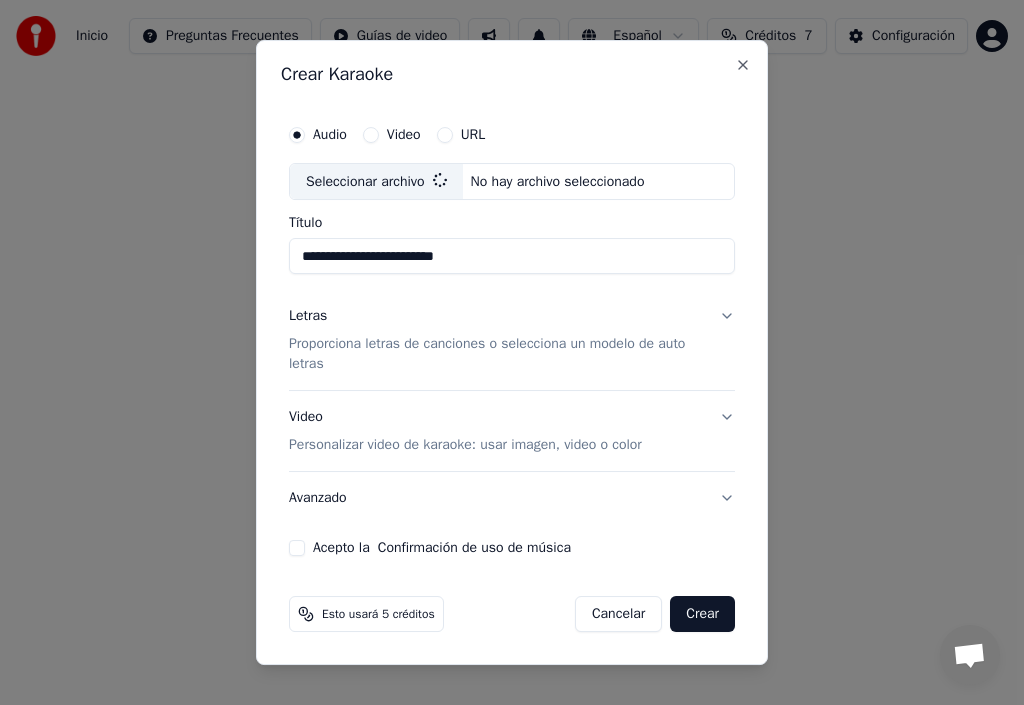 type on "**********" 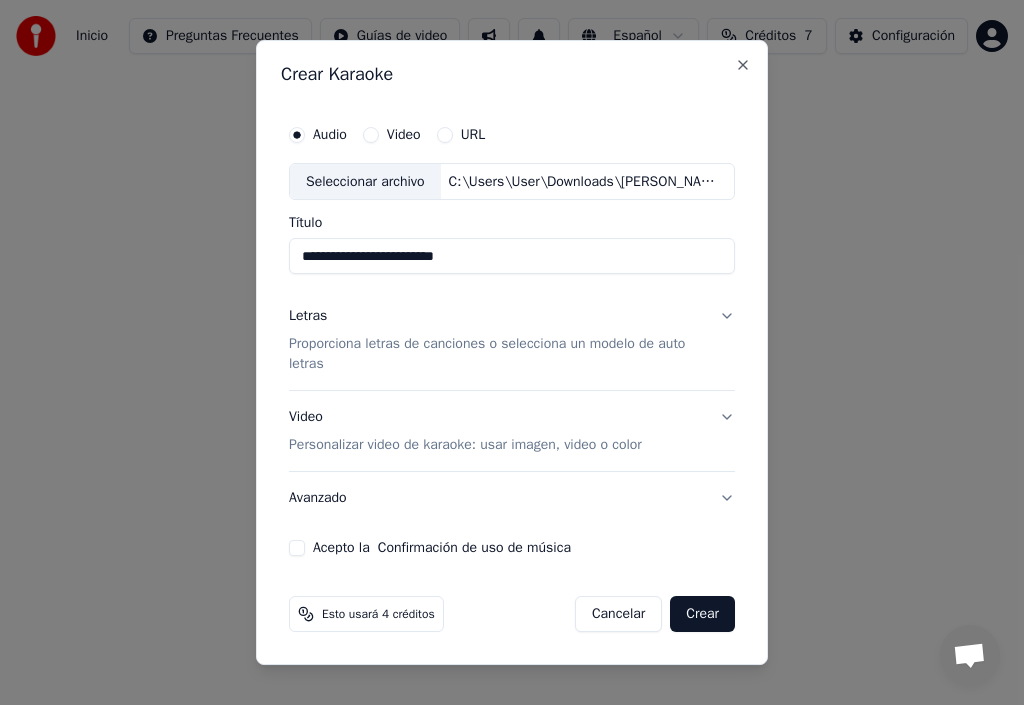 click on "Acepto la   Confirmación de uso de música" at bounding box center (297, 548) 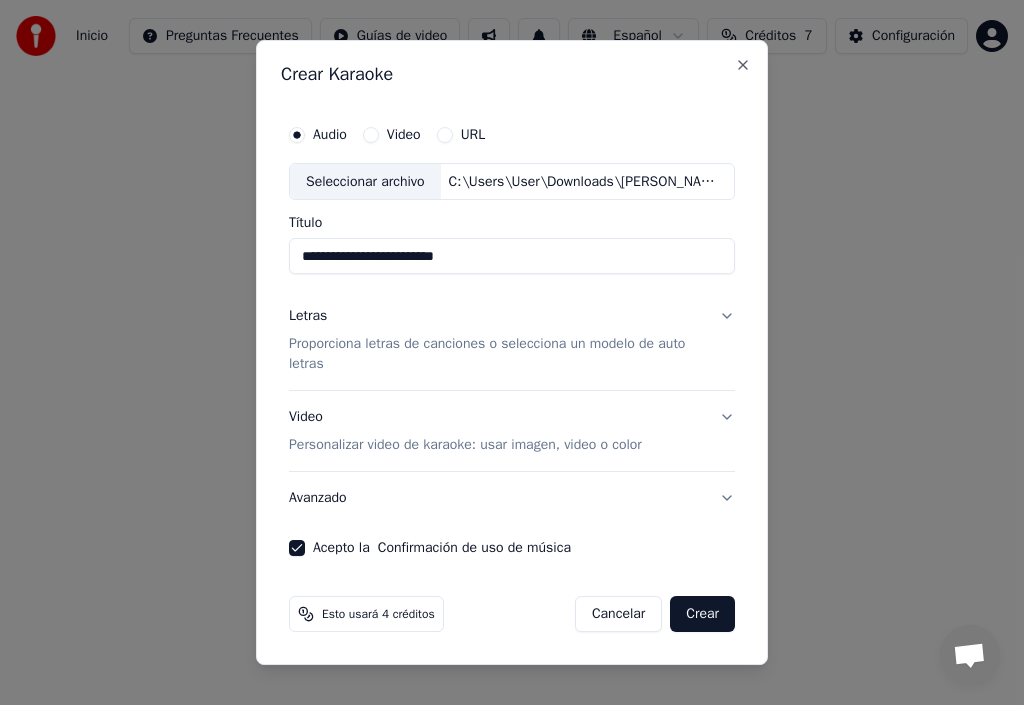 click on "Letras Proporciona letras de canciones o selecciona un modelo de auto letras" at bounding box center [512, 341] 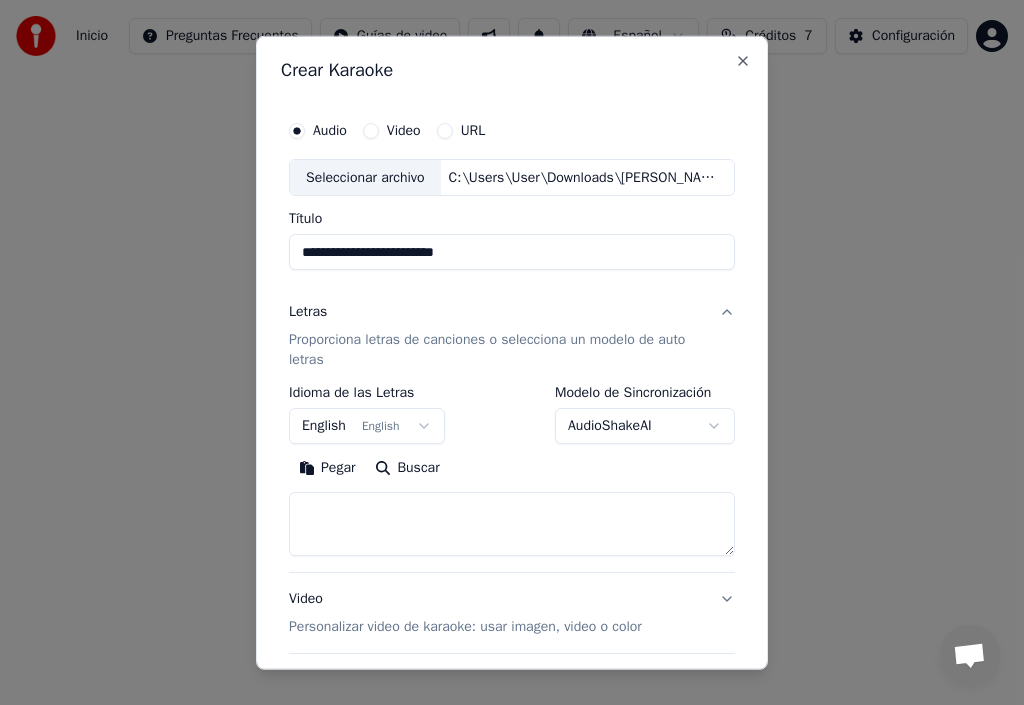click on "English English" at bounding box center (367, 426) 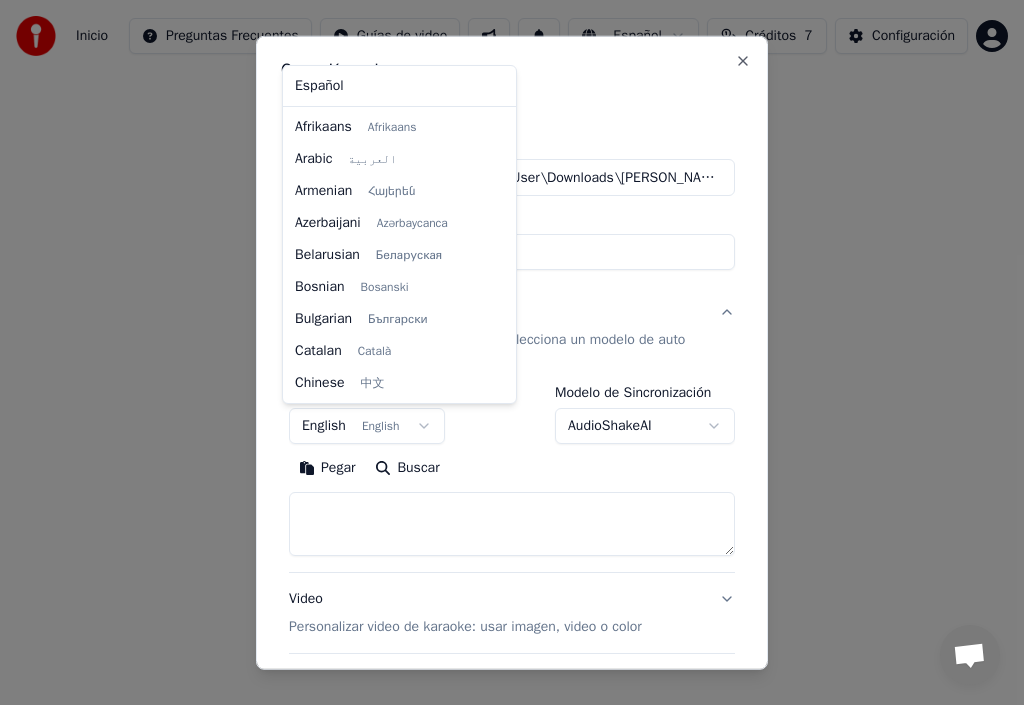 scroll, scrollTop: 160, scrollLeft: 0, axis: vertical 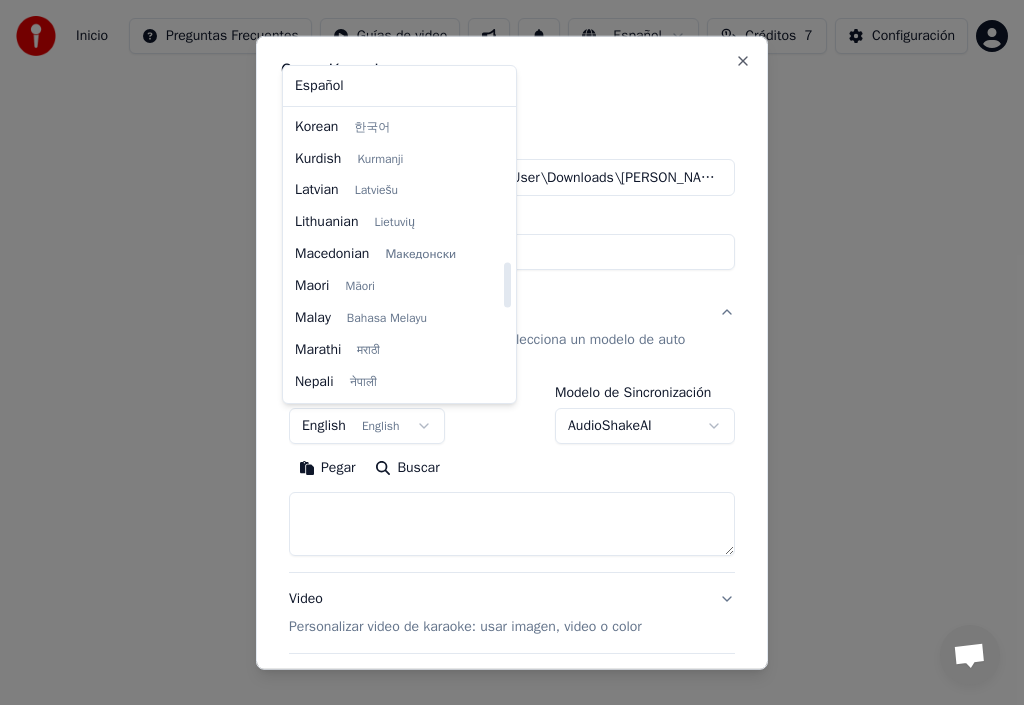 select on "**" 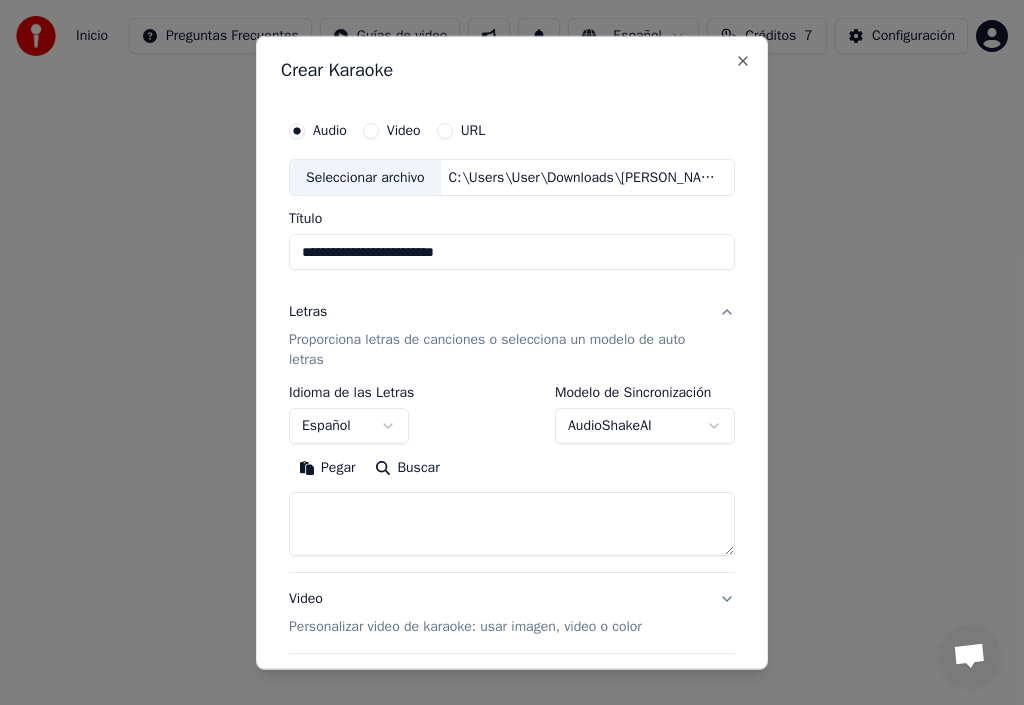click on "Pegar" at bounding box center (327, 468) 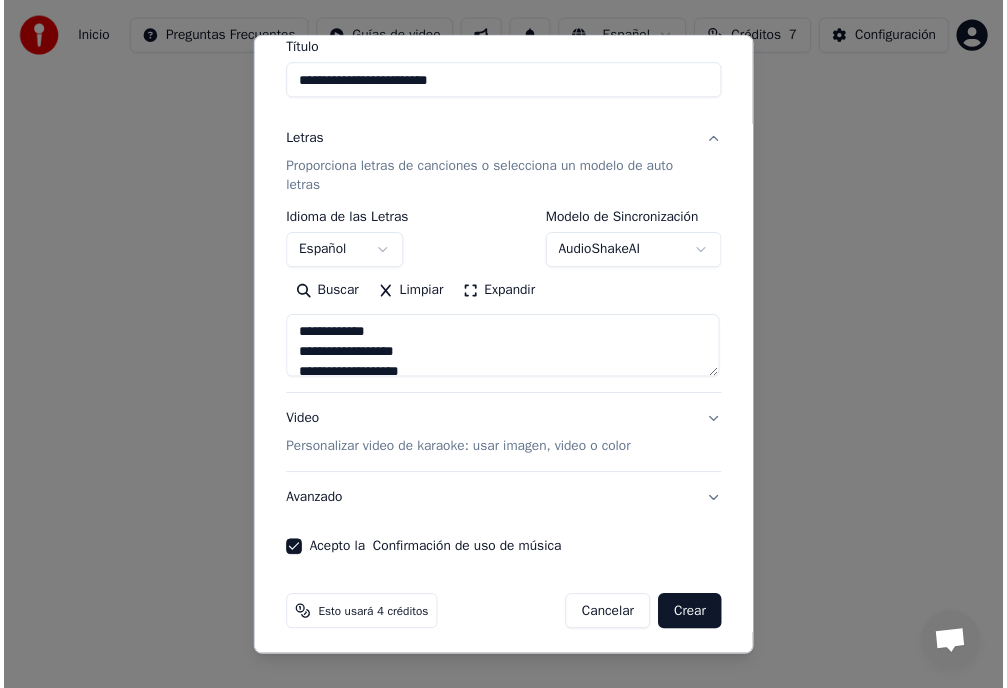 scroll, scrollTop: 177, scrollLeft: 0, axis: vertical 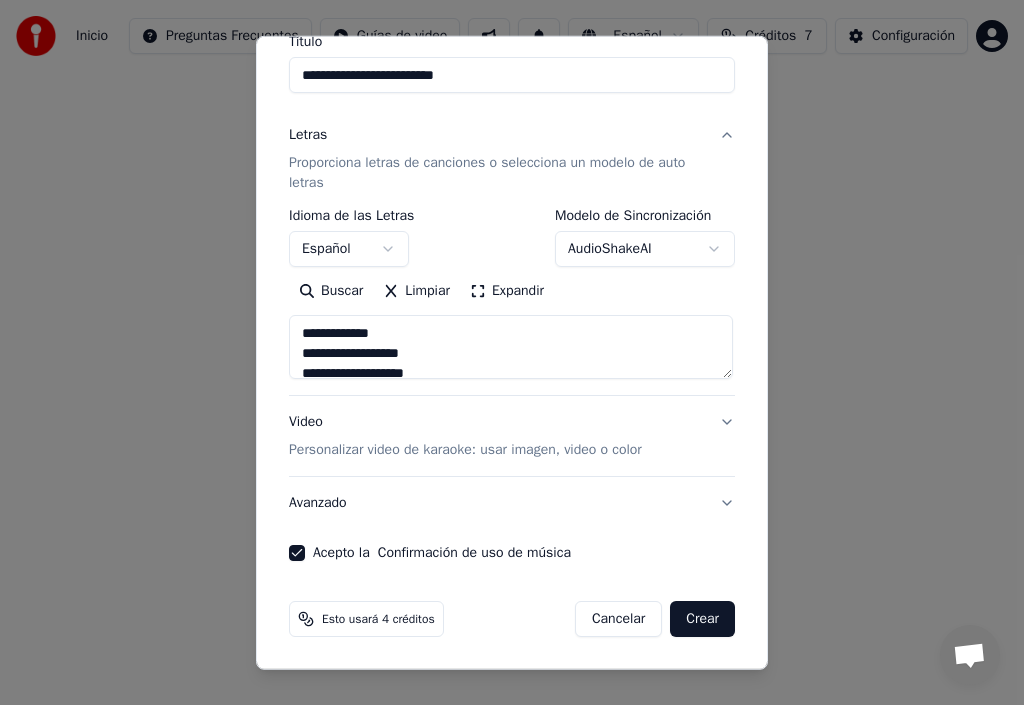 click on "Crear" at bounding box center (702, 619) 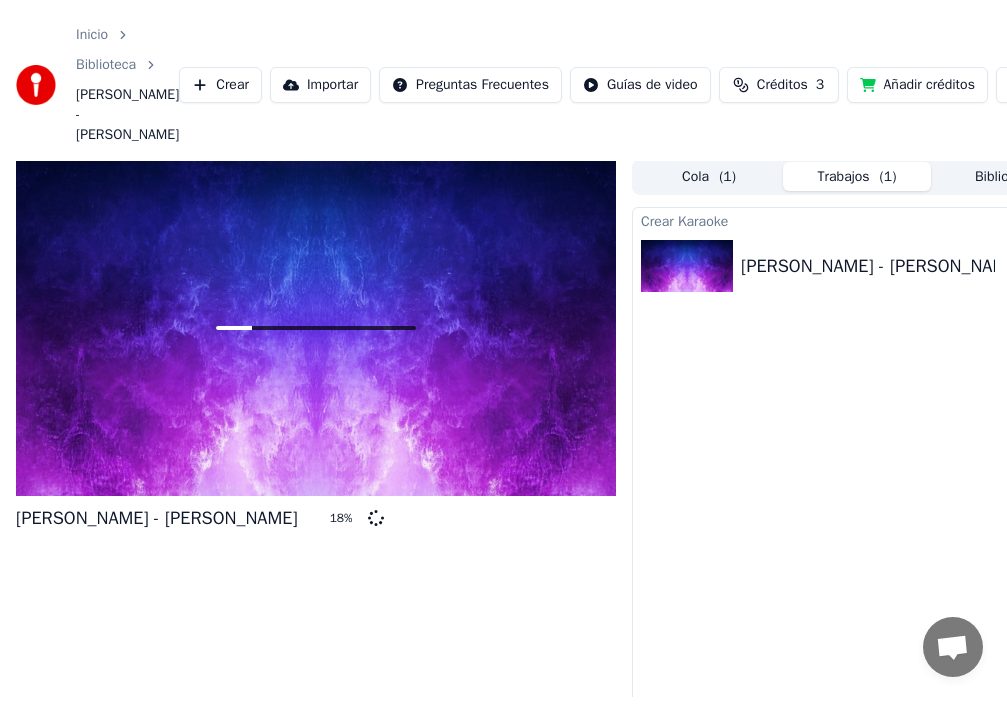 scroll, scrollTop: 0, scrollLeft: 0, axis: both 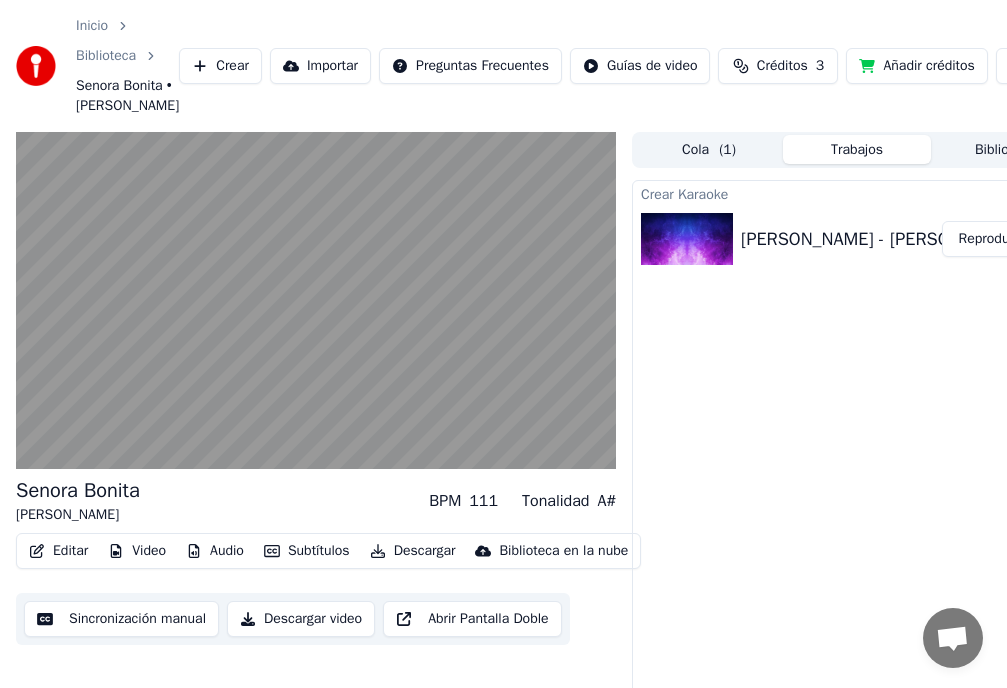 click on "Editar" at bounding box center (58, 551) 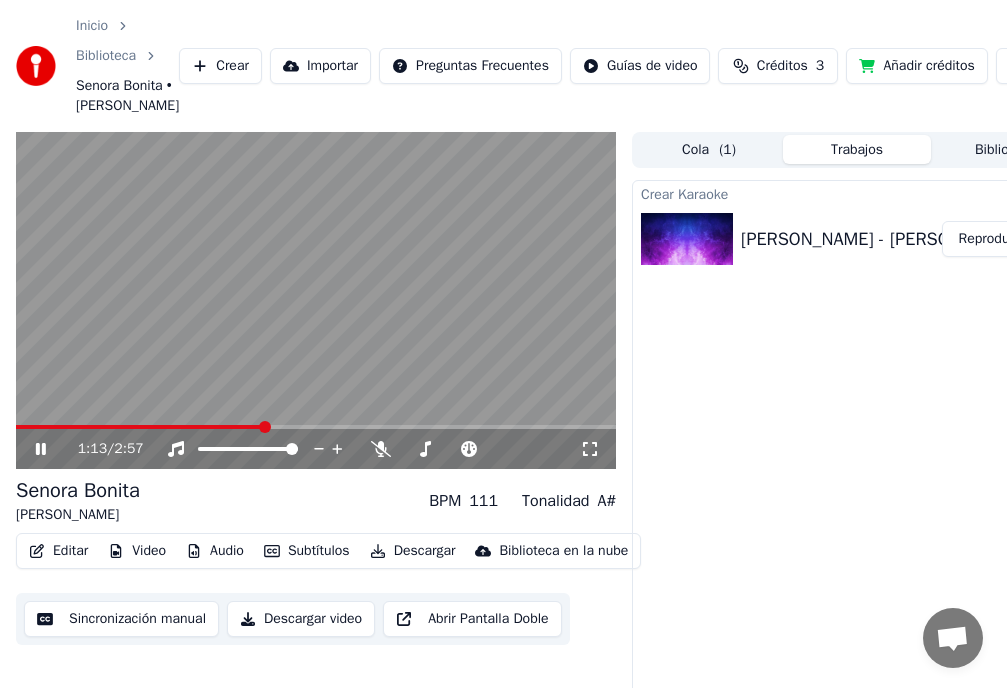 click at bounding box center [316, 301] 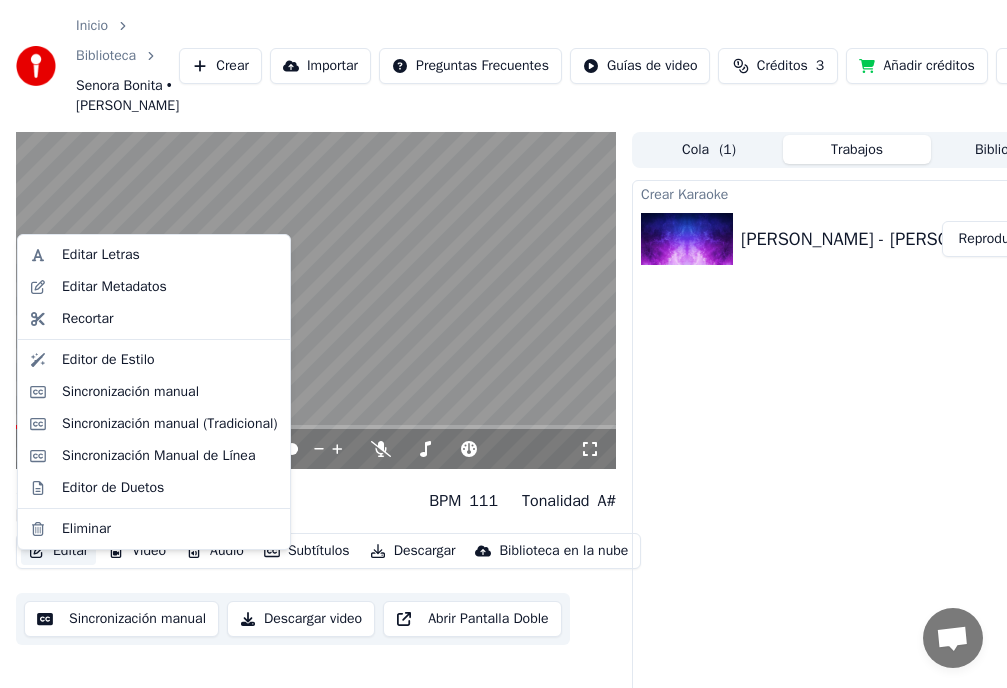 click on "Editar" at bounding box center [58, 551] 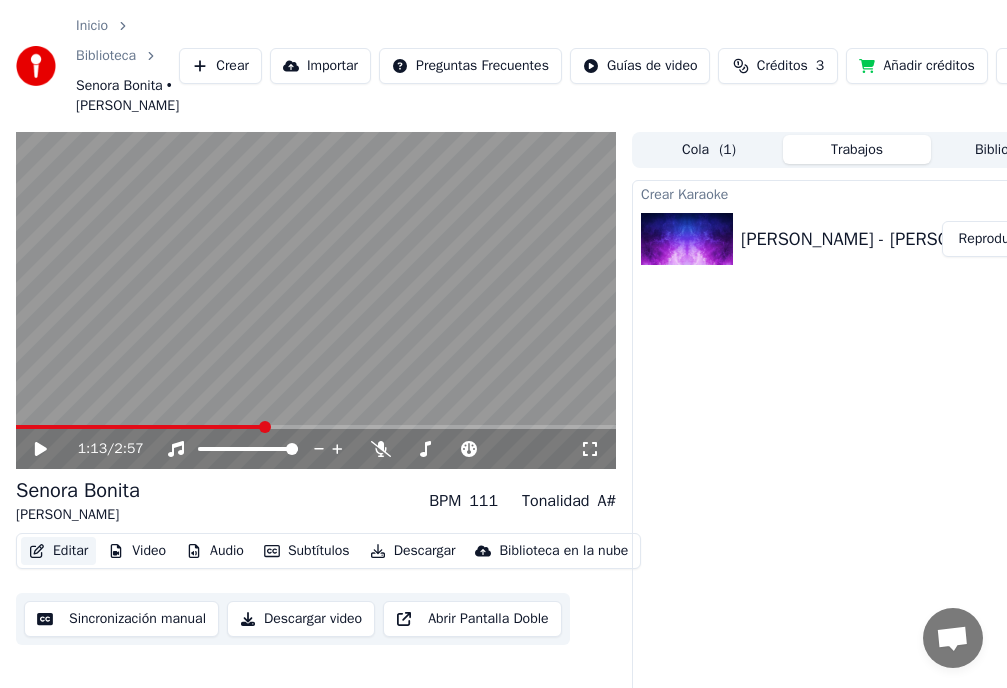 click on "Editar" at bounding box center [58, 551] 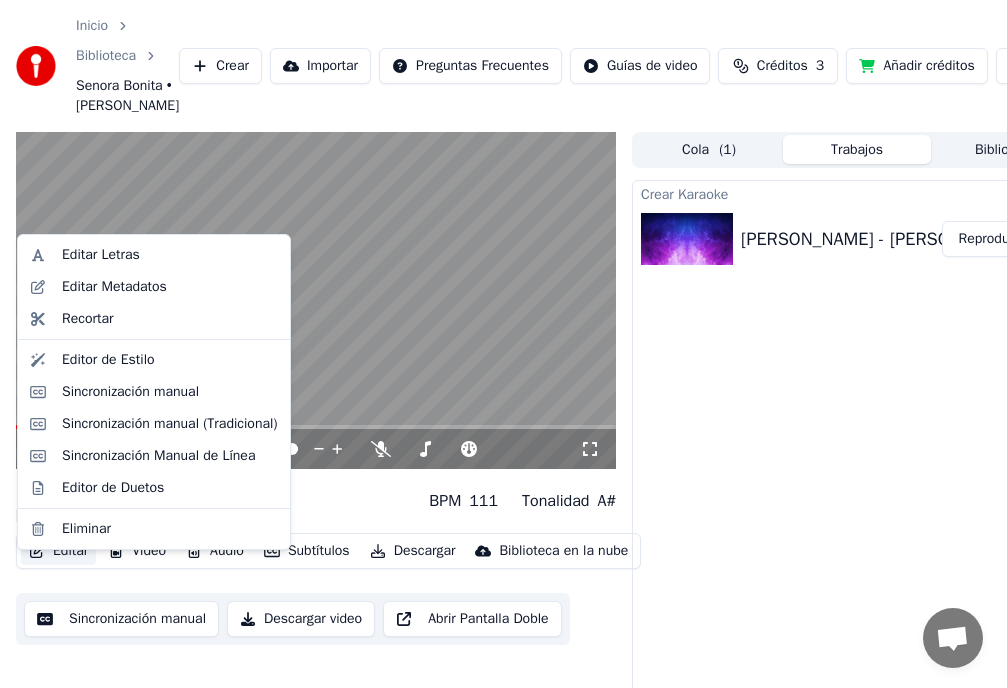 click on "Editar" at bounding box center [58, 551] 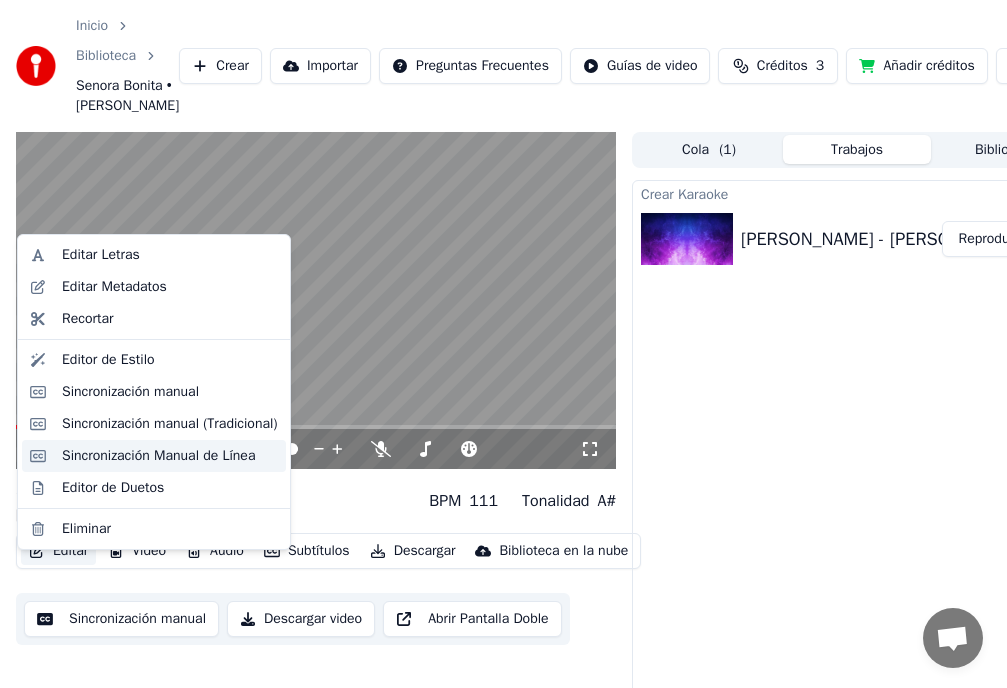 click on "Sincronización Manual de Línea" at bounding box center (158, 456) 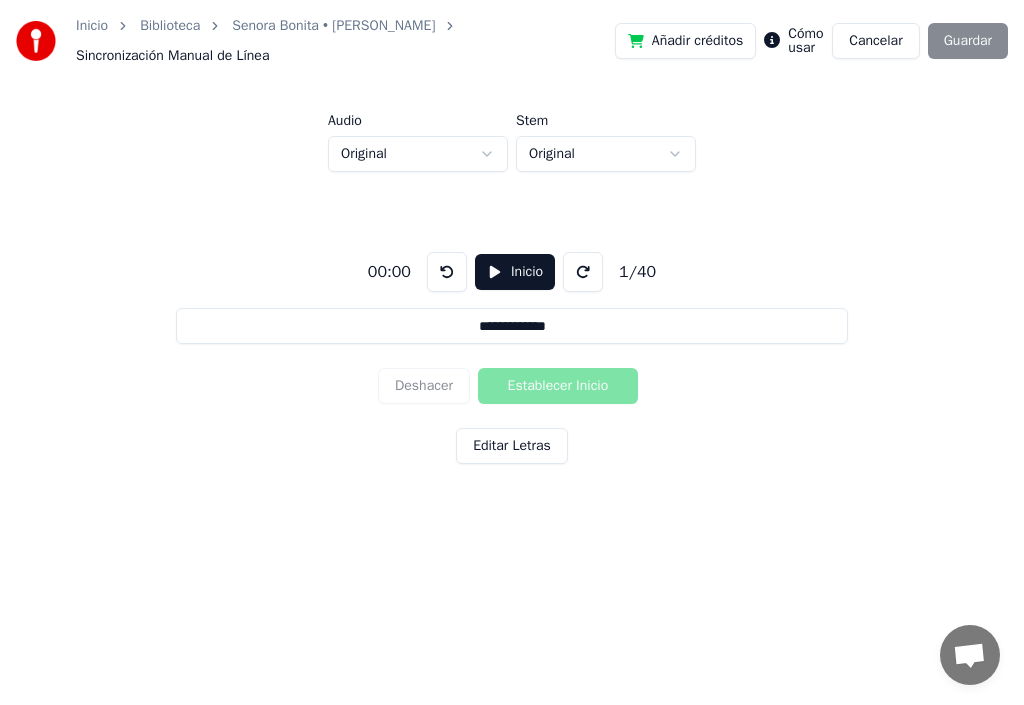 click on "Inicio" at bounding box center [92, 26] 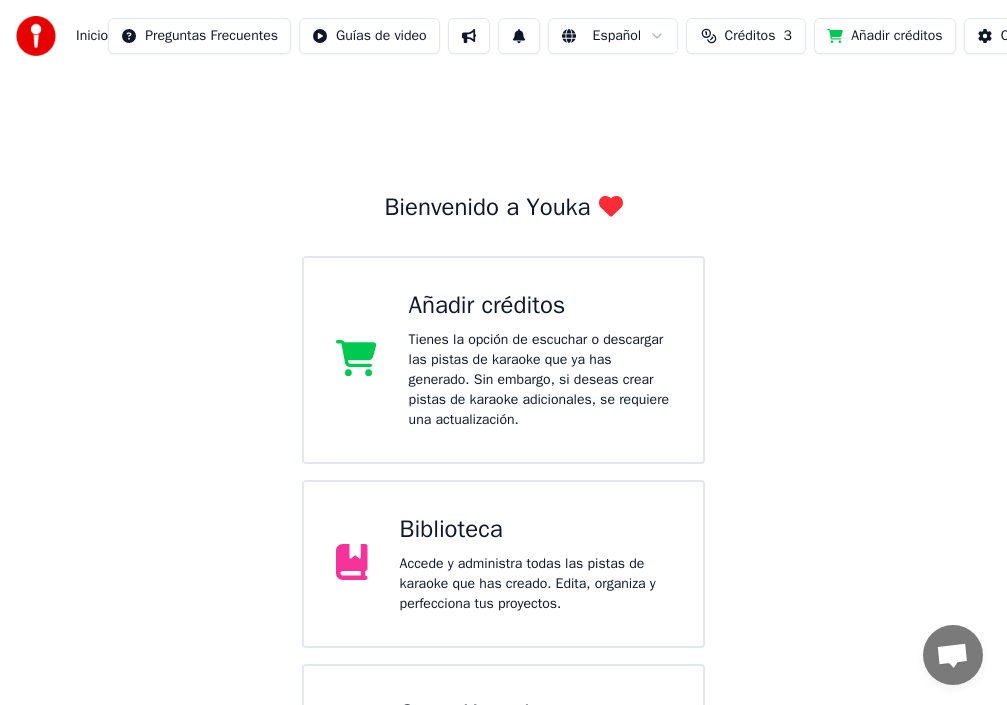 click on "Biblioteca" at bounding box center [535, 530] 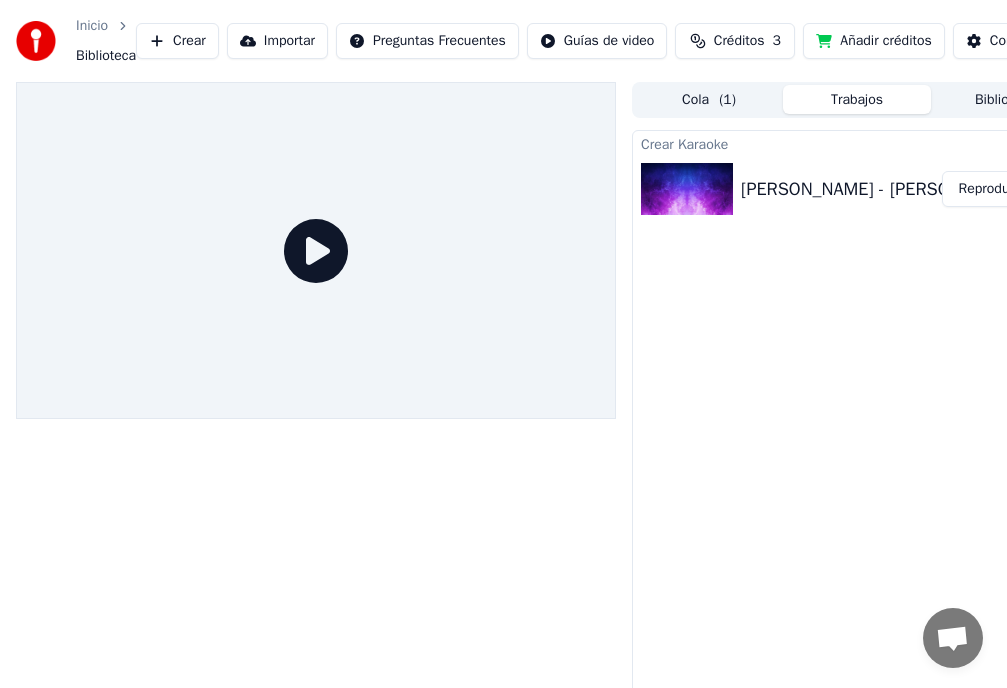 click on "Reproducir" at bounding box center [991, 189] 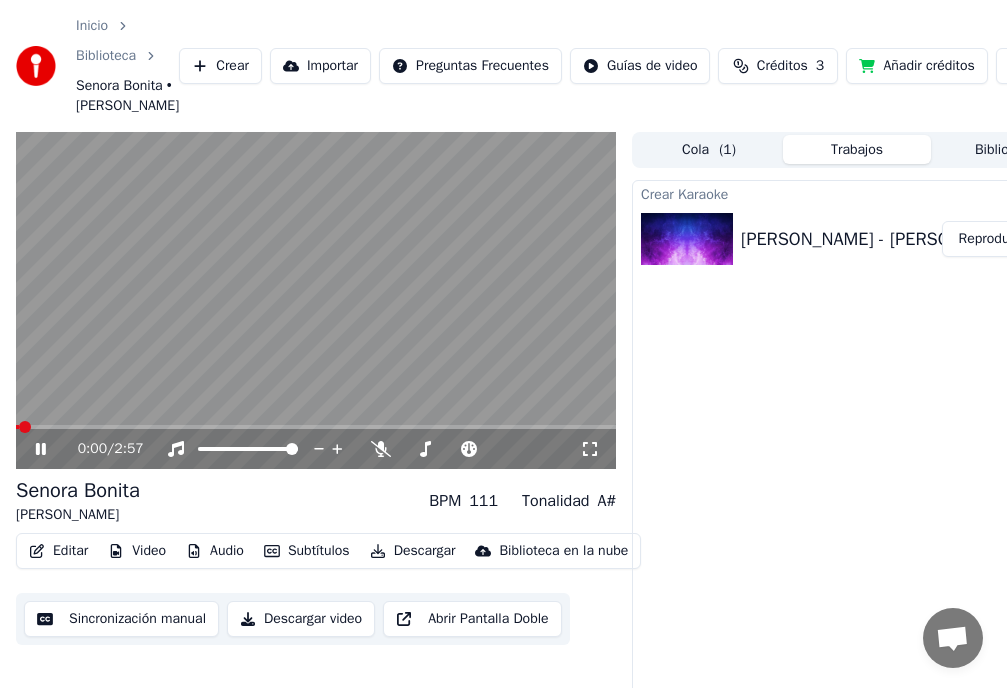 click 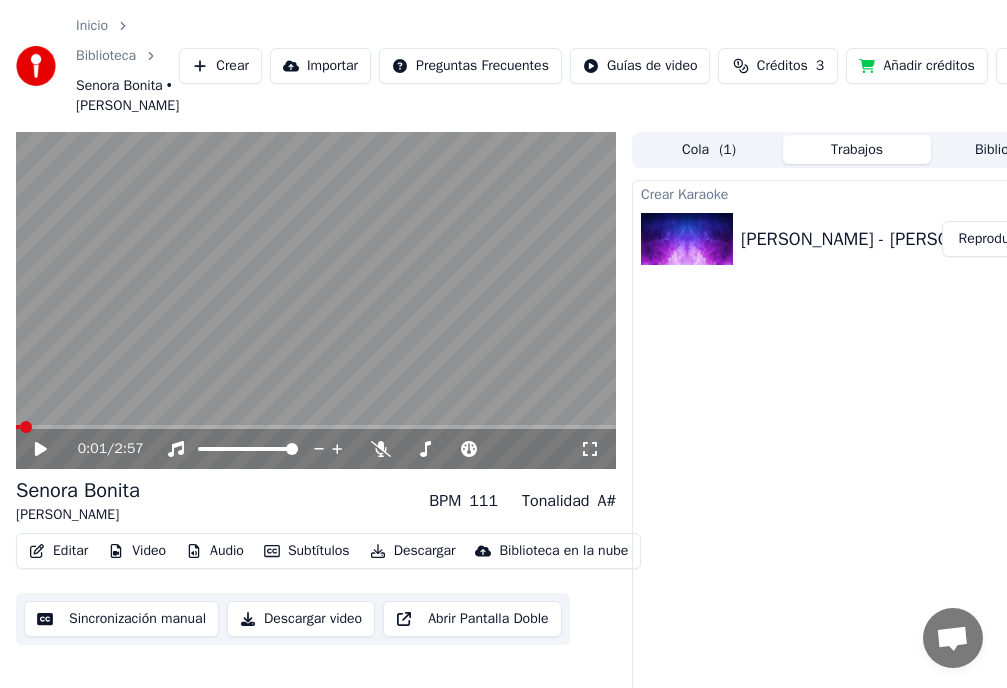 click on "Inicio Biblioteca Senora Bonita • Leo Marini Crear Importar Preguntas Frecuentes Guías de video Créditos 3 Añadir créditos Configuración 0:01  /  2:57 Senora Bonita Leo Marini BPM 111 Tonalidad A# Editar Video Audio Subtítulos Descargar Biblioteca en la nube Sincronización manual Descargar video Abrir Pantalla Doble Cola ( 1 ) Trabajos Biblioteca Crear Karaoke Leo Marini - Senora Bonita Reproducir" at bounding box center (503, 344) 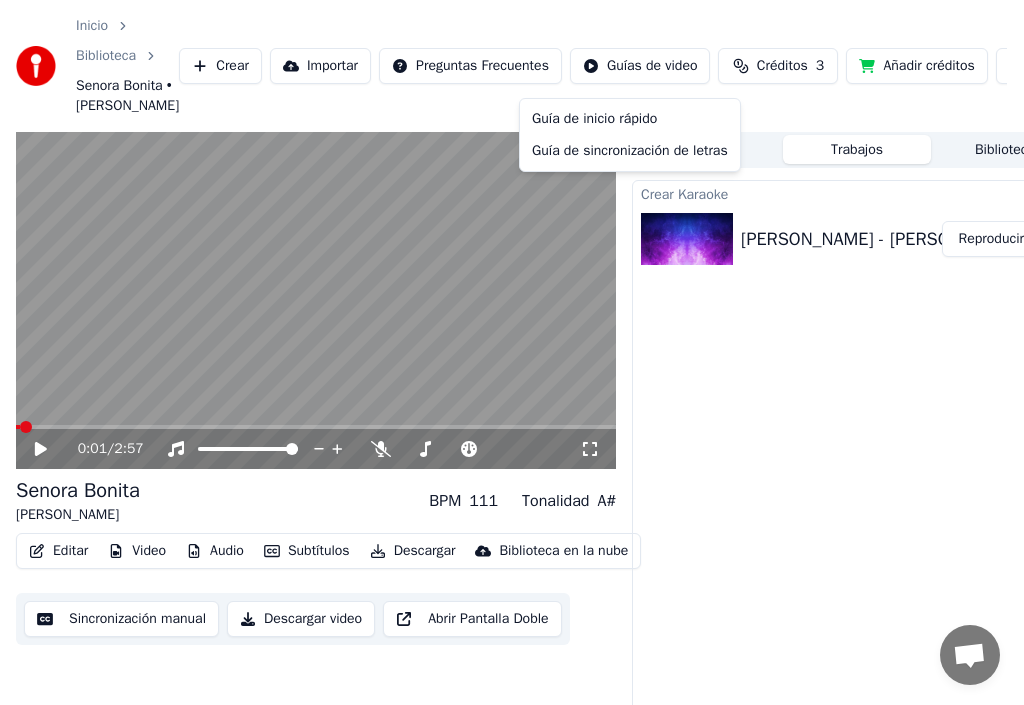 click on "Inicio Biblioteca Senora Bonita • Leo Marini Crear Importar Preguntas Frecuentes Guías de video Créditos 3 Añadir créditos Configuración 0:01  /  2:57 Senora Bonita Leo Marini BPM 111 Tonalidad A# Editar Video Audio Subtítulos Descargar Biblioteca en la nube Sincronización manual Descargar video Abrir Pantalla Doble Cola ( 1 ) Trabajos Biblioteca Crear Karaoke Leo Marini - Senora Bonita Reproducir Guía de inicio rápido Guía de sincronización de letras" at bounding box center [512, 352] 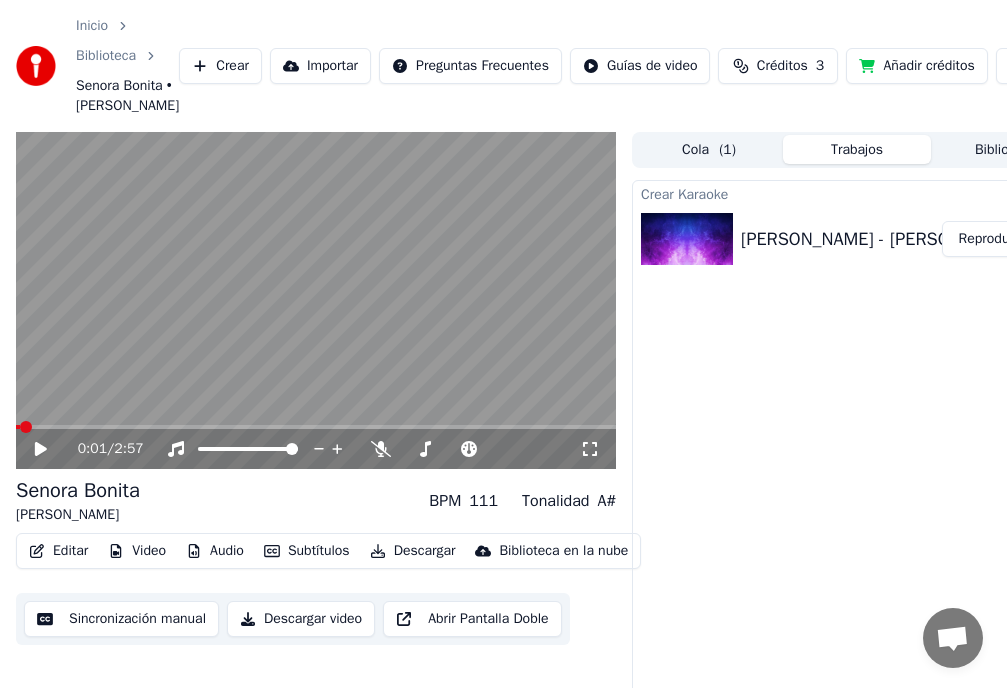 click on "Subtítulos" at bounding box center [307, 551] 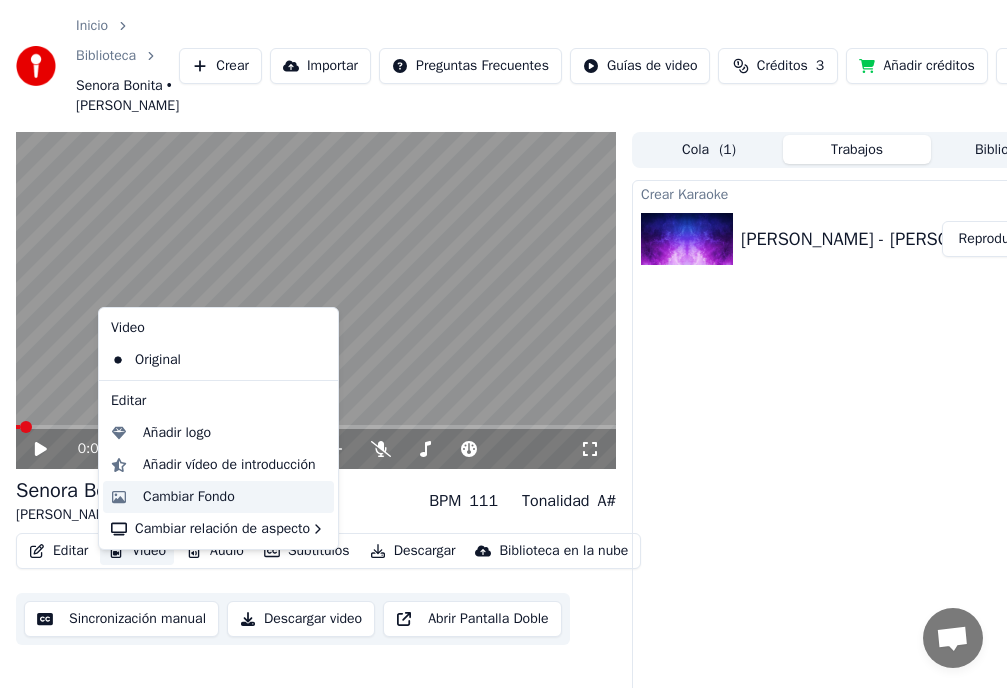 click on "Cambiar Fondo" at bounding box center (189, 497) 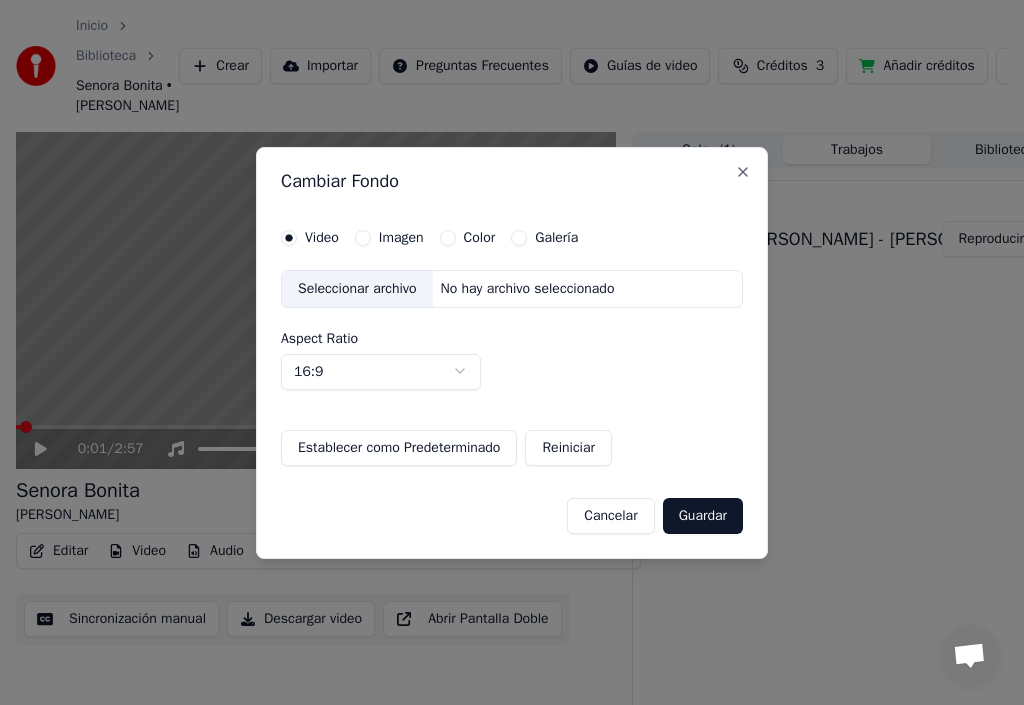 click on "Imagen" at bounding box center (363, 238) 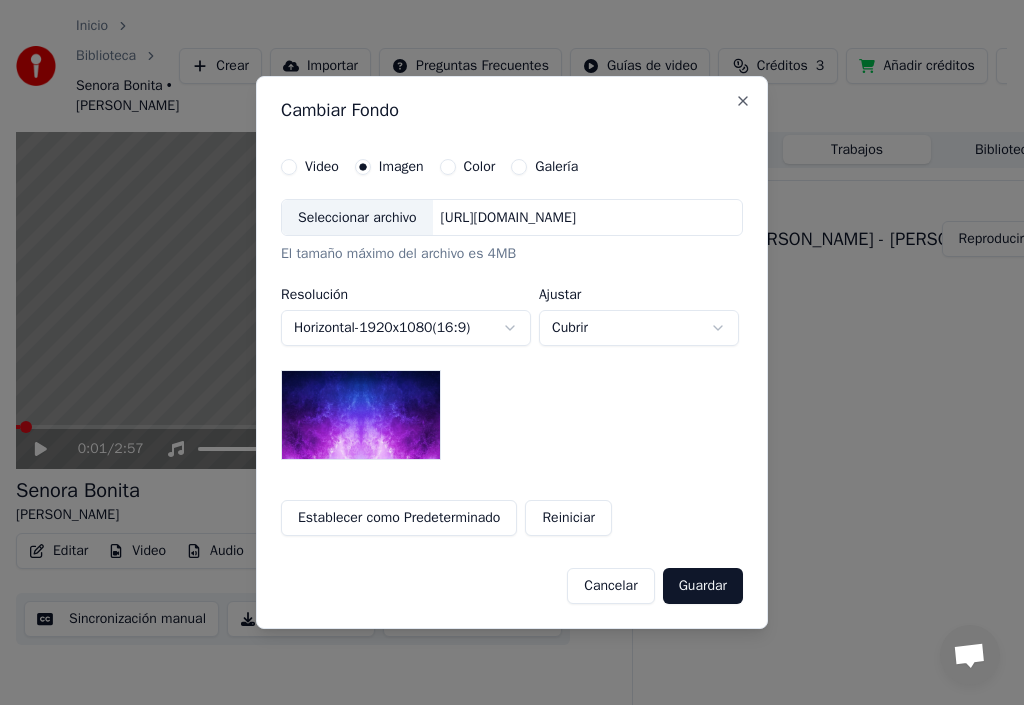 click on "Seleccionar archivo" at bounding box center (357, 218) 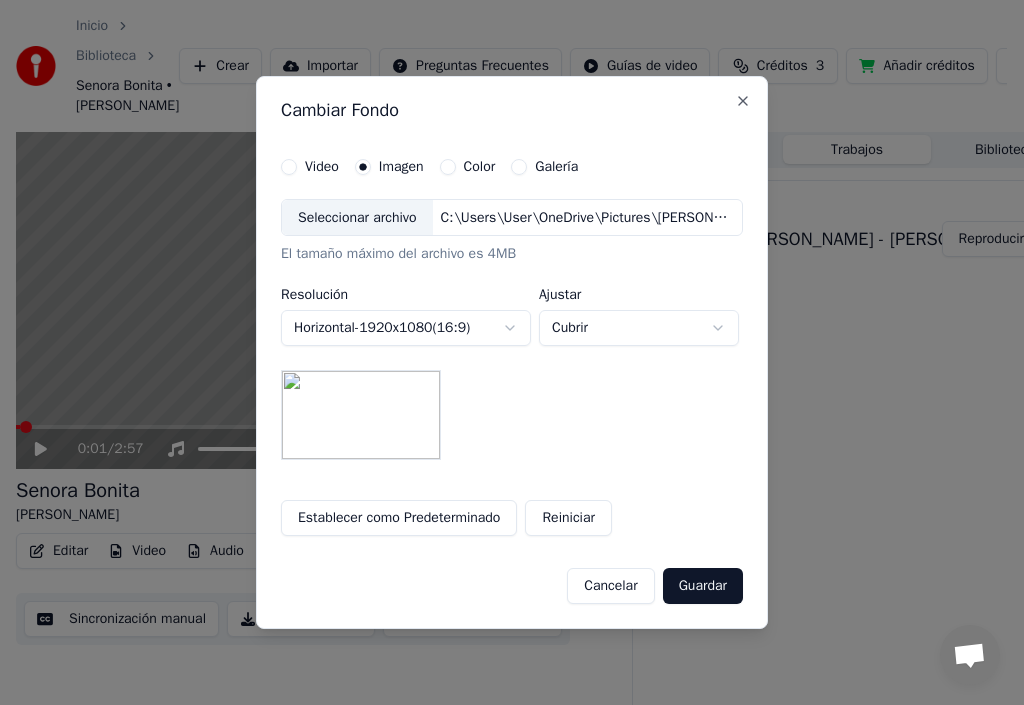 click on "Guardar" at bounding box center (703, 586) 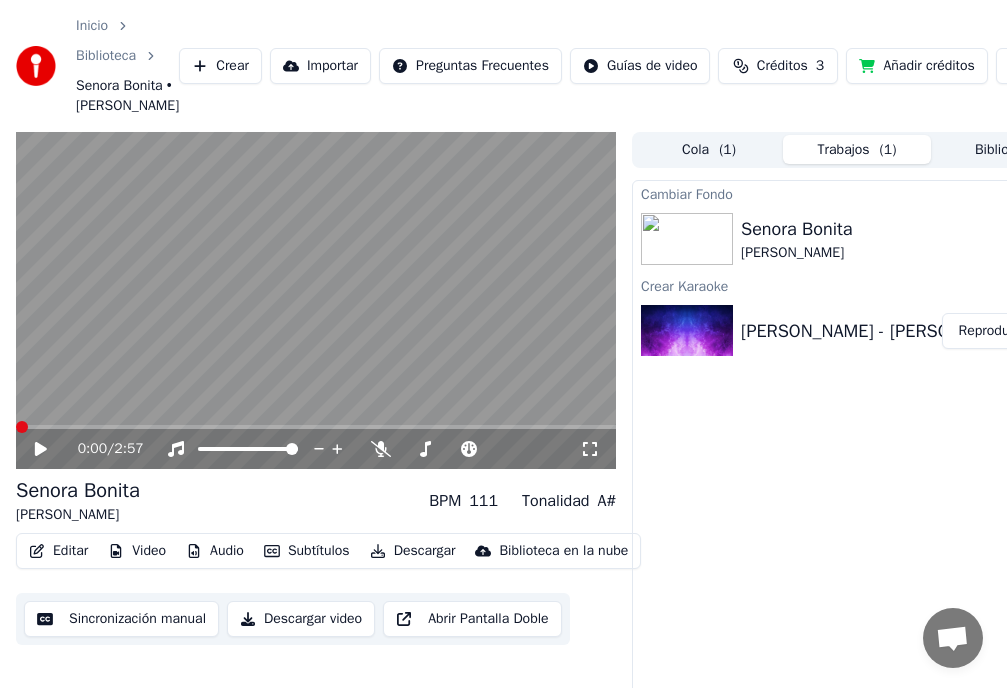 click at bounding box center (22, 427) 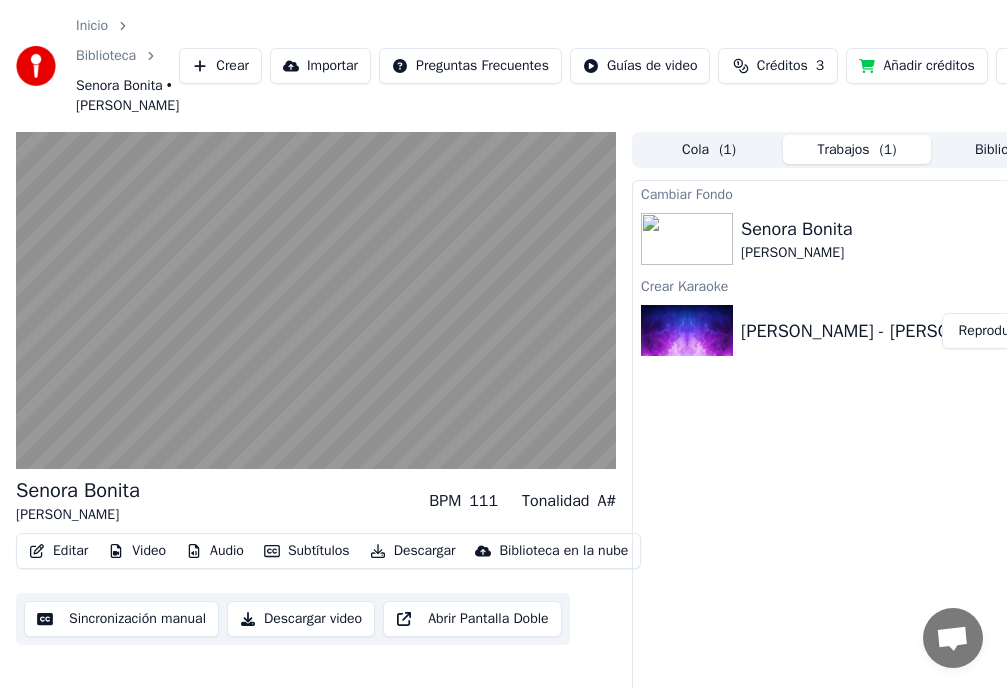 click on "Subtítulos" at bounding box center [307, 551] 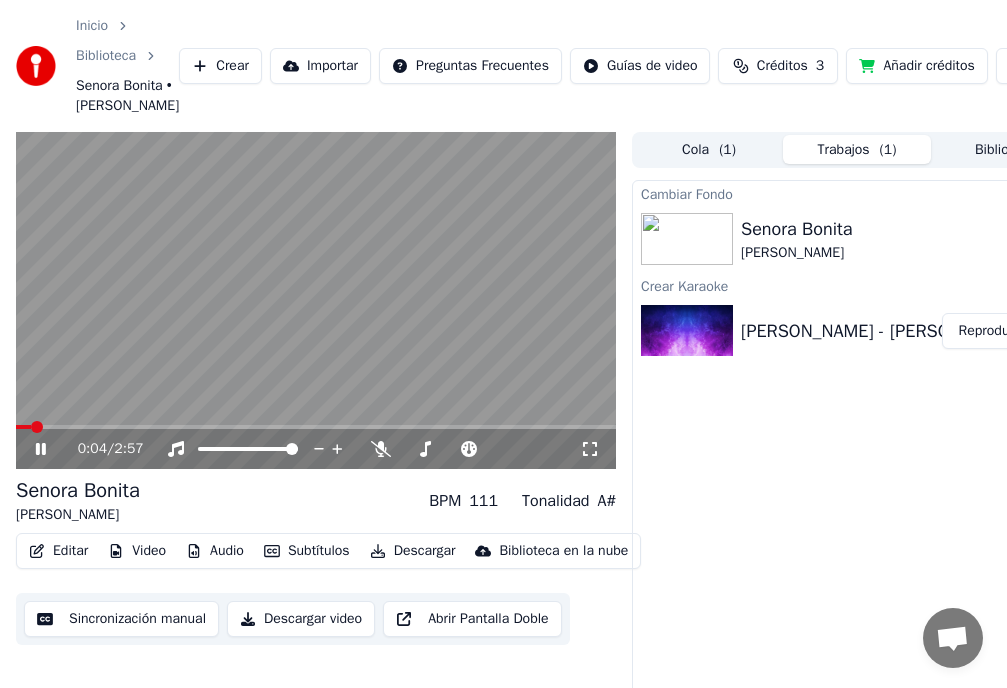 click on "Cambiar Fondo Senora Bonita Leo Marini 9 % Crear Karaoke Leo Marini - Senora Bonita Reproducir" at bounding box center [857, 472] 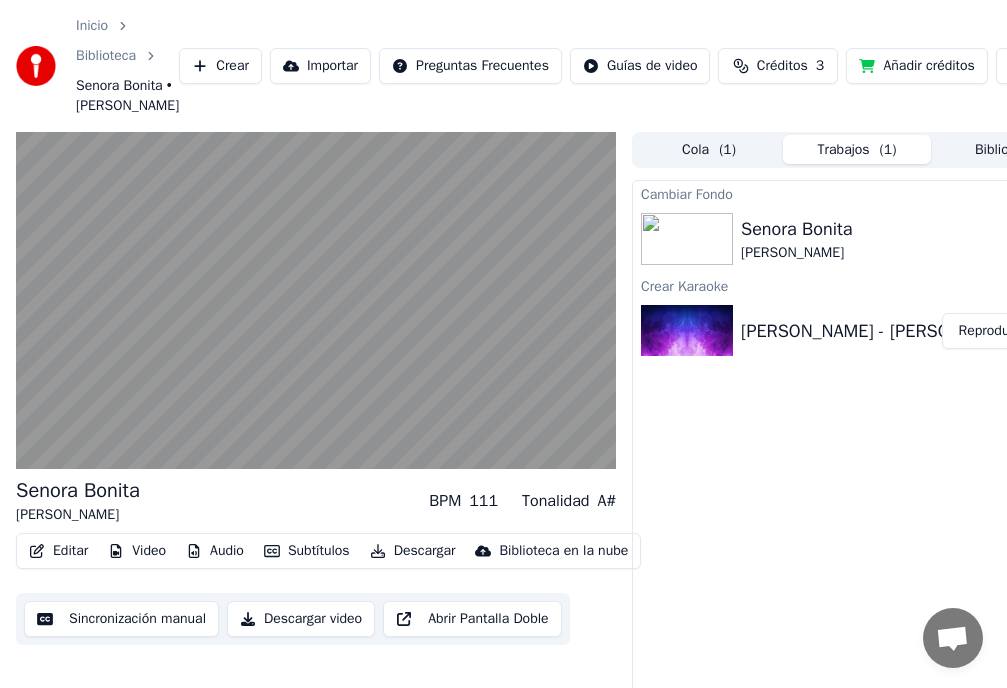 drag, startPoint x: 948, startPoint y: 536, endPoint x: 939, endPoint y: 549, distance: 15.811388 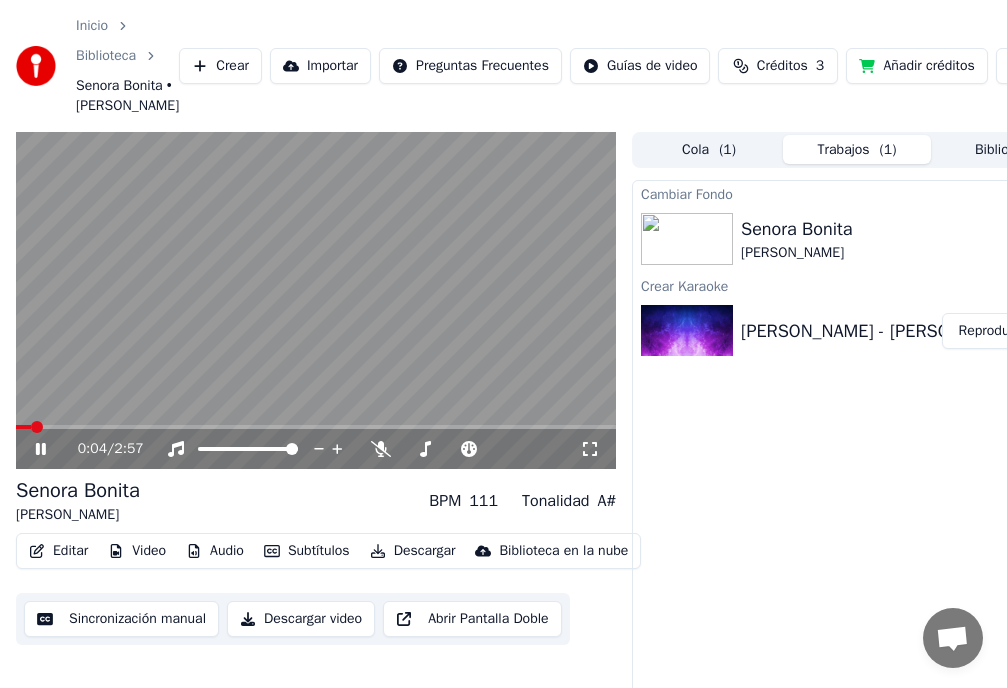 click on "Reproducir" at bounding box center [991, 331] 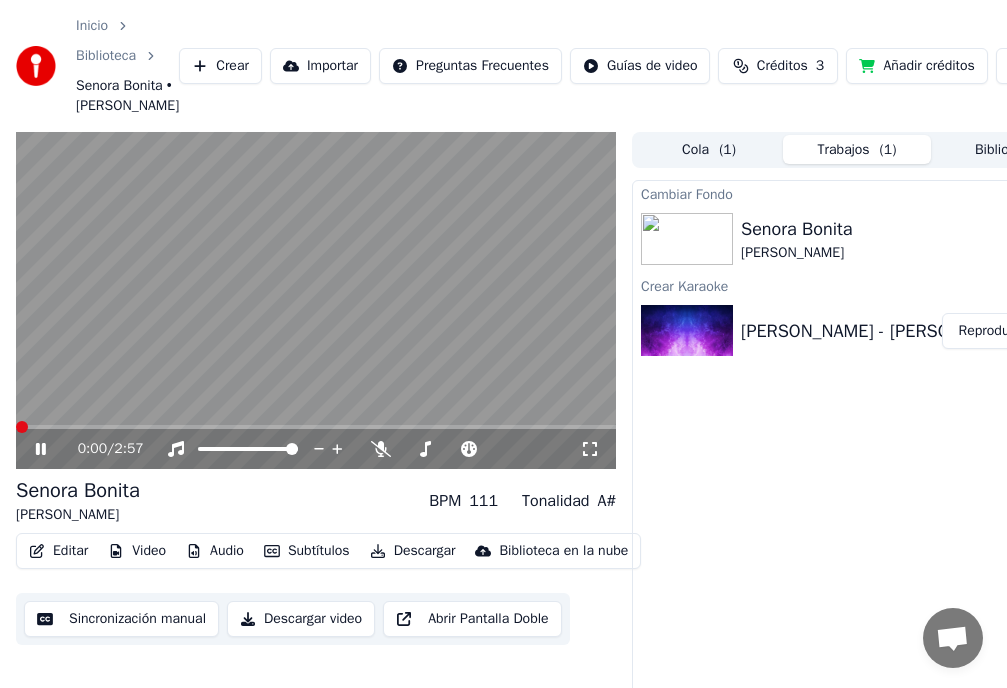 click on "Sincronización manual" at bounding box center (121, 619) 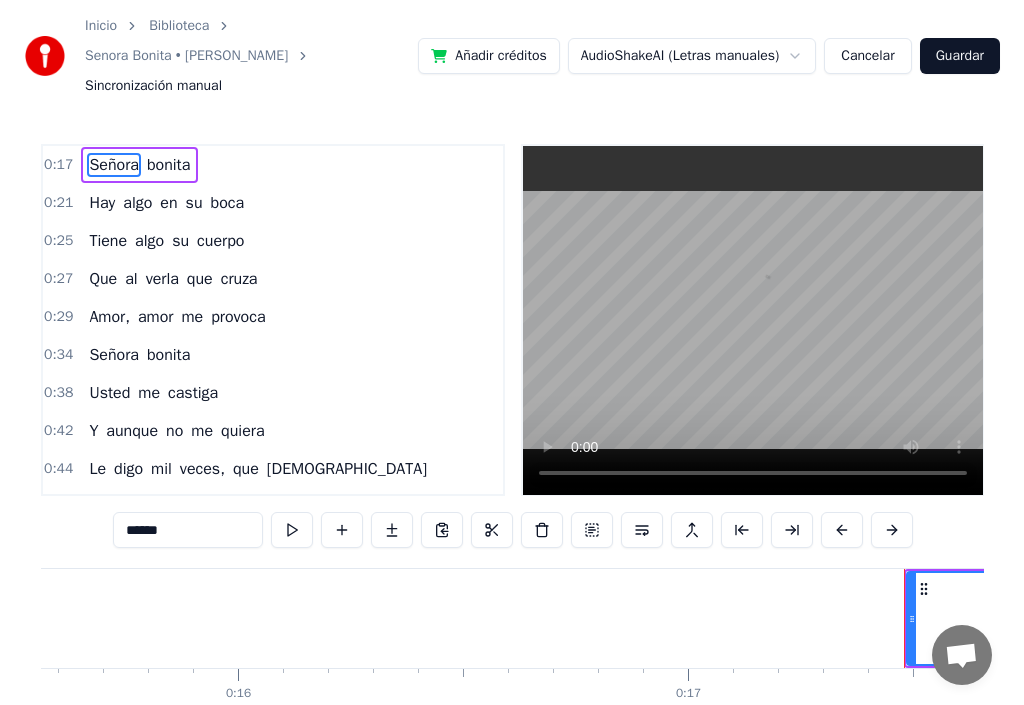 scroll, scrollTop: 0, scrollLeft: 7766, axis: horizontal 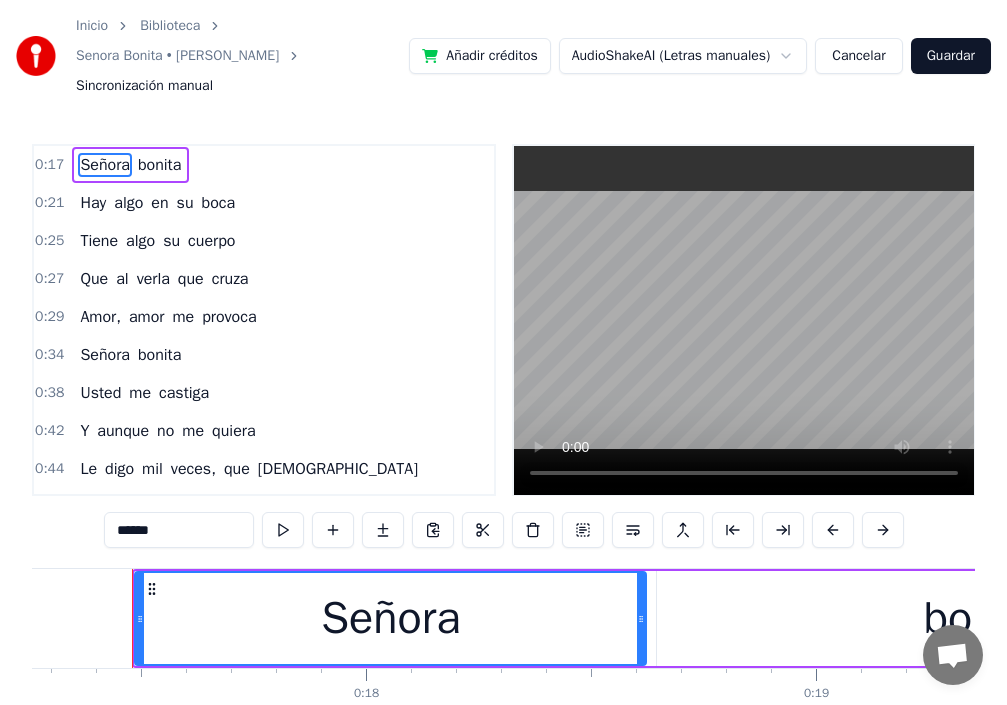 click on "Inicio Biblioteca Senora Bonita • Leo Marini Sincronización manual Añadir créditos AudioShakeAI (Letras manuales) Cancelar Guardar 0:17 Señora bonita 0:21 Hay algo en su boca 0:25 Tiene algo su cuerpo 0:27 Que al verla que cruza 0:29 Amor, amor me provoca 0:34 Señora bonita 0:38 Usted me castiga 0:42 Y aunque no me quiera 0:44 Le digo mil veces, que Dios 0:47 Que Dios la bendiga 0:51 Señora bonita 0:55 Su cara es dulzura 0:59 Mis brazos le ofrecen 1:02 El discreto instante 1:04 De una aventura 1:08 Señora bonita 1:12 Yo siempre la sueño 1:16 Mire que ironía 1:18 Yo amándola tanto 1:21 Y Usted tiene dueño 1:42 Señora bonita 1:47 Hay algo en su boca 1:51 Tiene algo su cuerpo 1:53 Que al verla que cruza 1:55 Amor, amor me provoca 2:00 Señora bonita 2:03 Usted me castiga 2:08 Y aunque no me quiera 2:10 Le digo mil veces que Dios 2:13 Que Dios la bendiga 2:17 Señora bonita 2:21 Su cara es dulzura 2:25 Mis brazos le ofrecen 2:28 El discreto instante 2:30 De una aventura 2:34 Señora bonita 2:38 Yo Y" at bounding box center (503, 401) 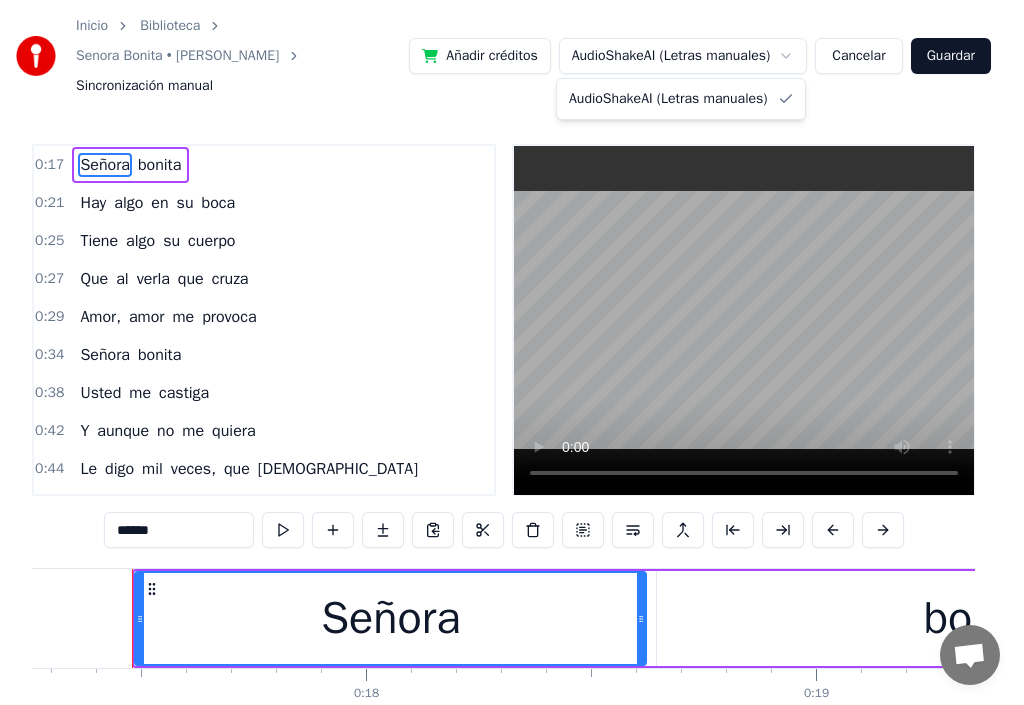 click on "Inicio Biblioteca Senora Bonita • Leo Marini Sincronización manual Añadir créditos AudioShakeAI (Letras manuales) Cancelar Guardar 0:17 Señora bonita 0:21 Hay algo en su boca 0:25 Tiene algo su cuerpo 0:27 Que al verla que cruza 0:29 Amor, amor me provoca 0:34 Señora bonita 0:38 Usted me castiga 0:42 Y aunque no me quiera 0:44 Le digo mil veces, que Dios 0:47 Que Dios la bendiga 0:51 Señora bonita 0:55 Su cara es dulzura 0:59 Mis brazos le ofrecen 1:02 El discreto instante 1:04 De una aventura 1:08 Señora bonita 1:12 Yo siempre la sueño 1:16 Mire que ironía 1:18 Yo amándola tanto 1:21 Y Usted tiene dueño 1:42 Señora bonita 1:47 Hay algo en su boca 1:51 Tiene algo su cuerpo 1:53 Que al verla que cruza 1:55 Amor, amor me provoca 2:00 Señora bonita 2:03 Usted me castiga 2:08 Y aunque no me quiera 2:10 Le digo mil veces que Dios 2:13 Que Dios la bendiga 2:17 Señora bonita 2:21 Su cara es dulzura 2:25 Mis brazos le ofrecen 2:28 El discreto instante 2:30 De una aventura 2:34 Señora bonita 2:38 Yo Y" at bounding box center (512, 401) 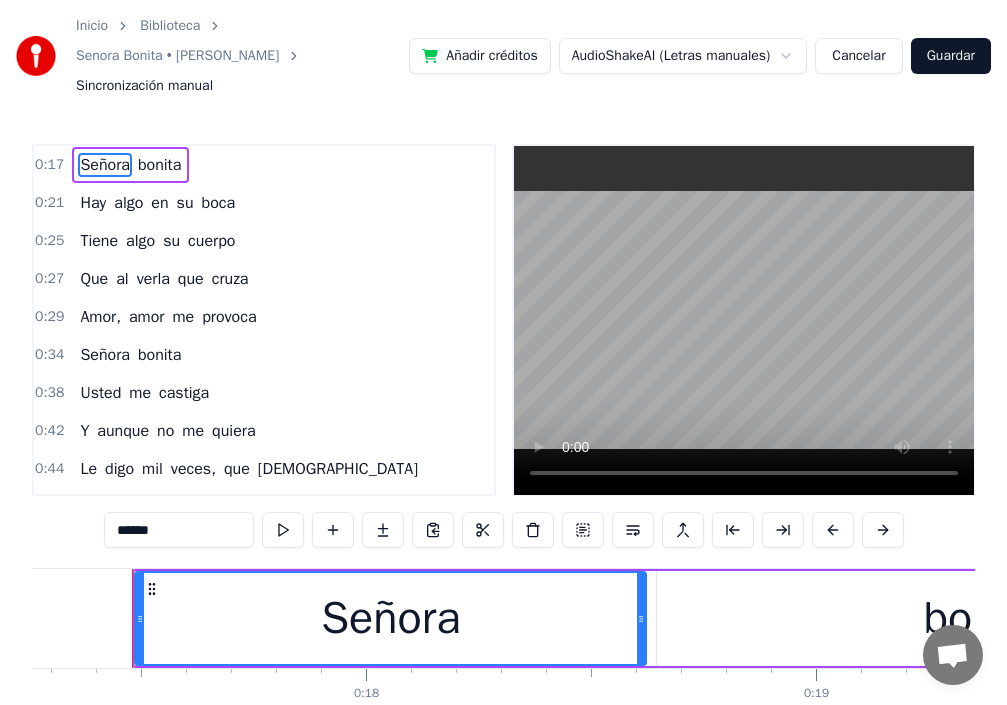 click on "Biblioteca" at bounding box center [170, 26] 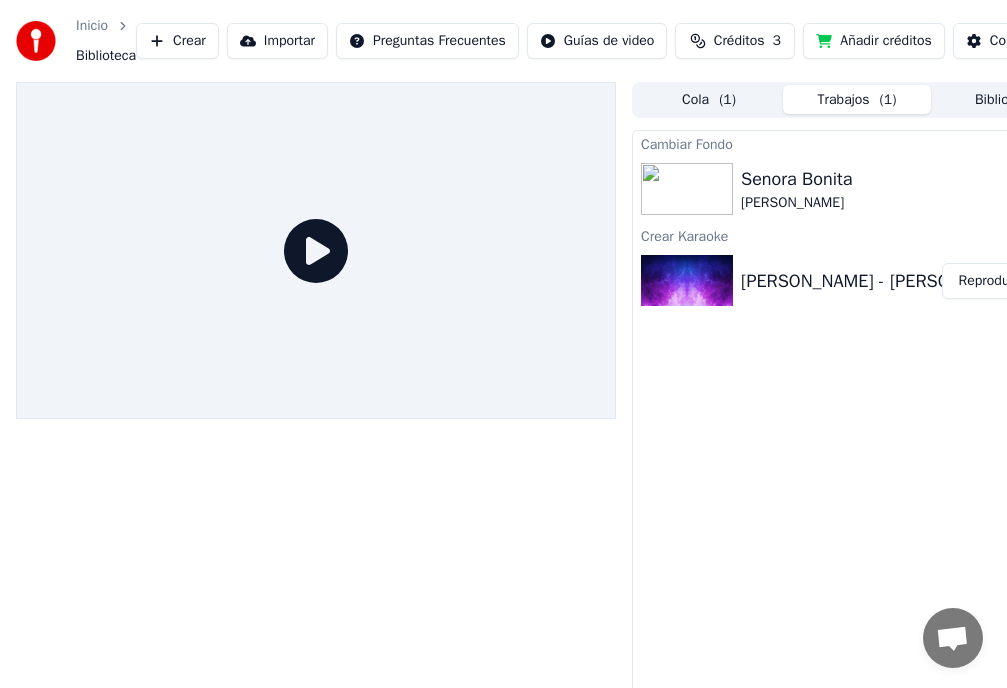 click on "Añadir créditos" at bounding box center (873, 41) 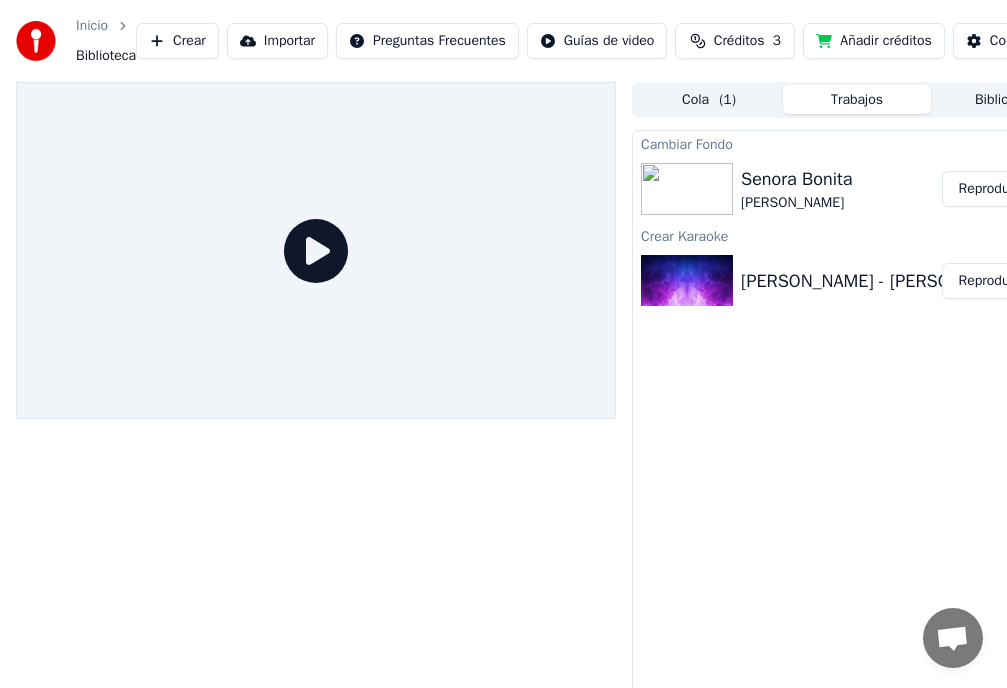 click on "Reproducir" at bounding box center (991, 189) 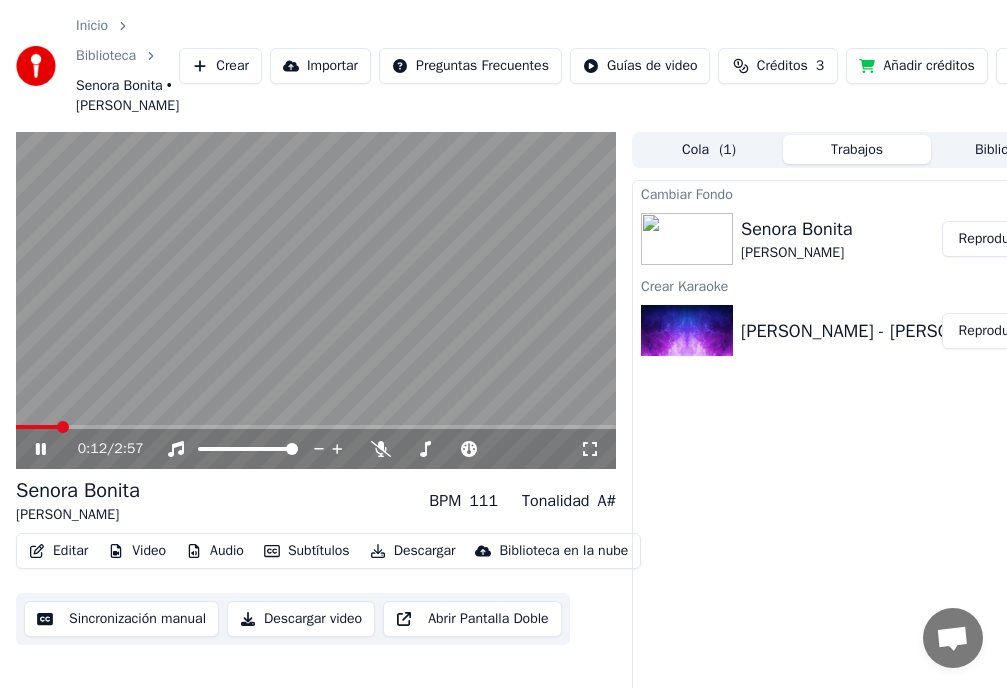 click 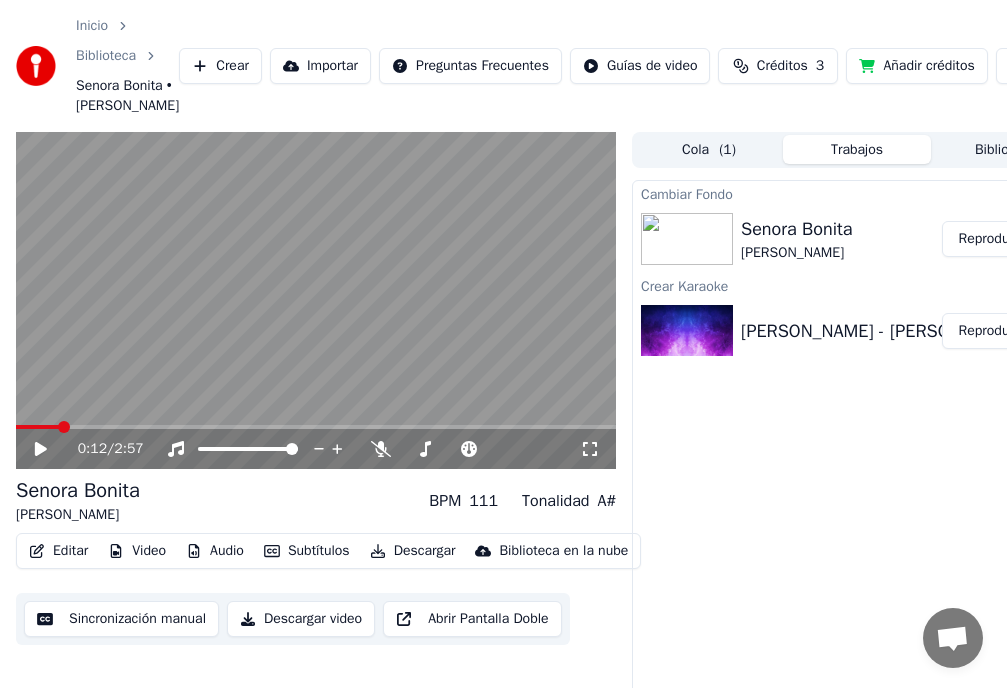 click on "Audio" at bounding box center (215, 551) 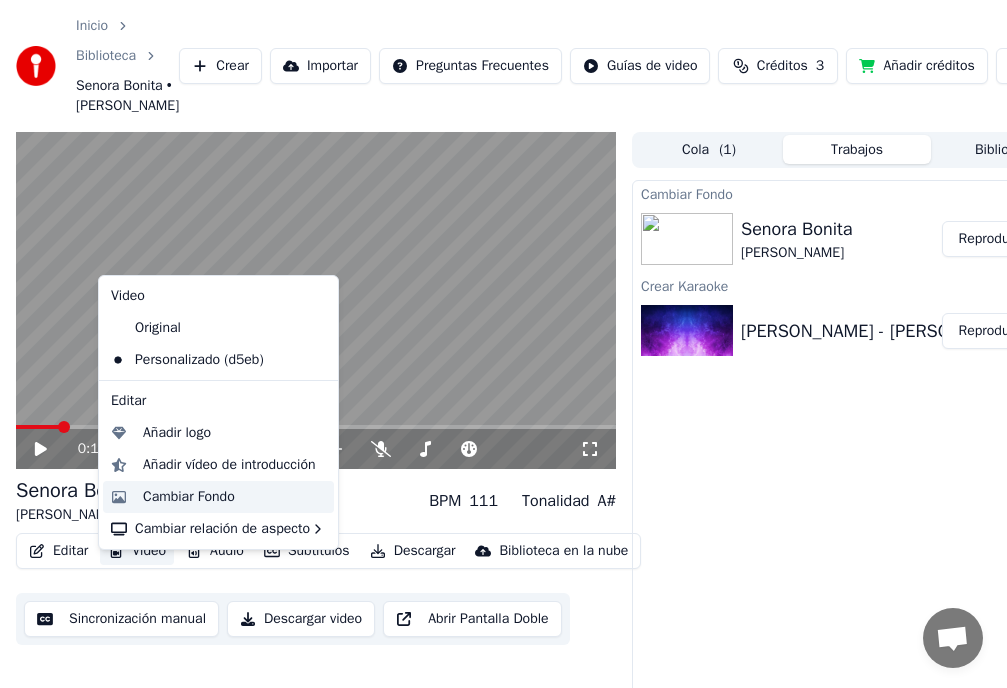 click on "Cambiar Fondo" at bounding box center [189, 497] 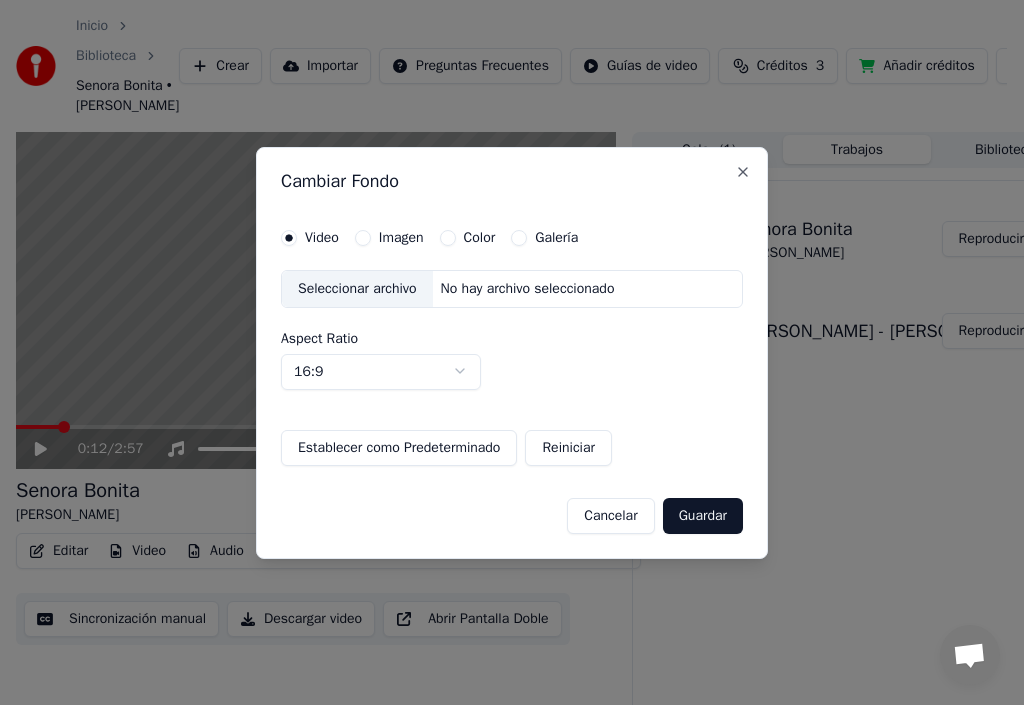 click on "Seleccionar archivo" at bounding box center [357, 289] 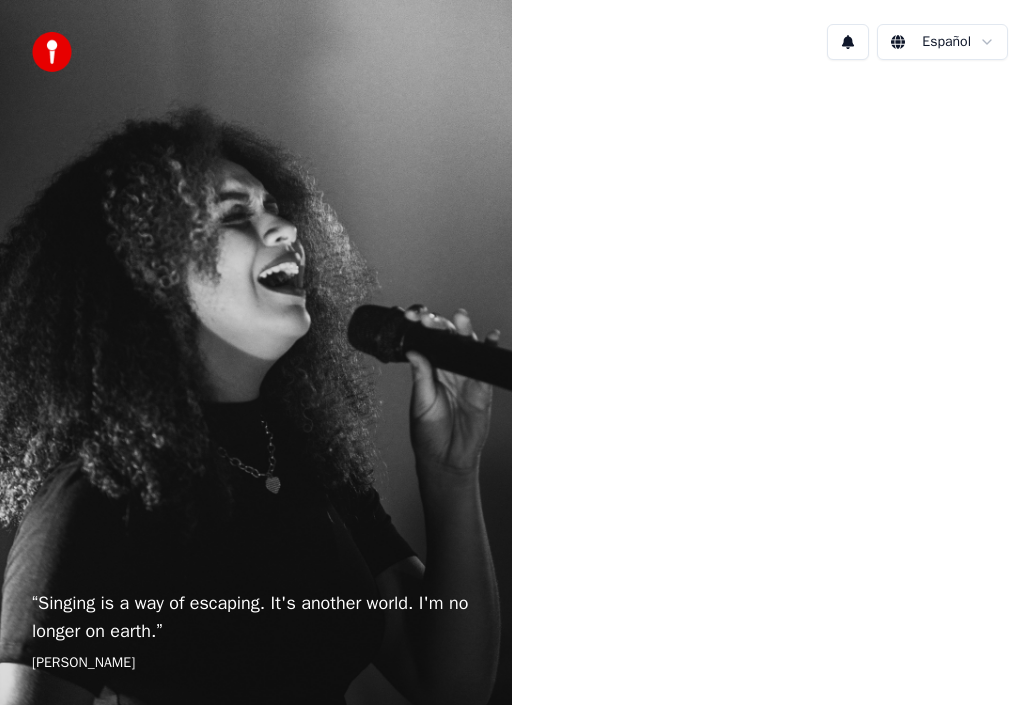 scroll, scrollTop: 0, scrollLeft: 0, axis: both 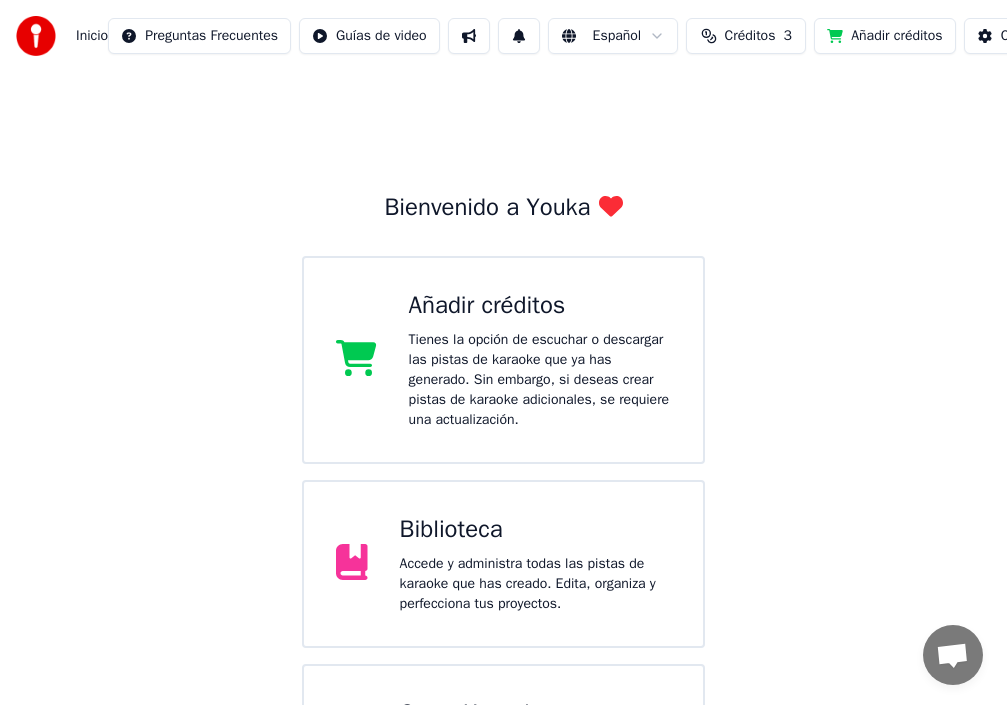 click on "Biblioteca Accede y administra todas las pistas de karaoke que has creado. Edita, organiza y perfecciona tus proyectos." at bounding box center [535, 564] 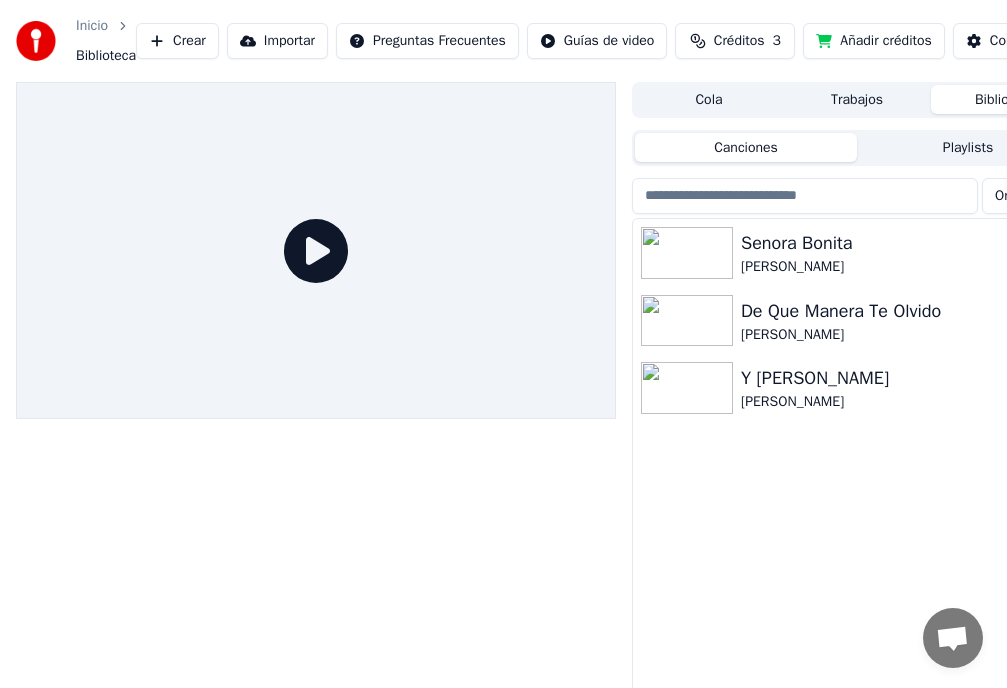 click on "Senora Bonita" at bounding box center (897, 243) 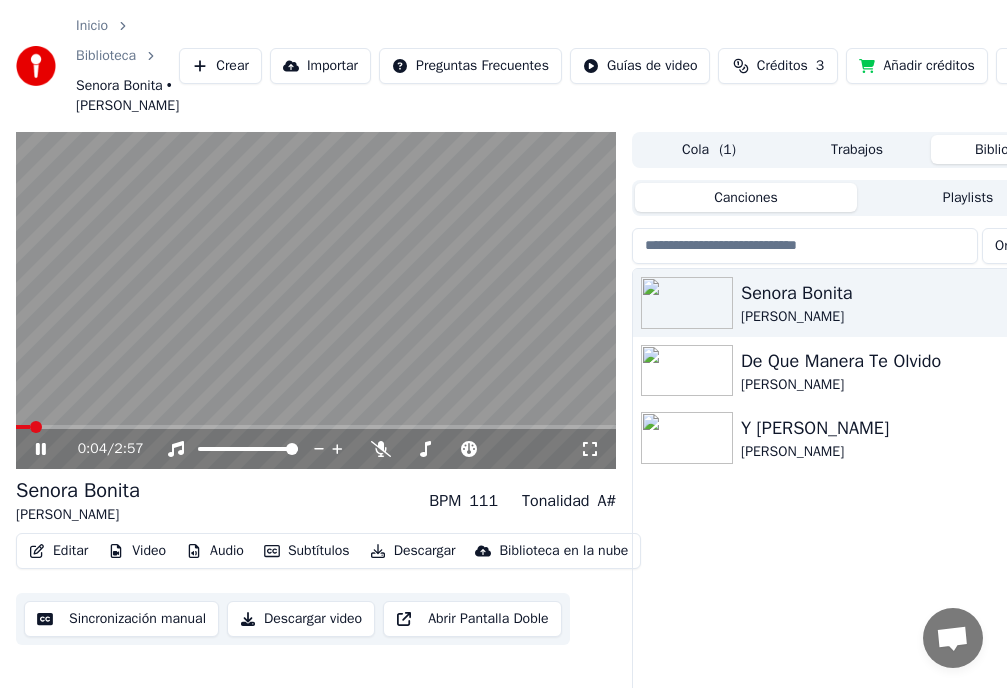click 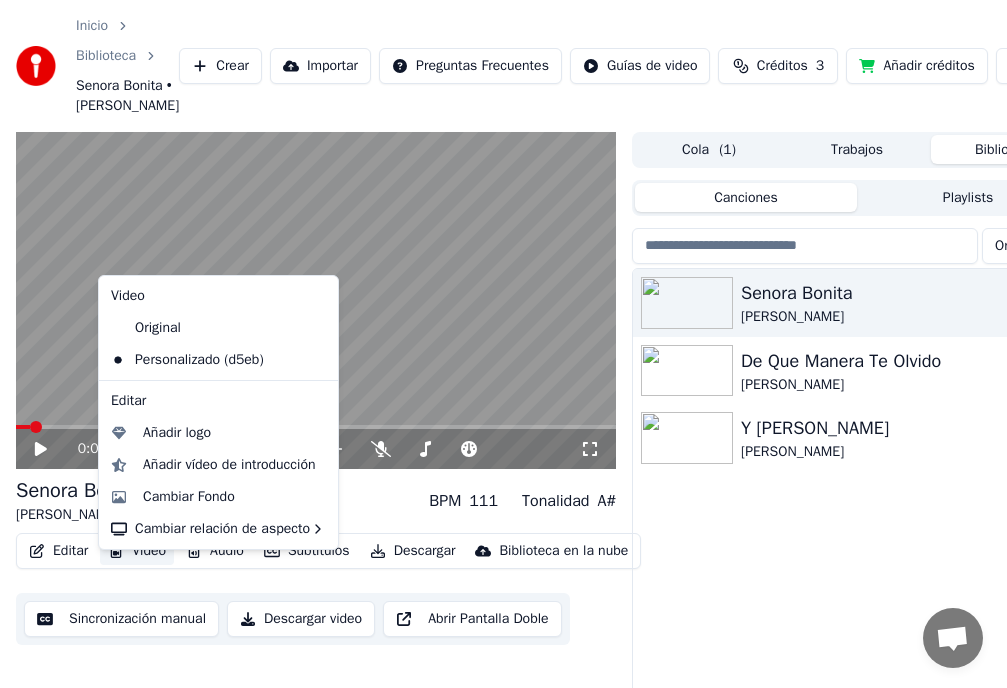 click on "Video" at bounding box center (137, 551) 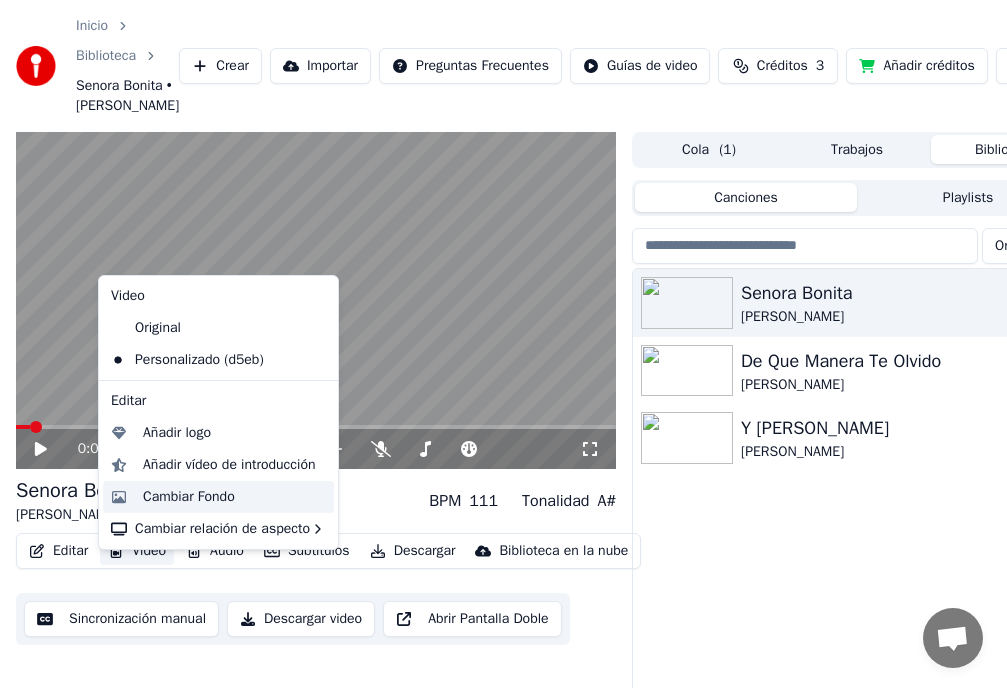 click on "Cambiar Fondo" at bounding box center [189, 497] 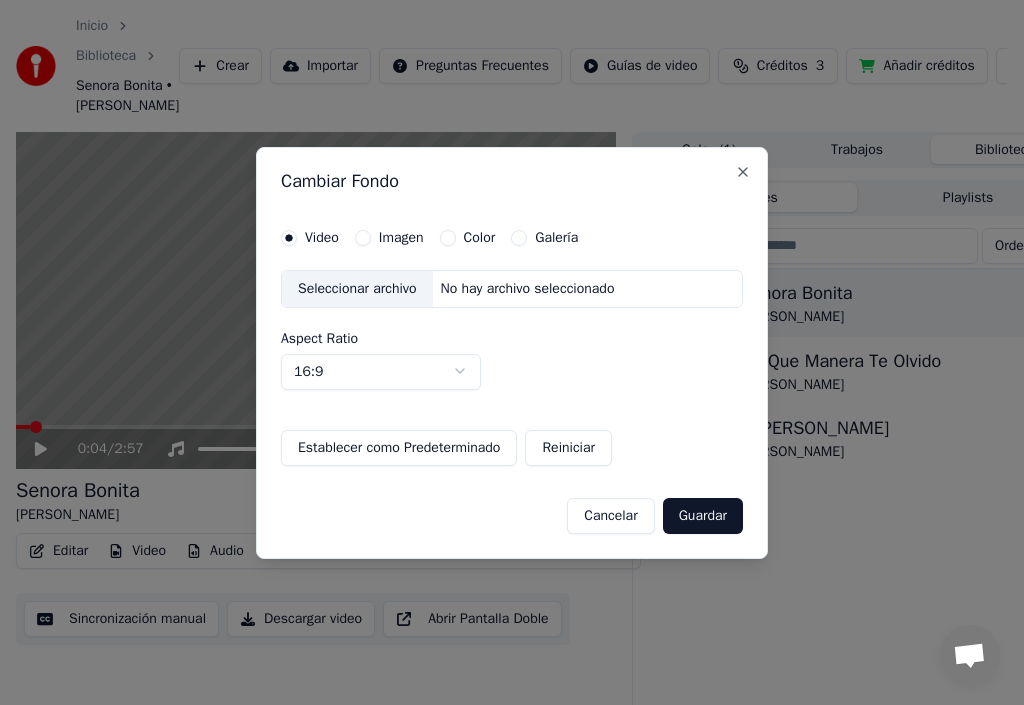 click on "Seleccionar archivo" at bounding box center [357, 289] 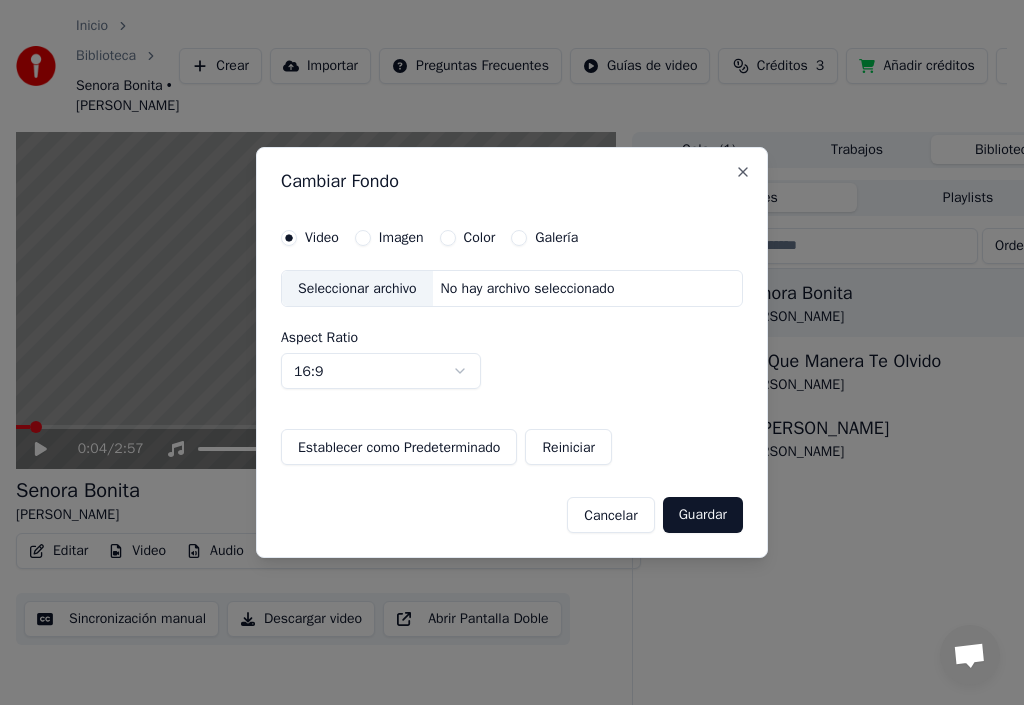 click on "Seleccionar archivo" at bounding box center (357, 289) 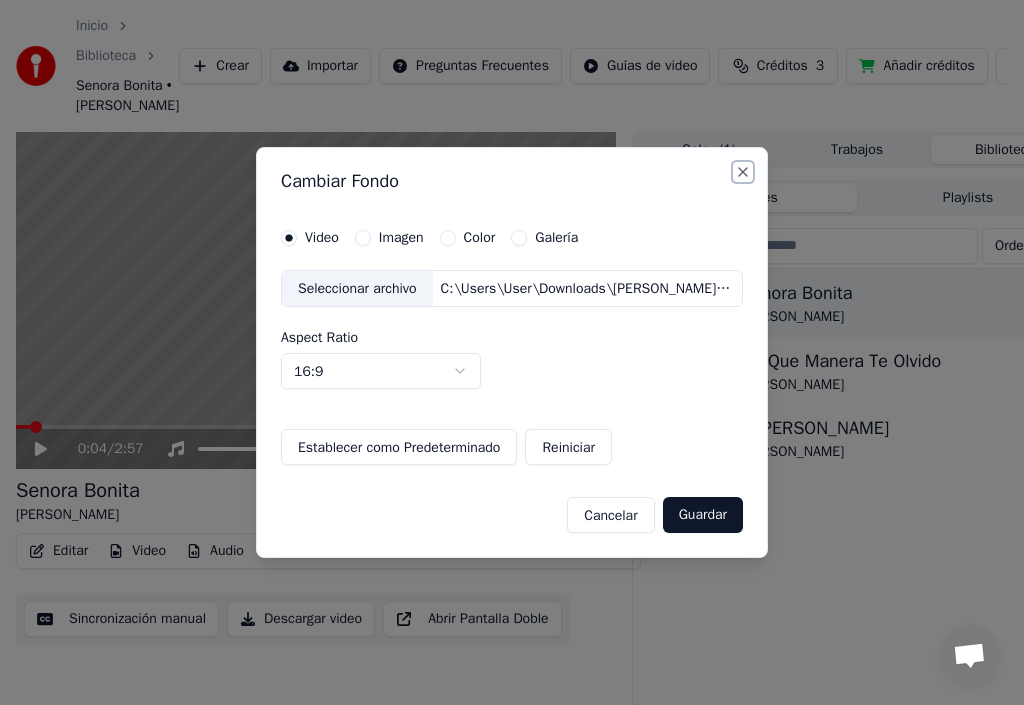 click on "Close" at bounding box center (743, 172) 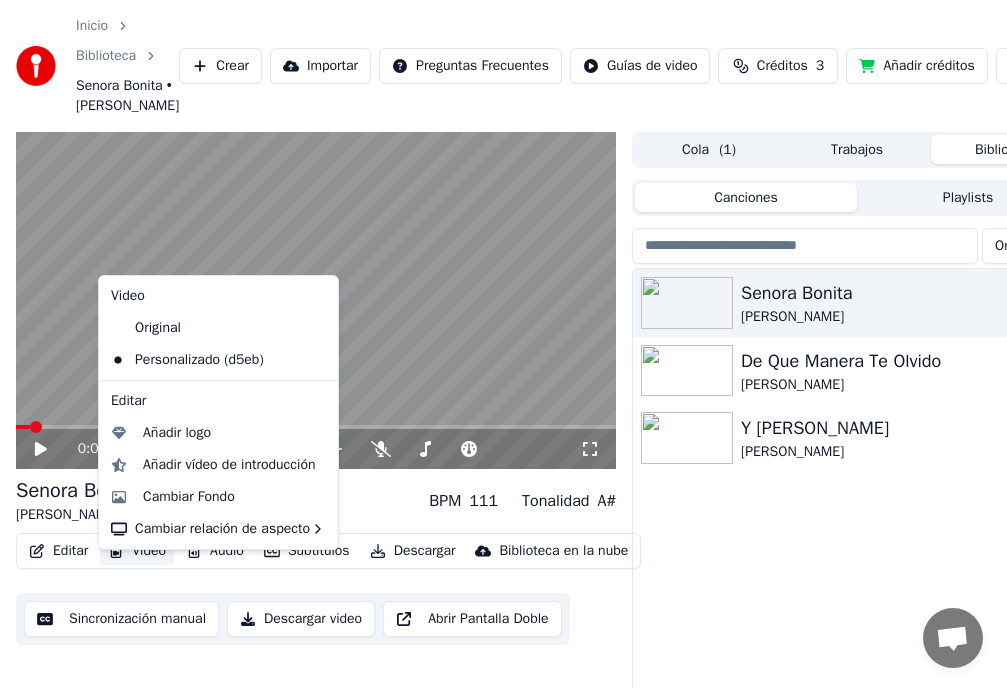 click on "Video" at bounding box center (137, 551) 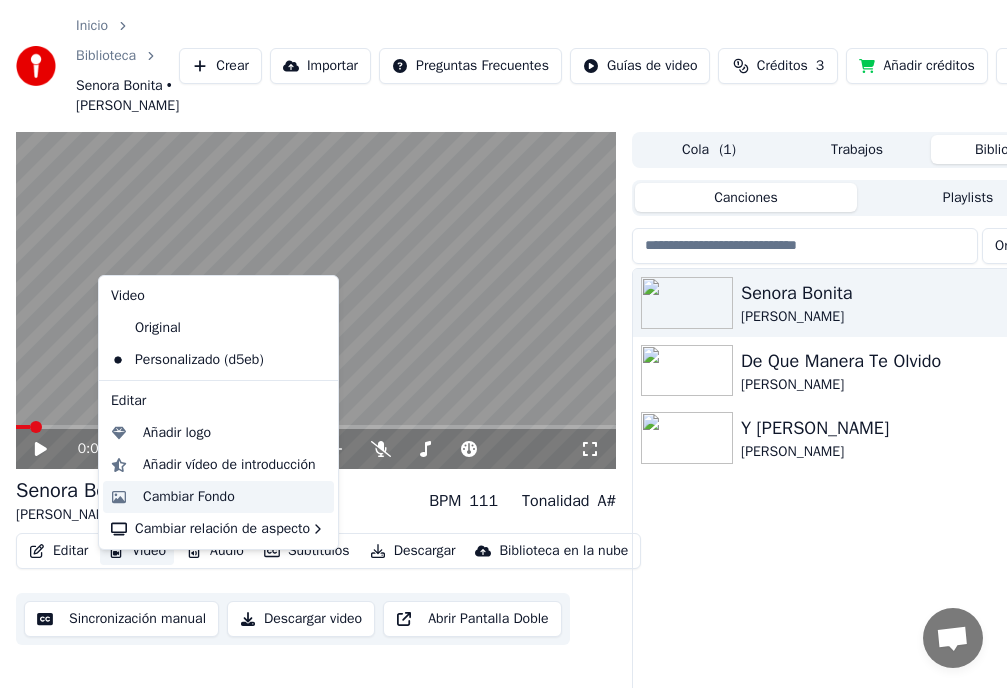 click on "Cambiar Fondo" at bounding box center [189, 497] 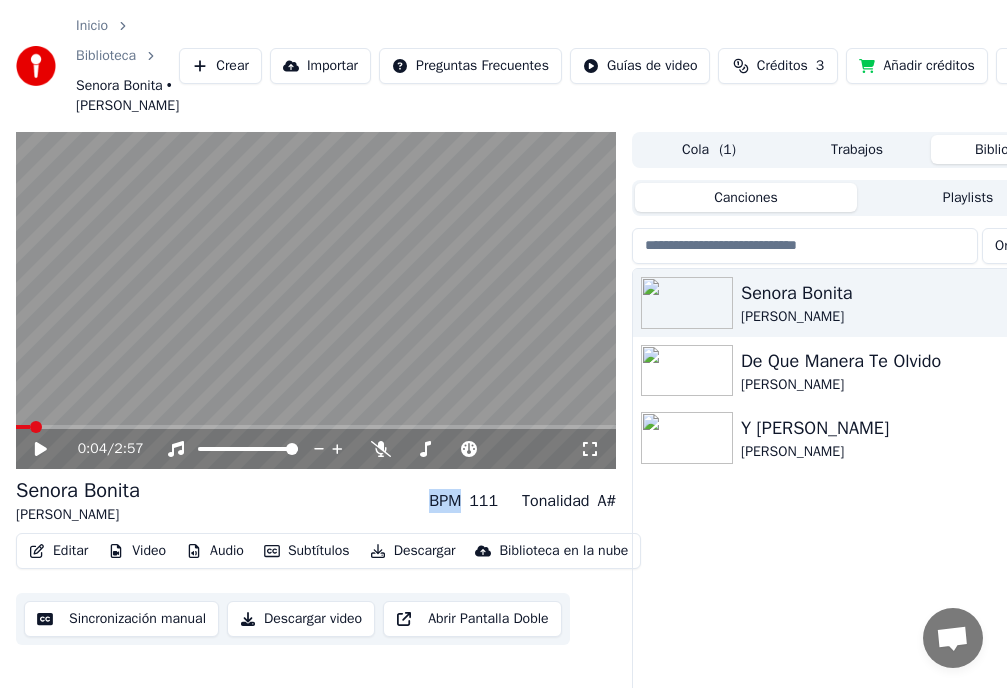 click on "Video" at bounding box center [137, 551] 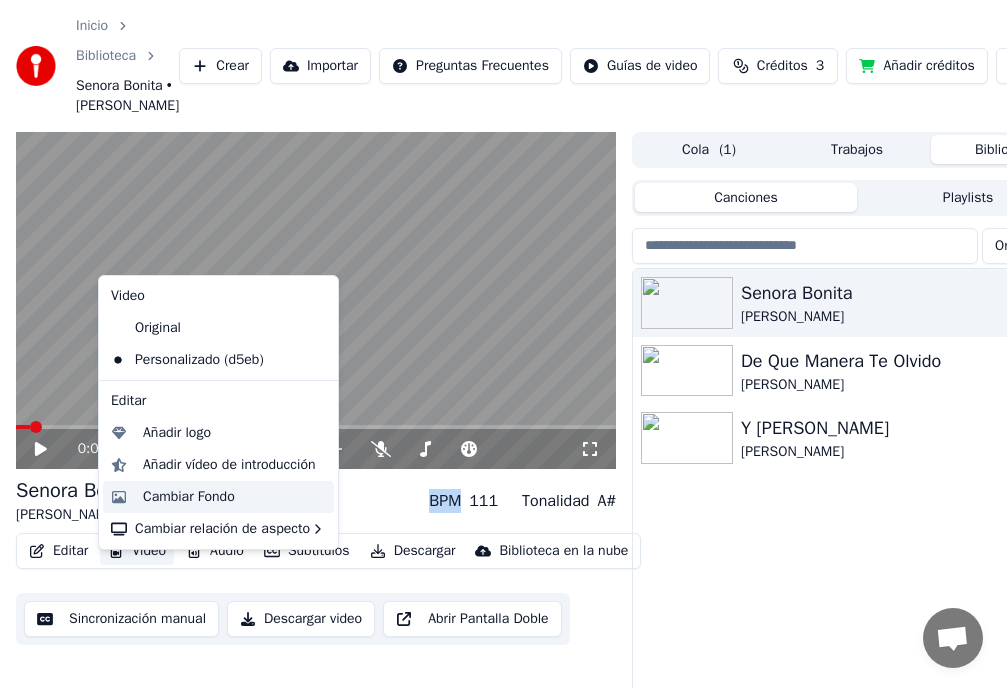 click on "Cambiar Fondo" at bounding box center [189, 497] 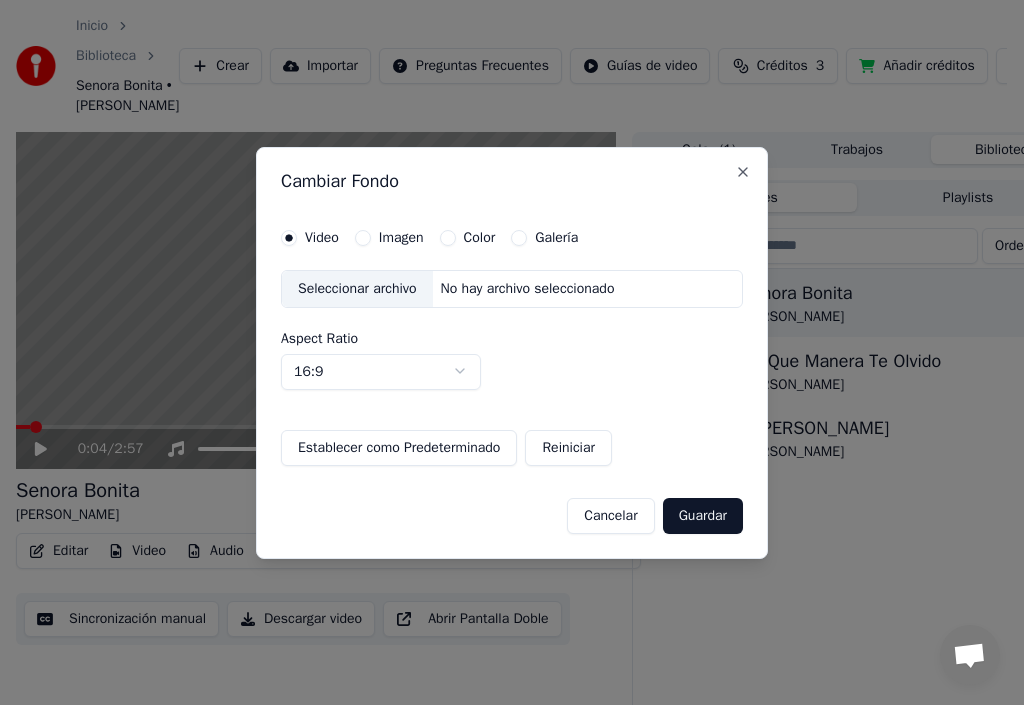 click on "Imagen" at bounding box center (363, 238) 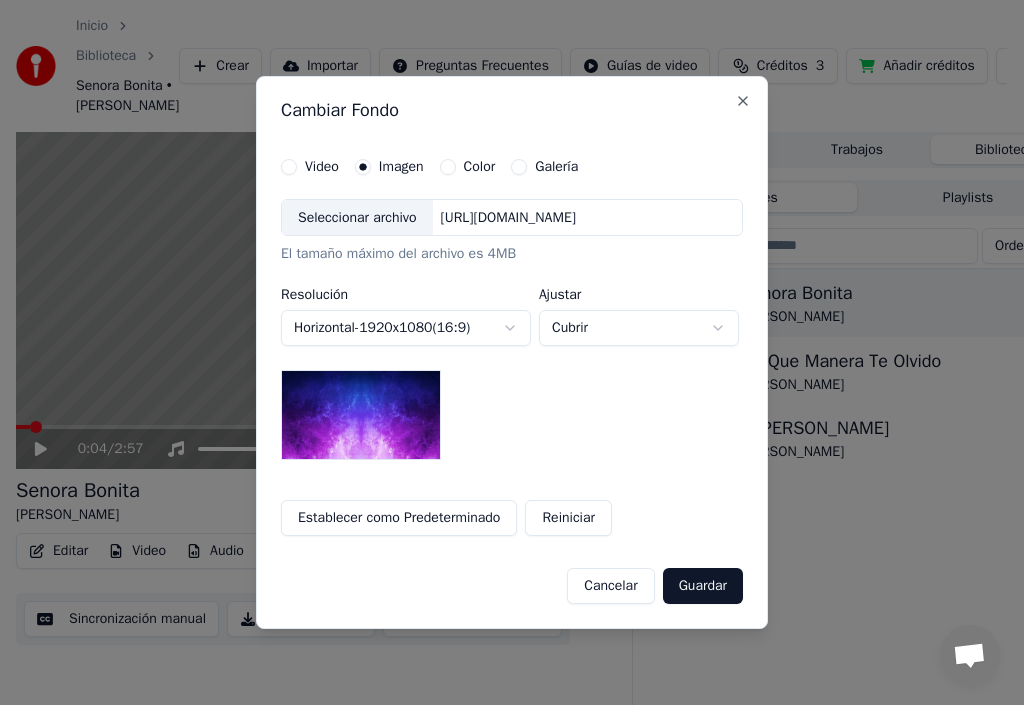 click on "Seleccionar archivo" at bounding box center [357, 218] 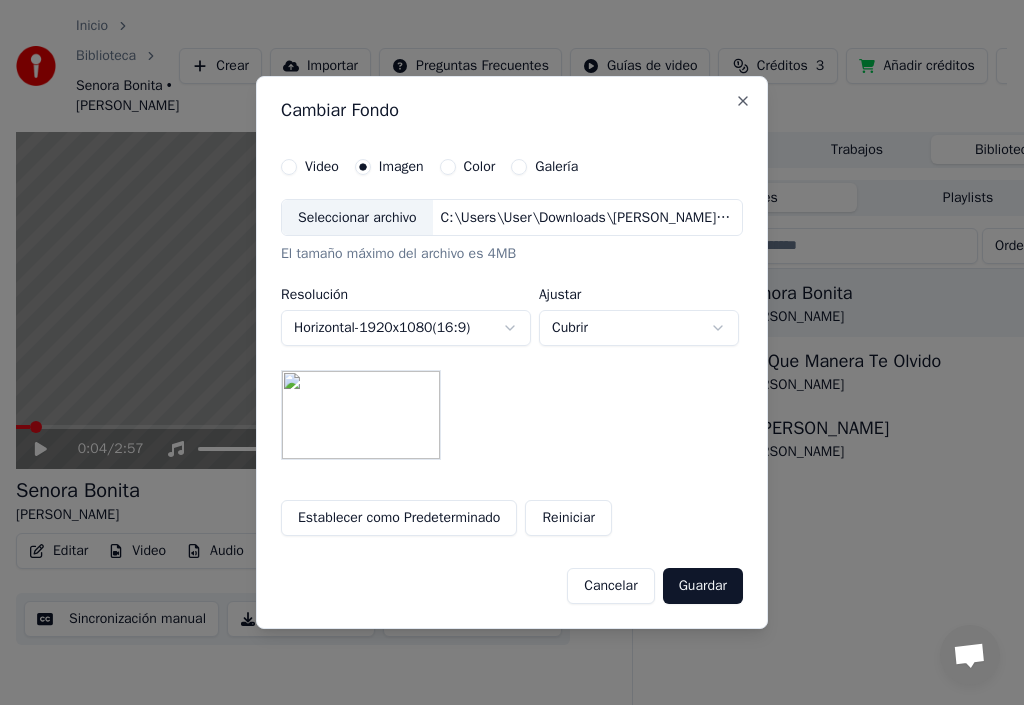 click on "Guardar" at bounding box center (703, 586) 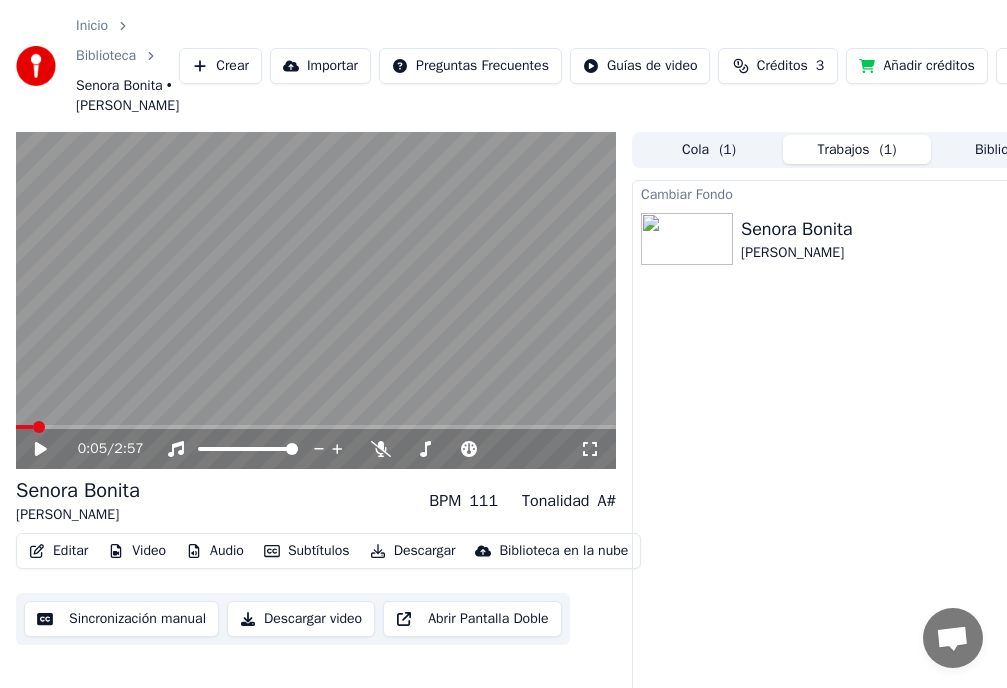 click at bounding box center [39, 427] 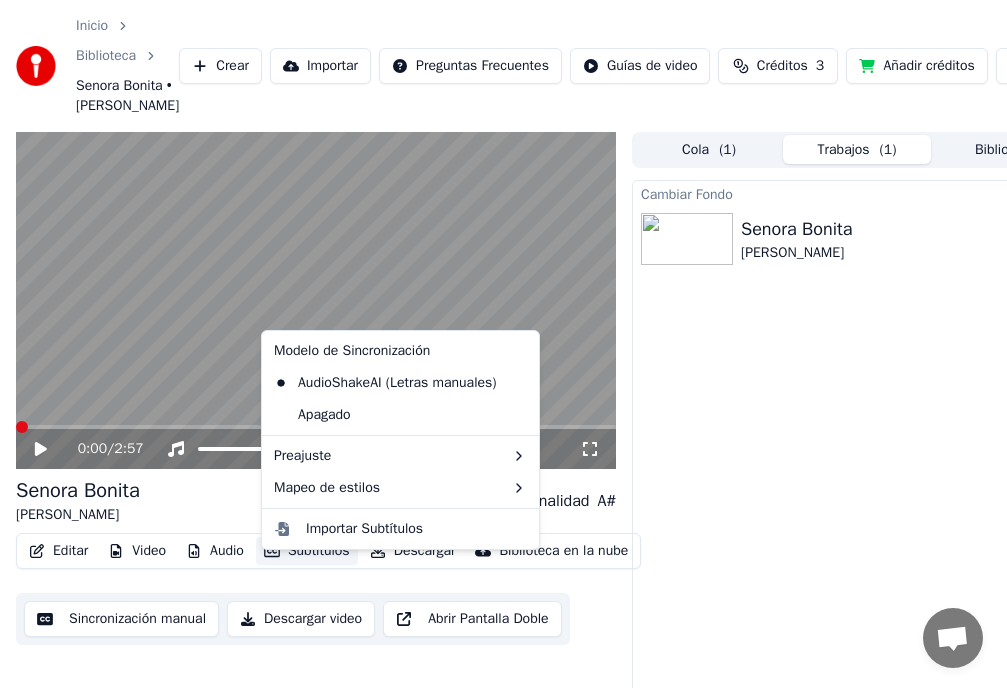 click on "Subtítulos" at bounding box center (307, 551) 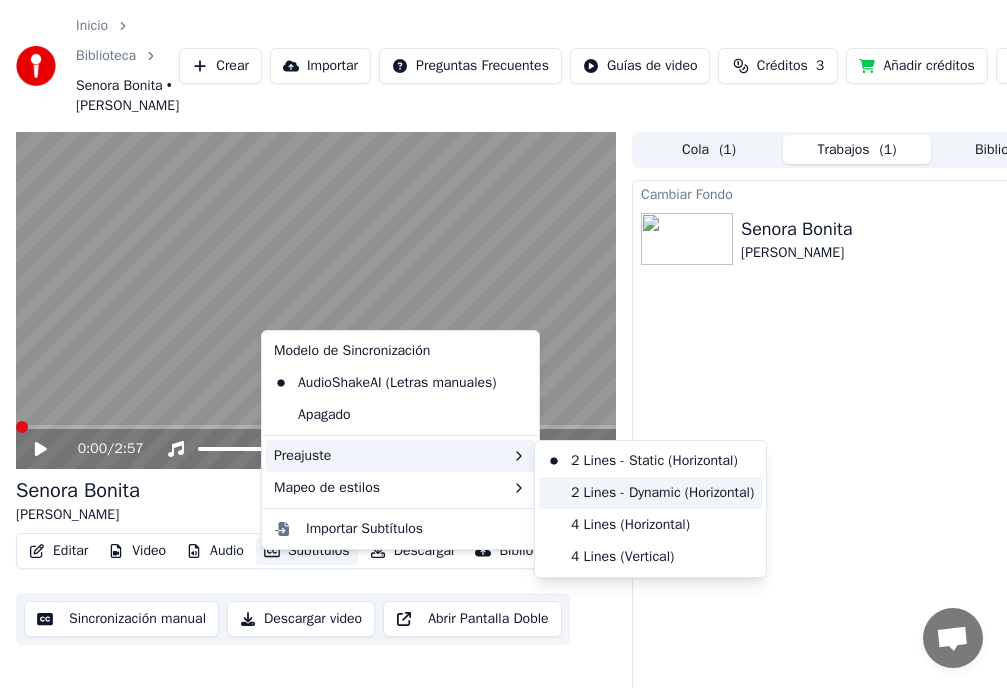 click on "2 Lines - Dynamic (Horizontal)" at bounding box center [650, 493] 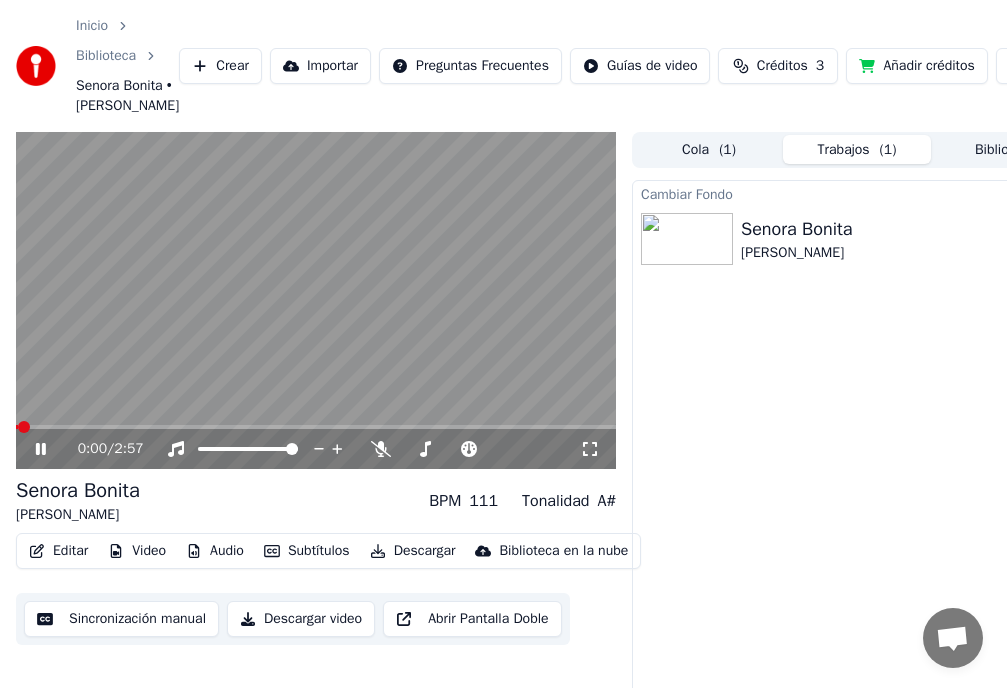 click 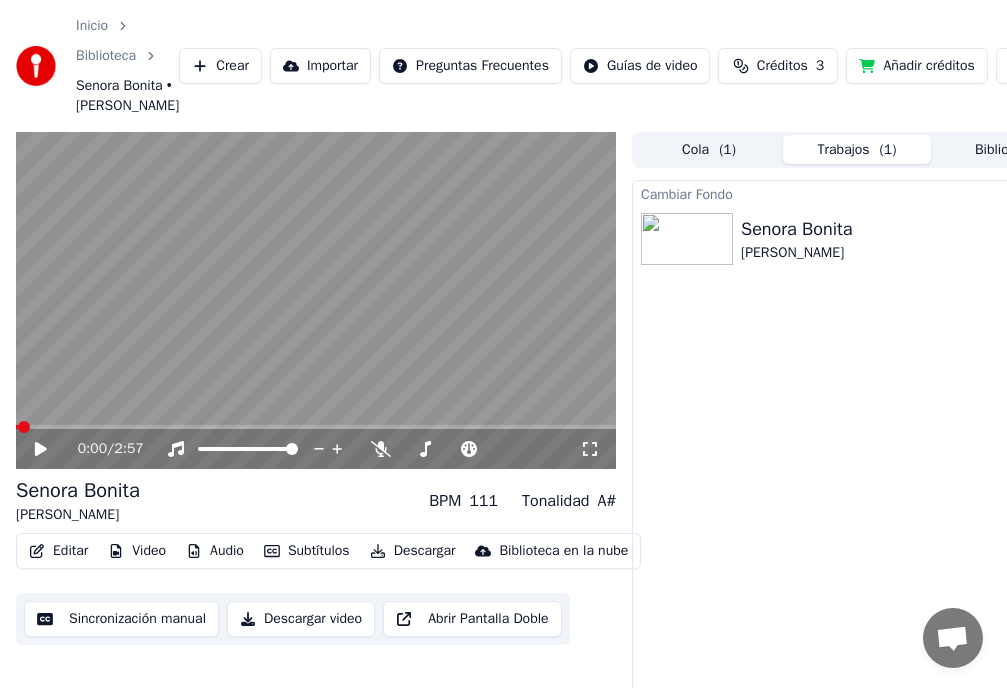 click 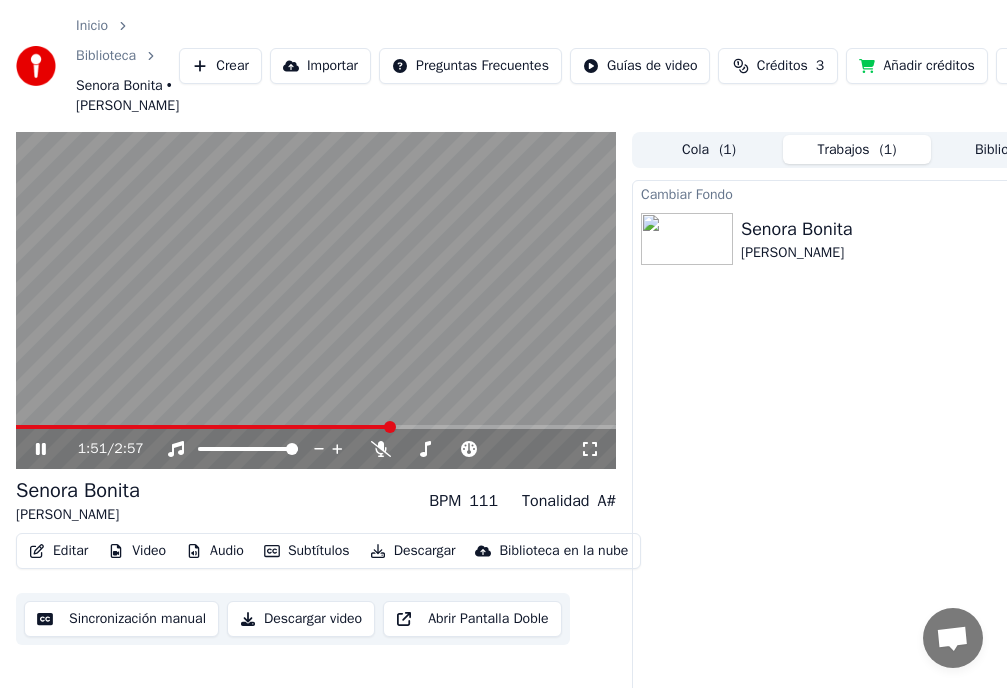 click at bounding box center (203, 427) 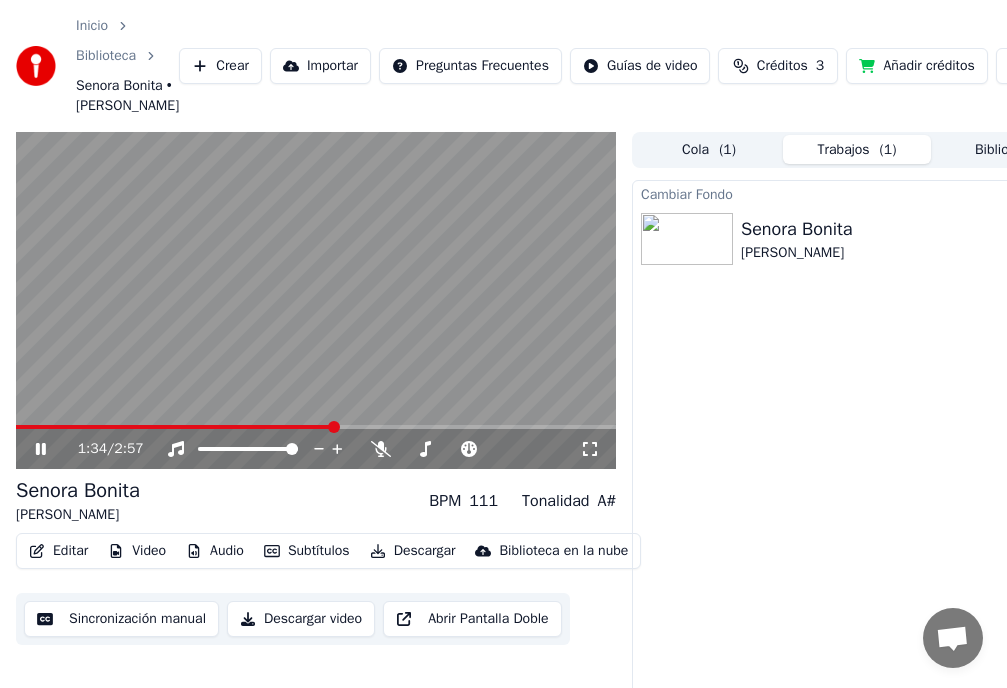 click at bounding box center [175, 427] 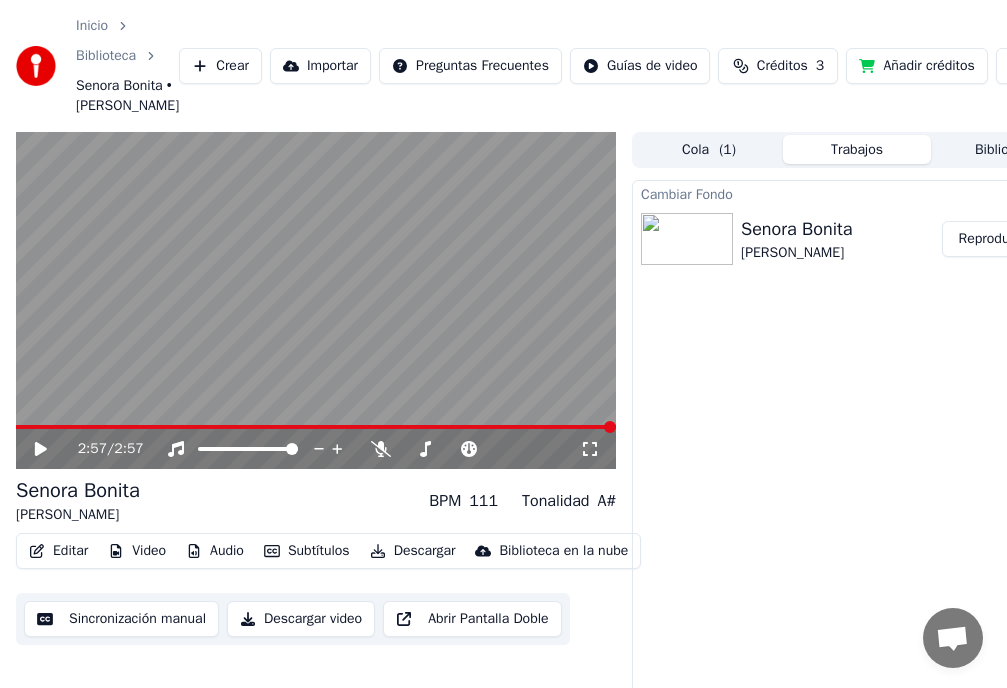 click on "Reproducir" at bounding box center [991, 239] 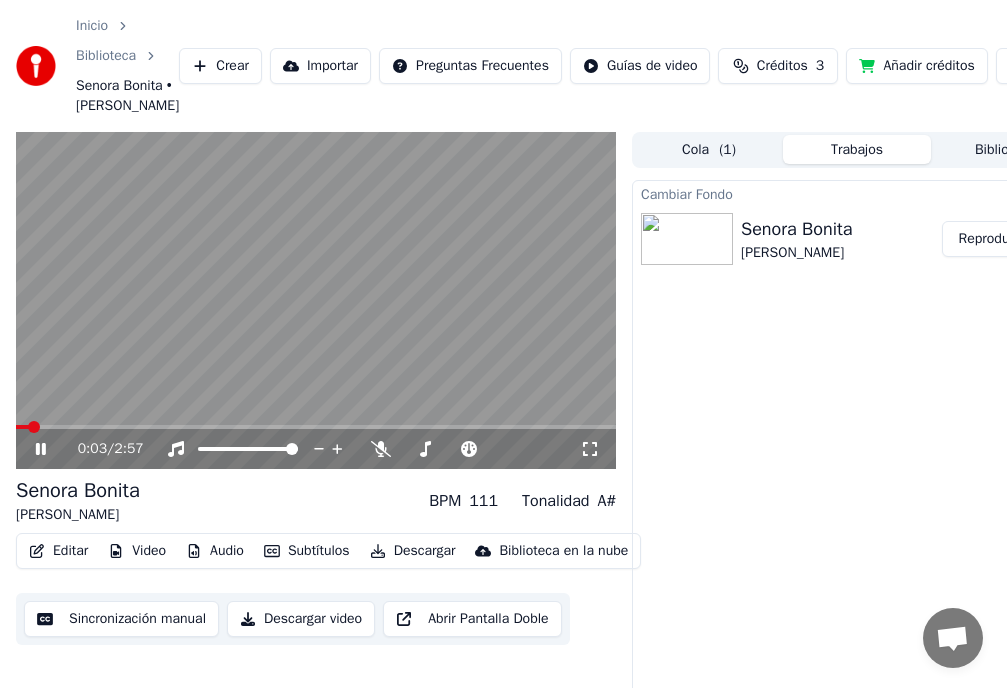 click on "Video" at bounding box center [137, 551] 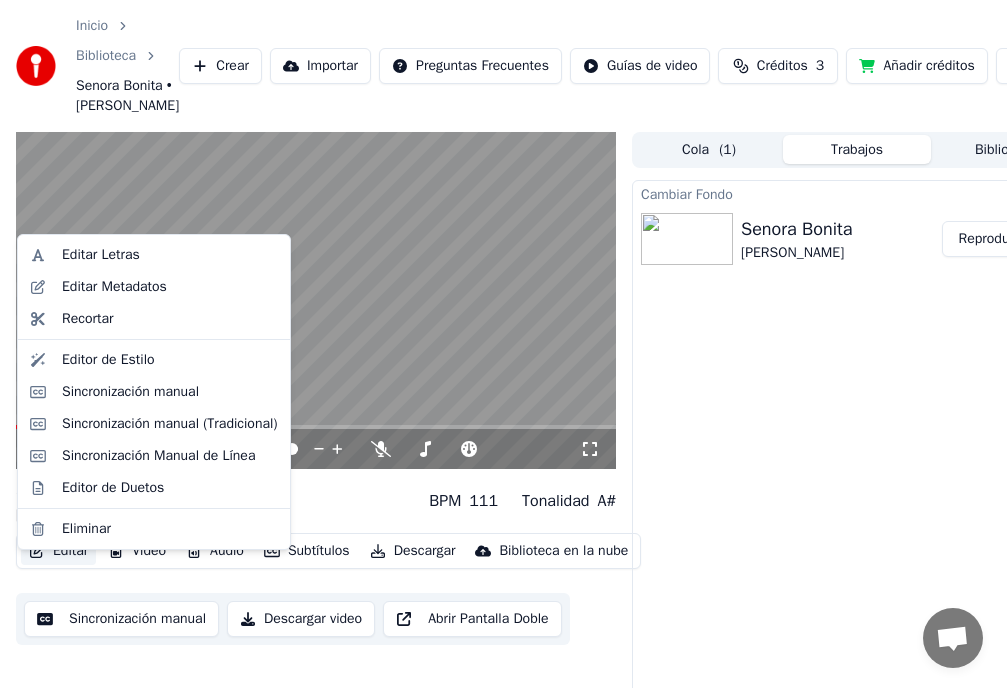 click on "Editar" at bounding box center [58, 551] 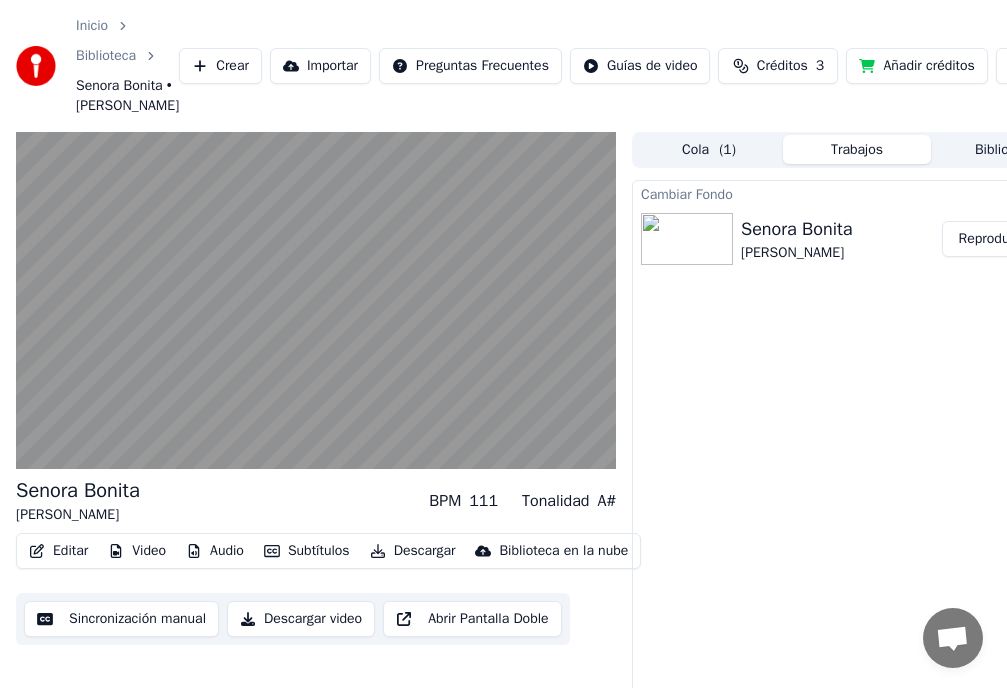click on "Editar" at bounding box center [58, 551] 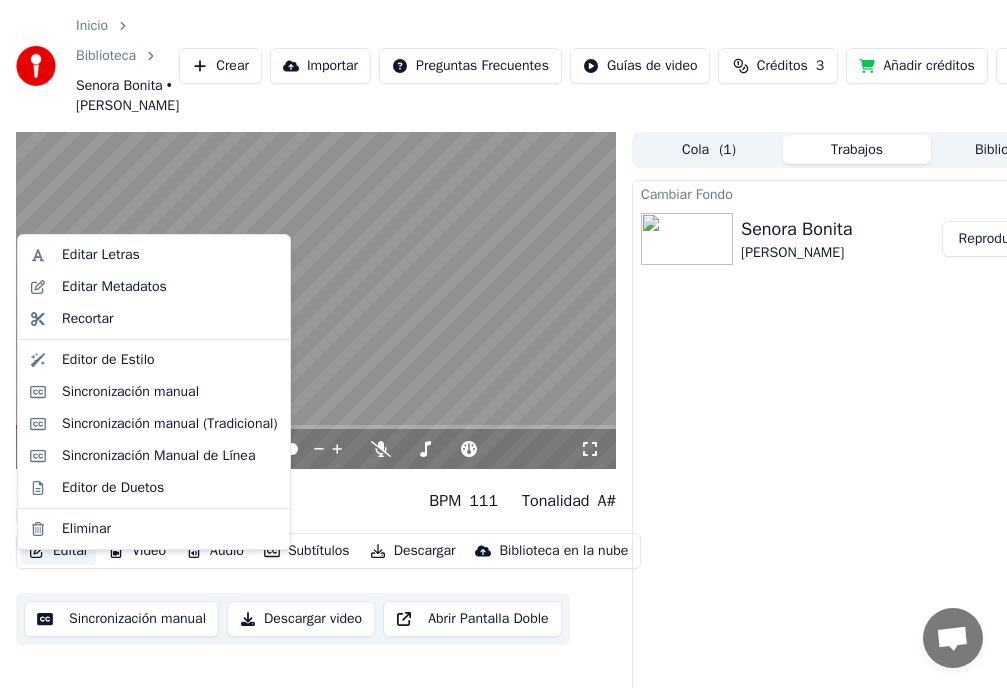 click on "Cambiar Fondo Senora [PERSON_NAME] Reproducir" at bounding box center (857, 472) 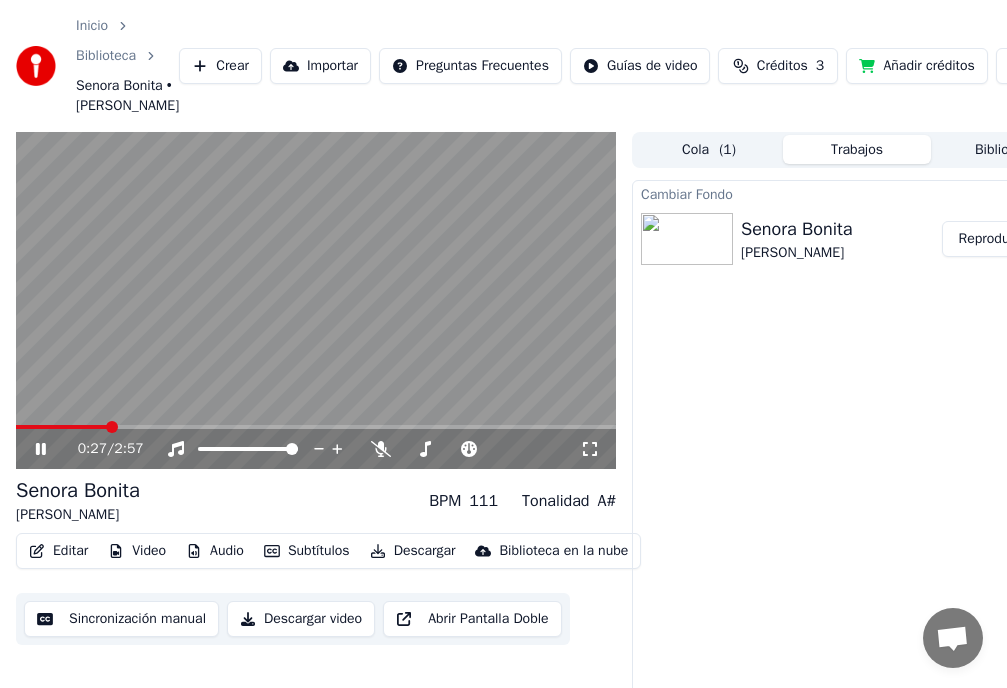 click 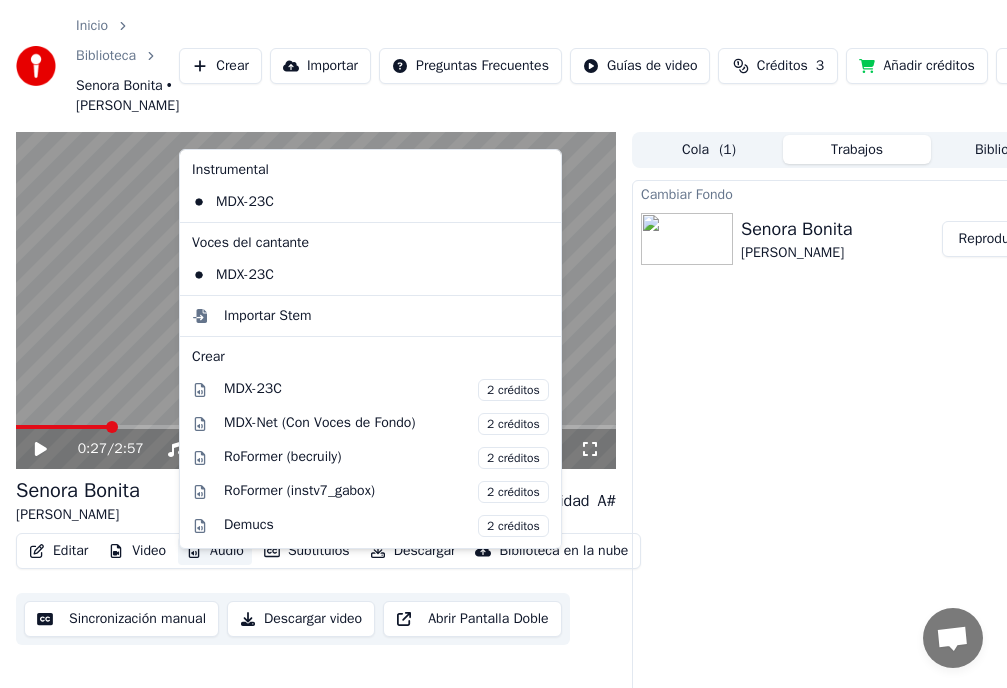 click on "Audio" at bounding box center [215, 551] 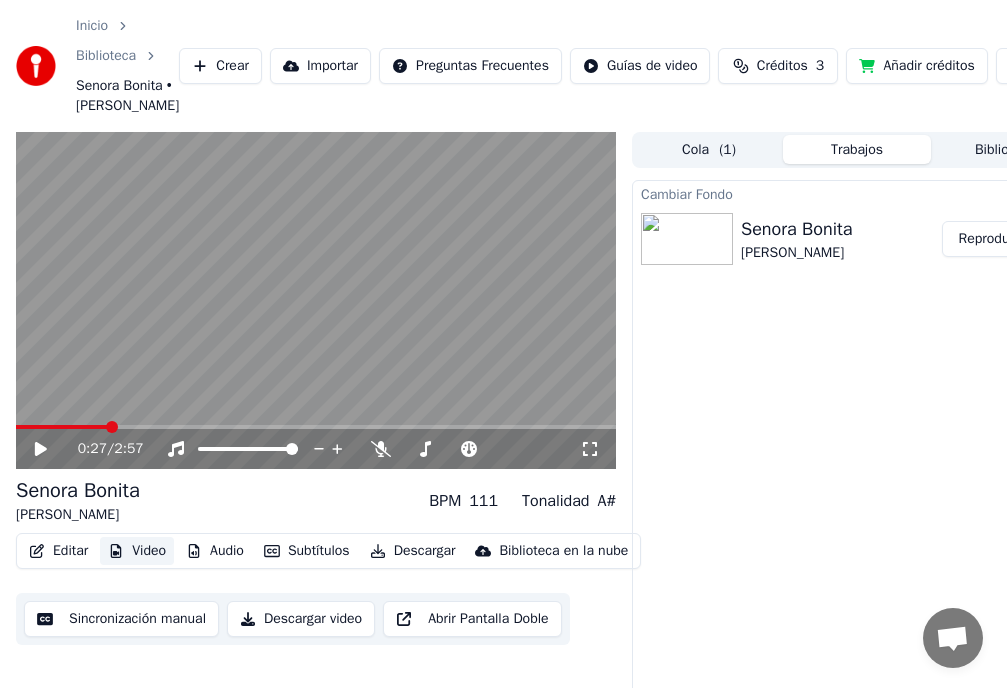 click on "Video" at bounding box center (137, 551) 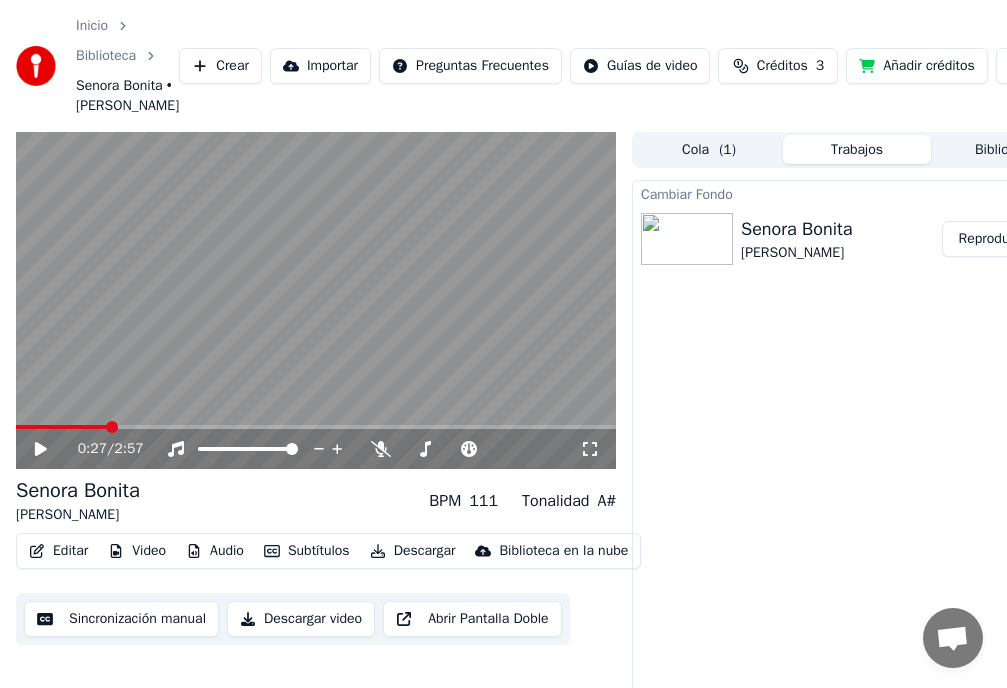 click on "Video" at bounding box center (137, 551) 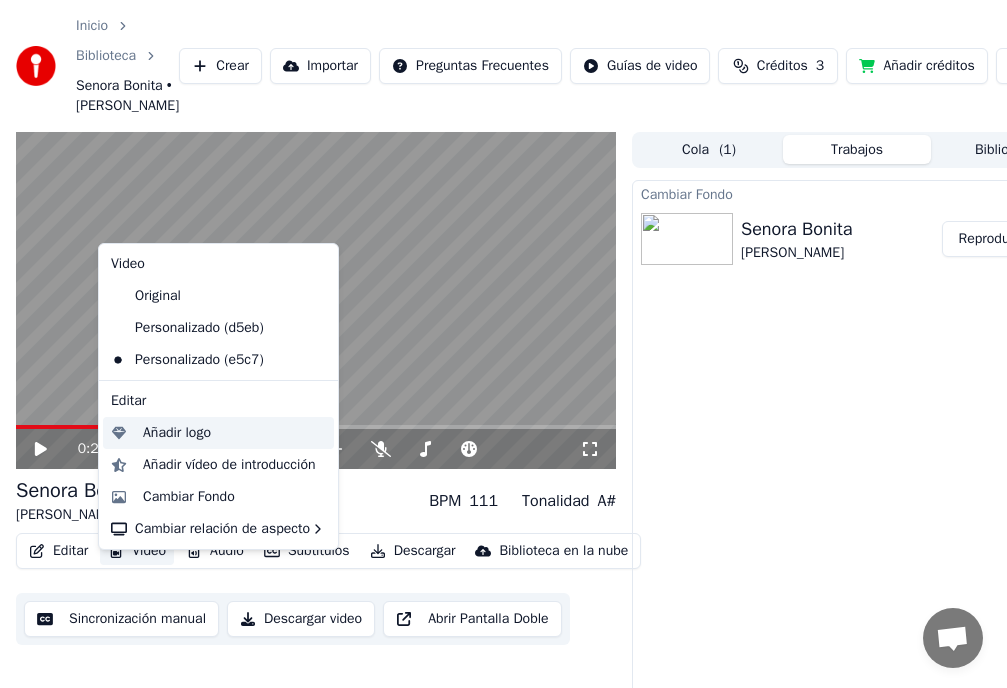 click on "Añadir logo" at bounding box center (177, 433) 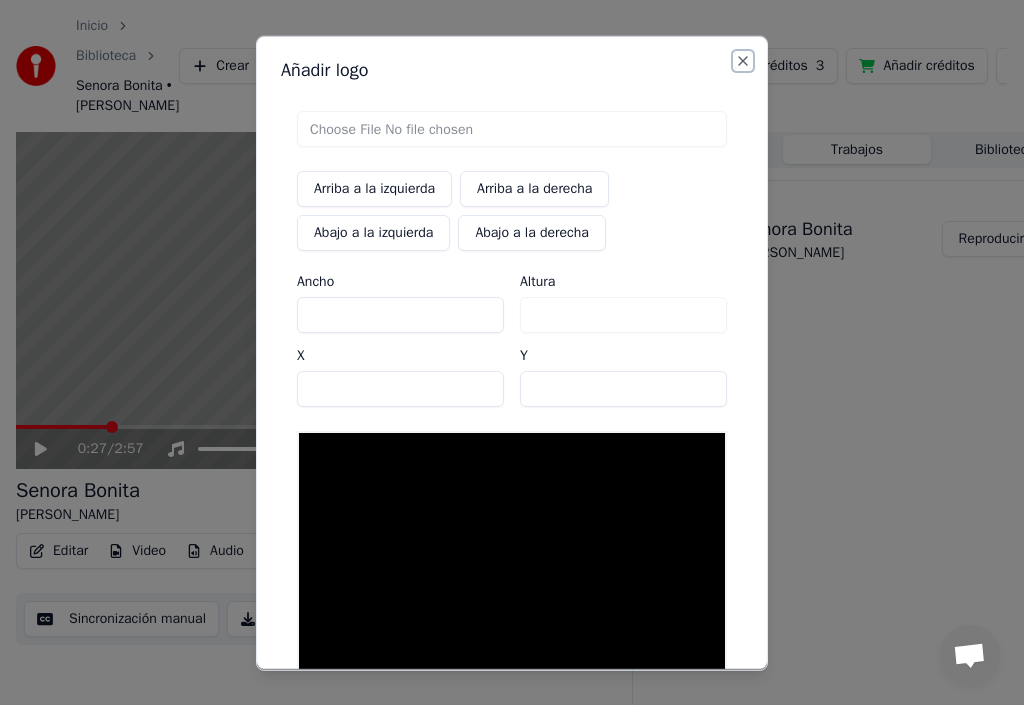 click on "Close" at bounding box center [743, 60] 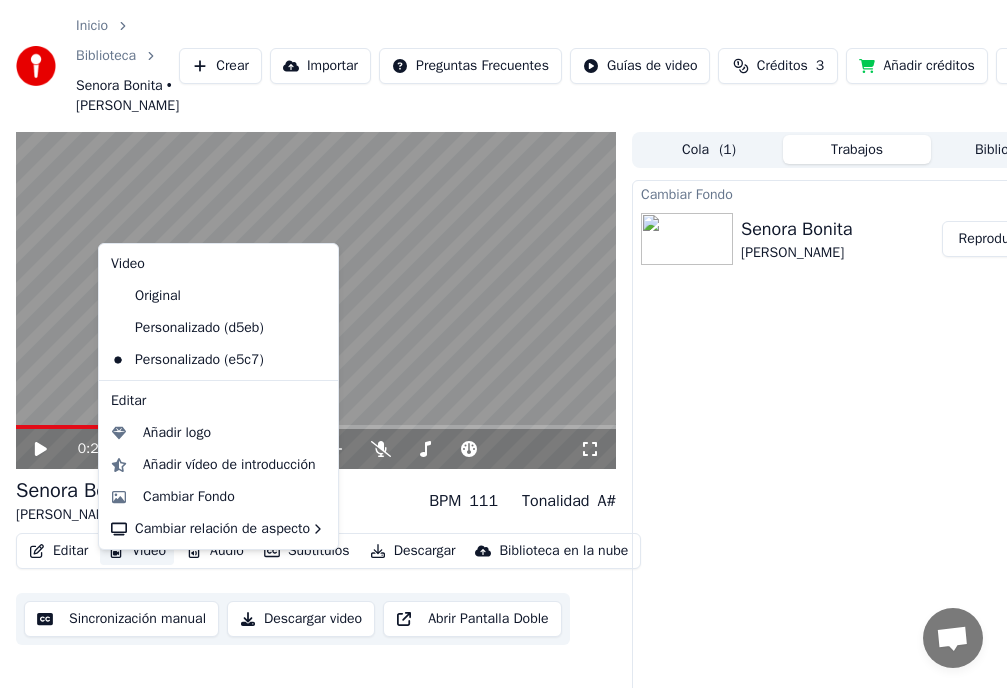 click on "Video" at bounding box center [137, 551] 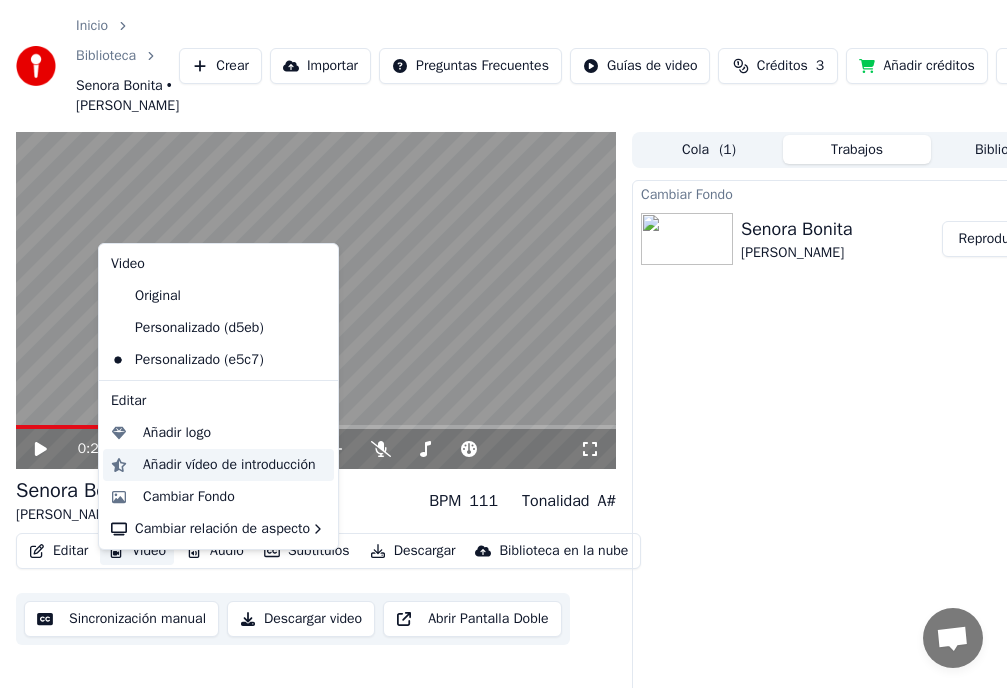 click on "Añadir vídeo de introducción" at bounding box center (229, 465) 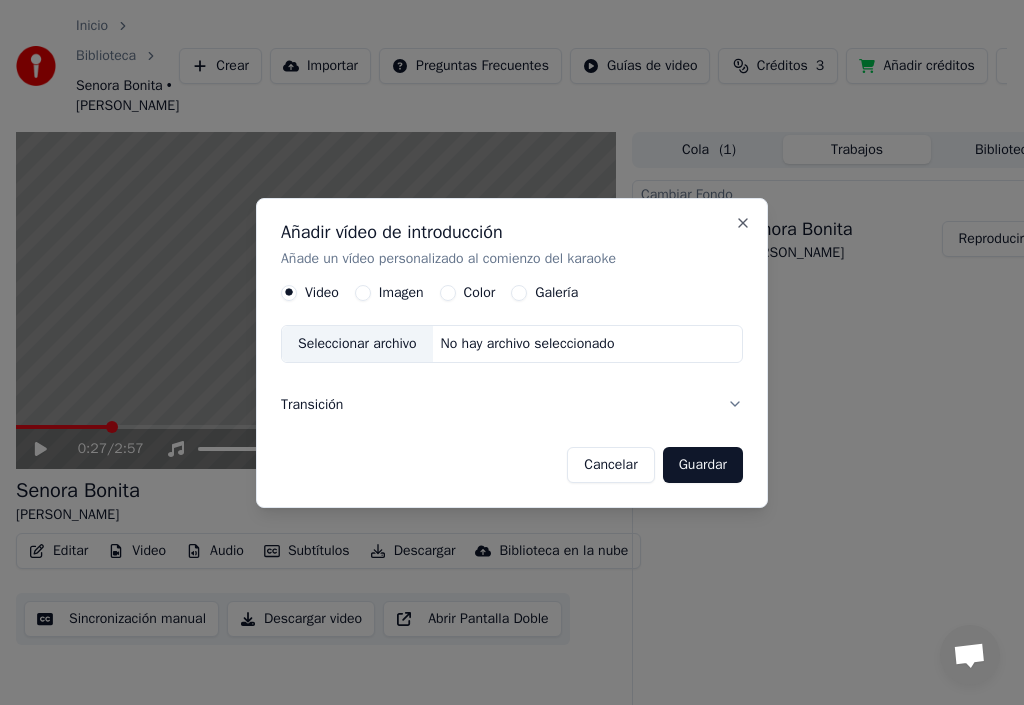 click on "Imagen" at bounding box center [363, 293] 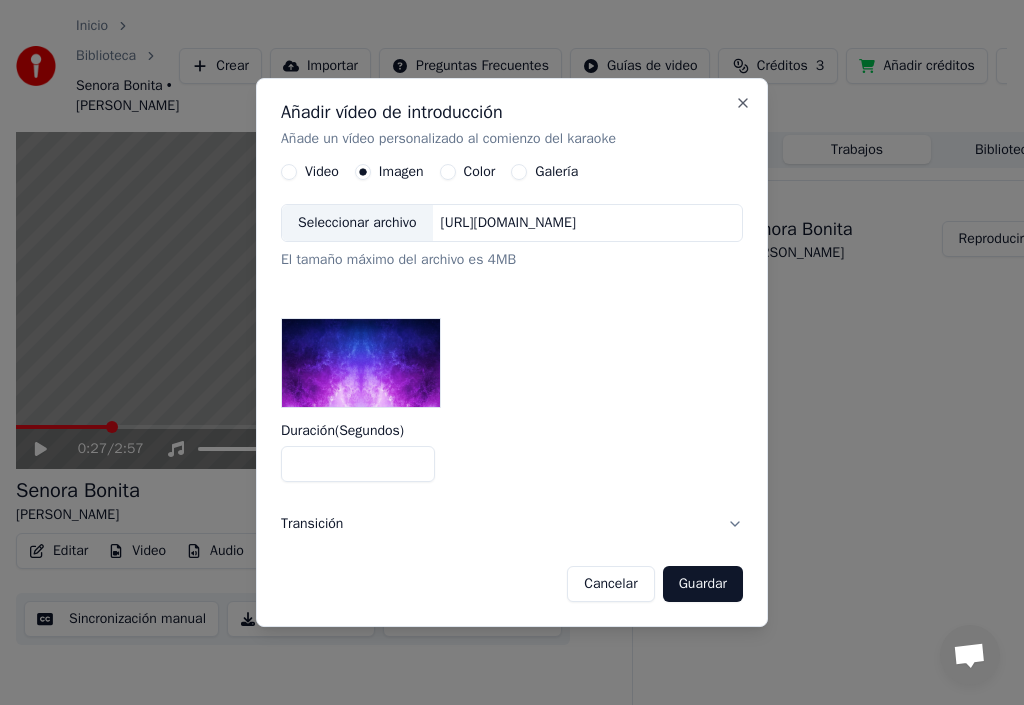 click on "Seleccionar archivo" at bounding box center [357, 224] 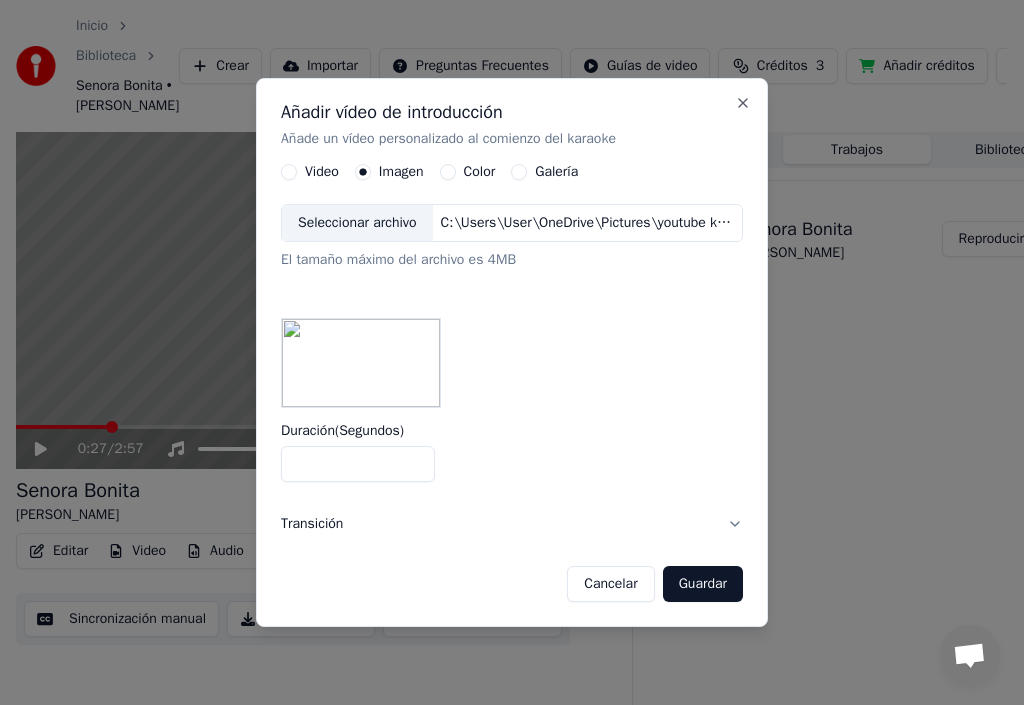 click on "*" at bounding box center [358, 464] 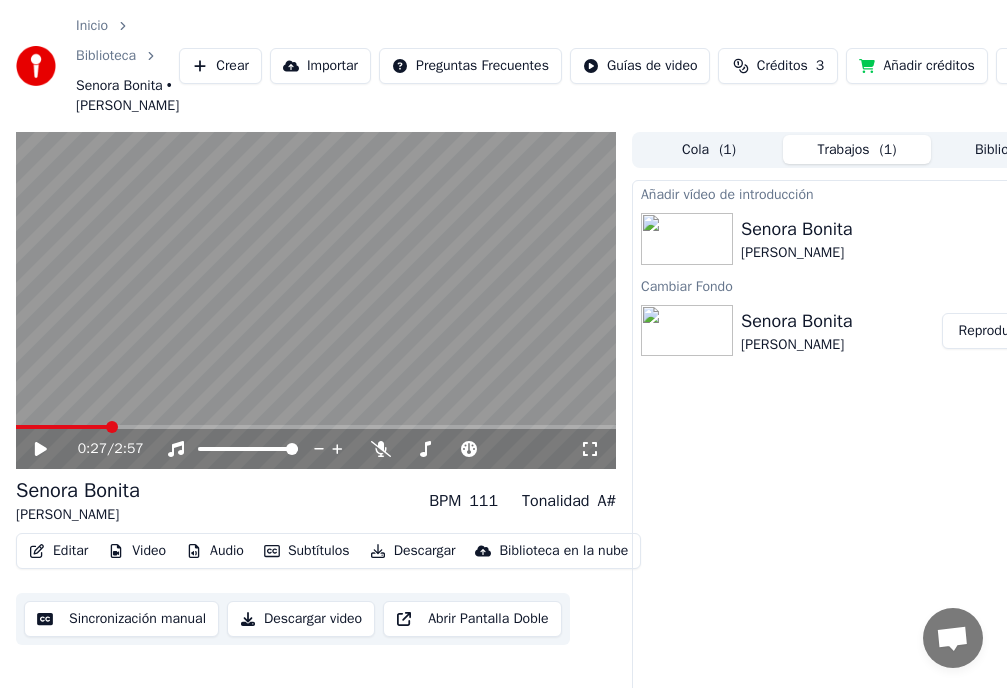 click on "Añadir créditos" at bounding box center [916, 66] 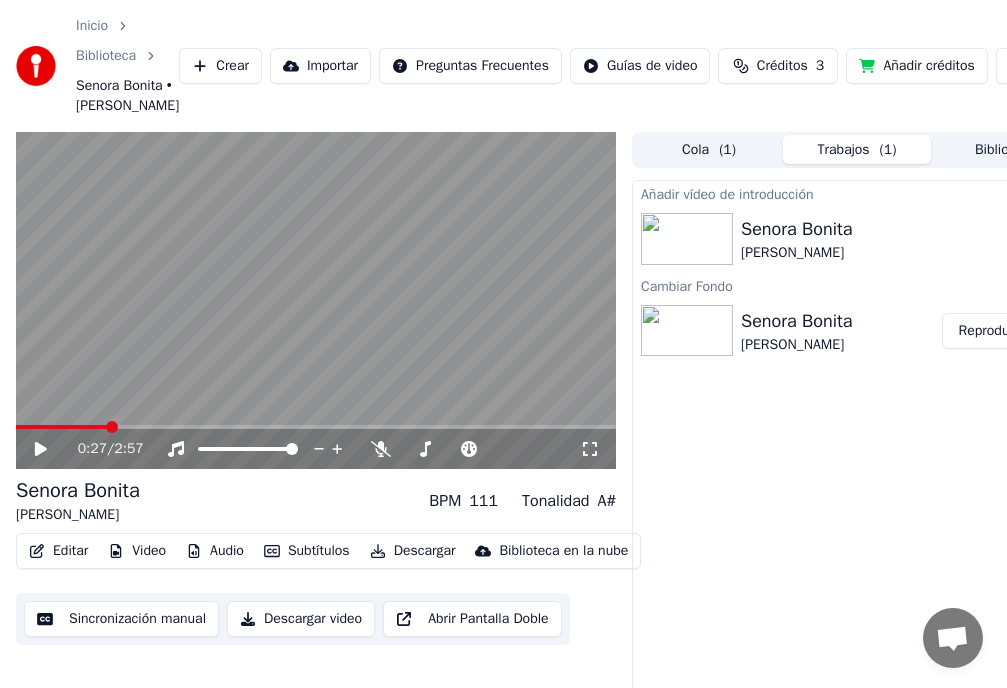 click 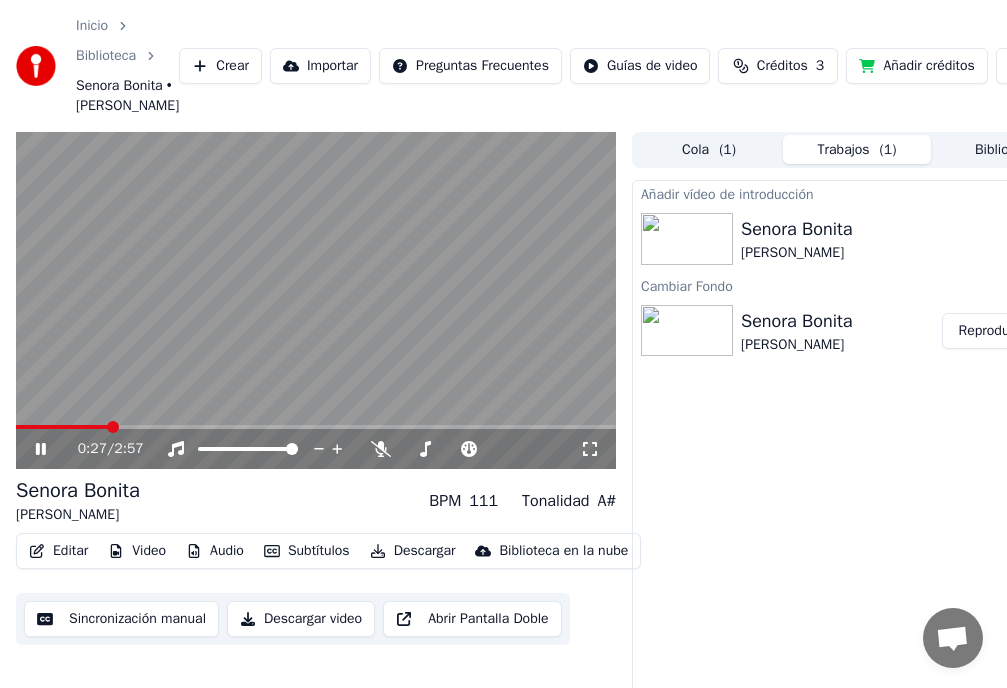 click on "0:27  /  2:57" at bounding box center [316, 449] 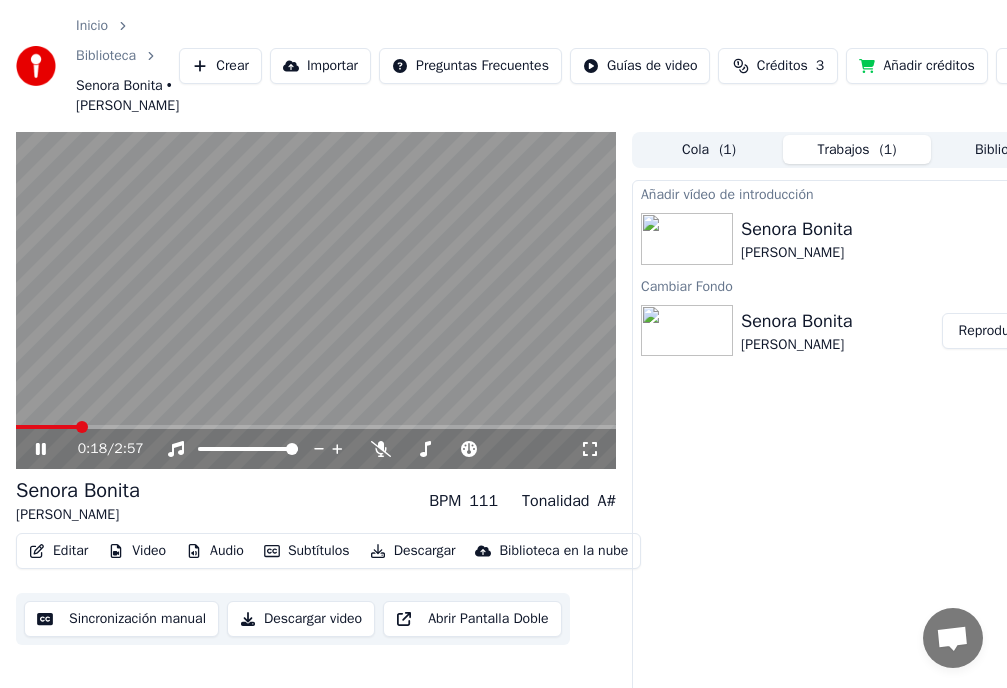 click 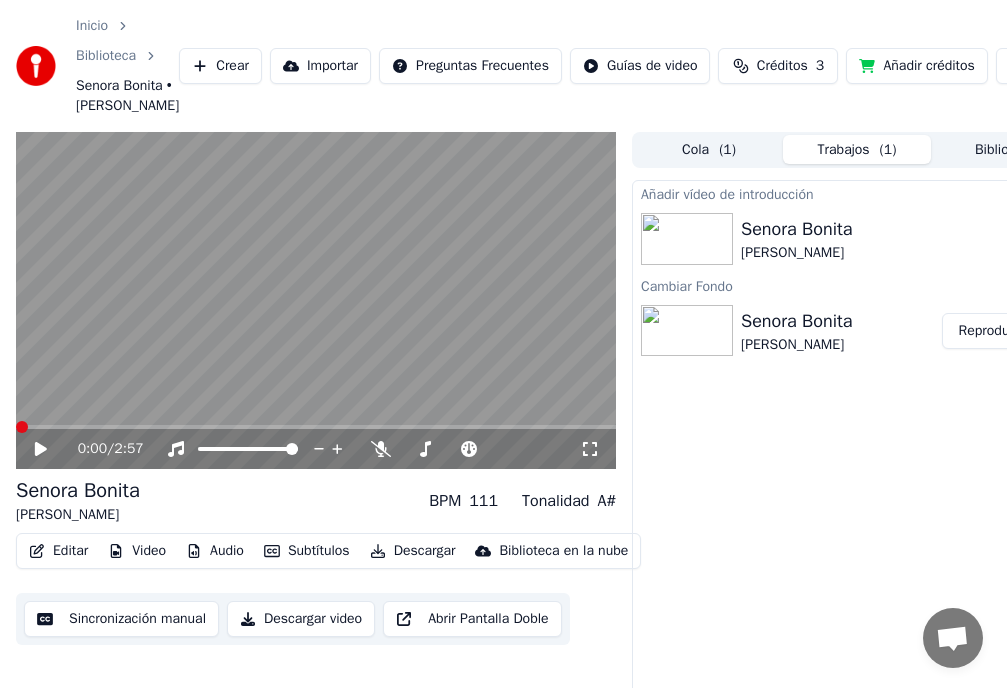 click at bounding box center (22, 427) 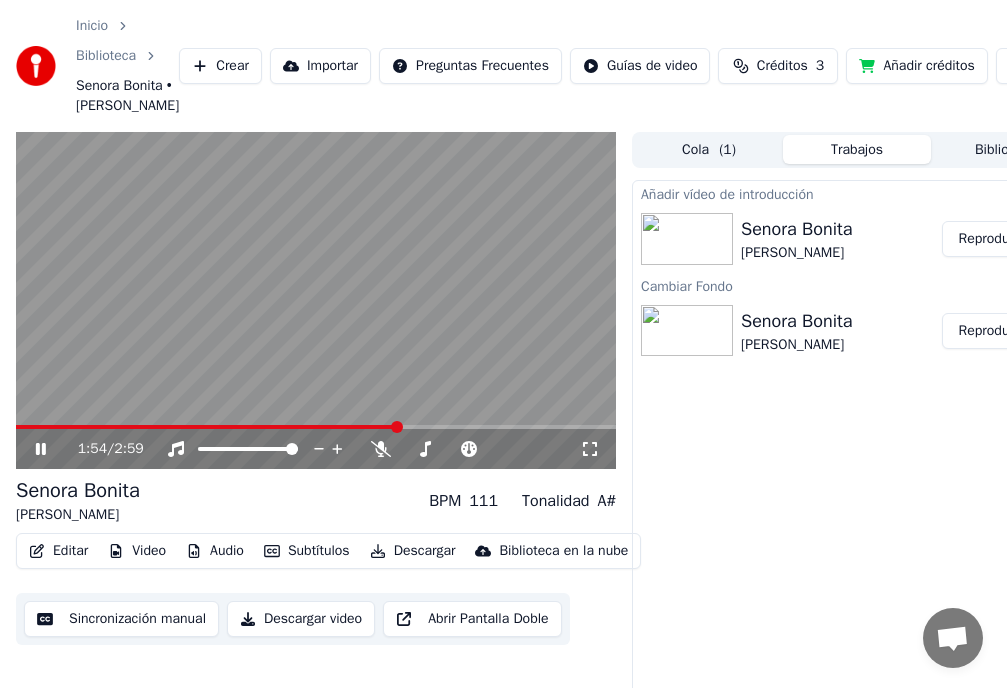 click 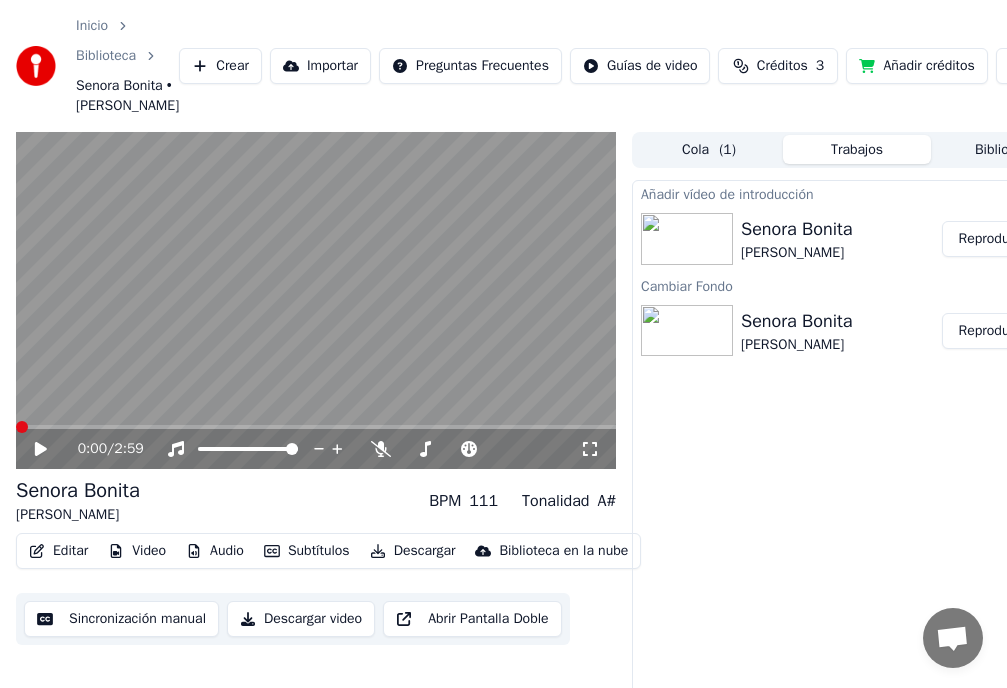 click at bounding box center [22, 427] 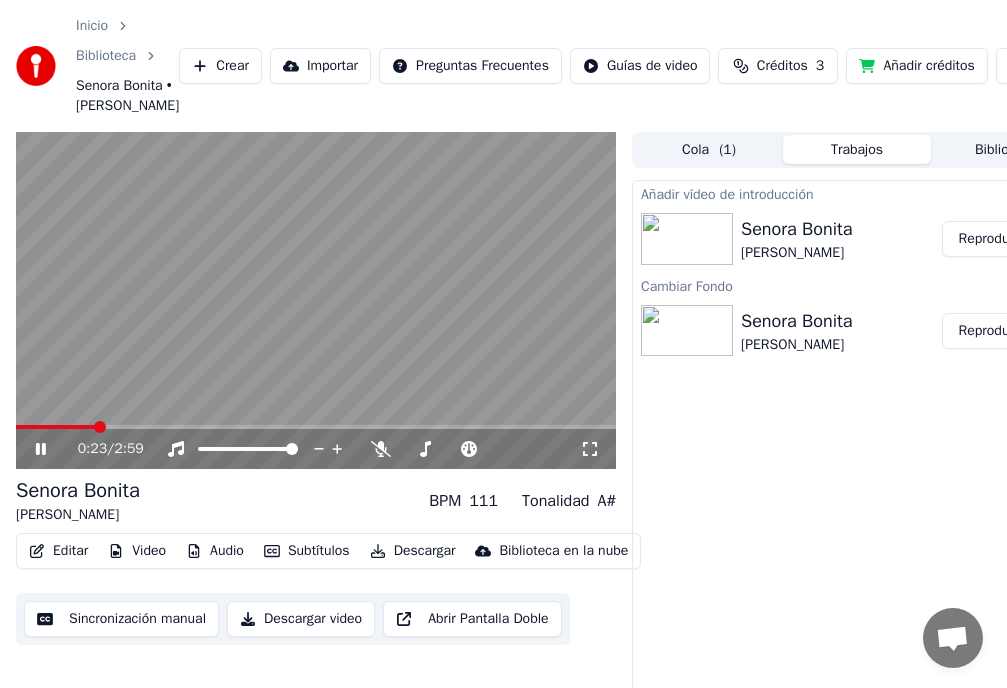 click 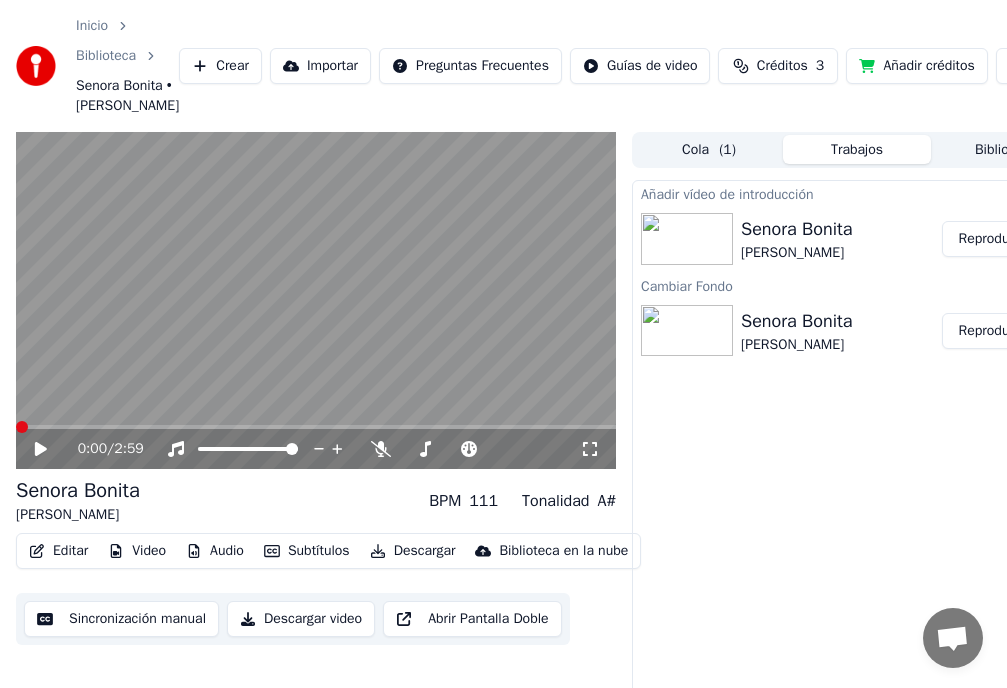 click at bounding box center (22, 427) 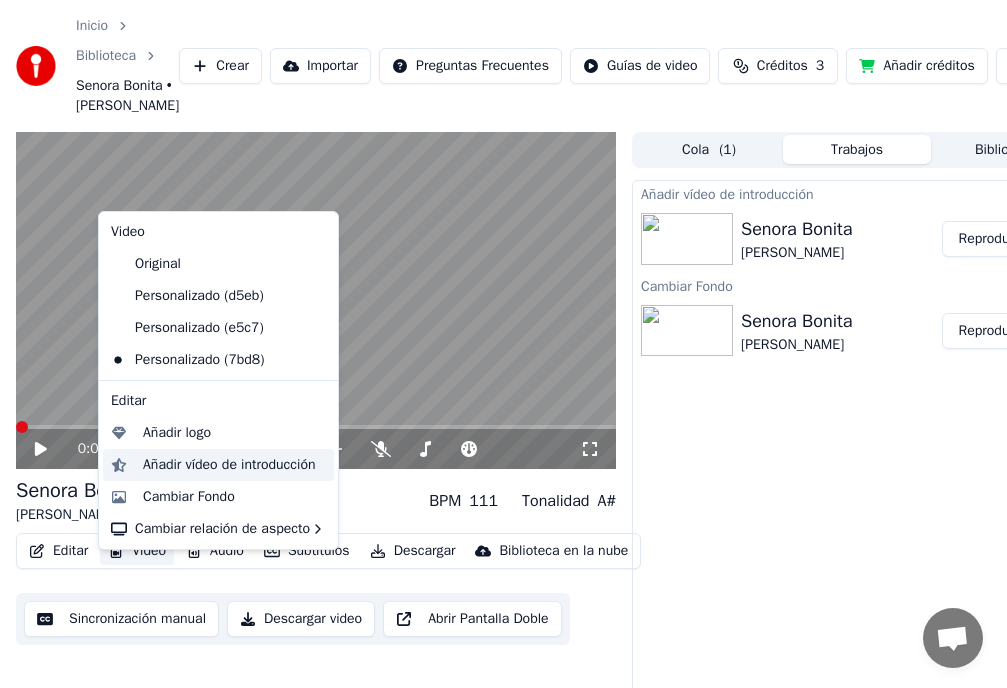 click on "Añadir vídeo de introducción" at bounding box center [229, 465] 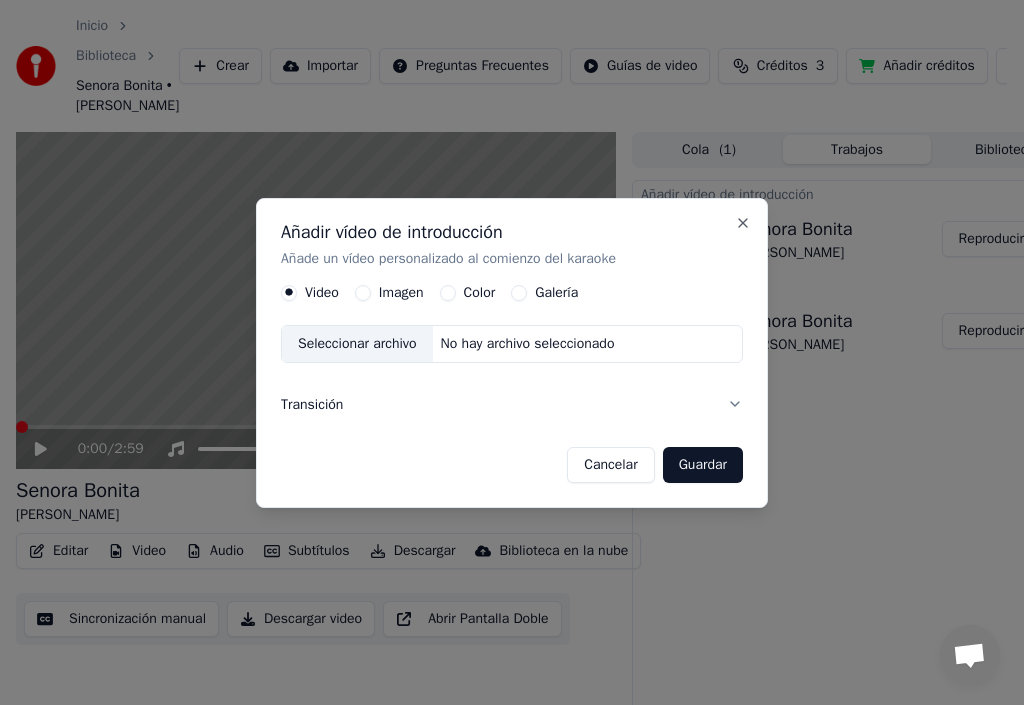 click on "Imagen" at bounding box center (363, 293) 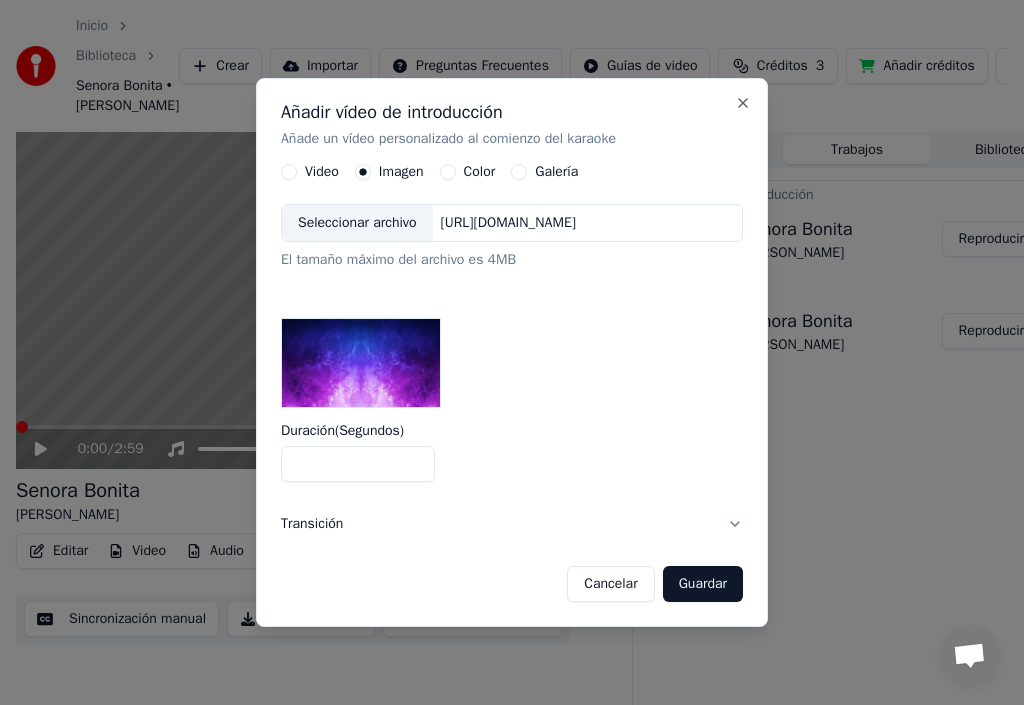 click on "*" at bounding box center (358, 464) 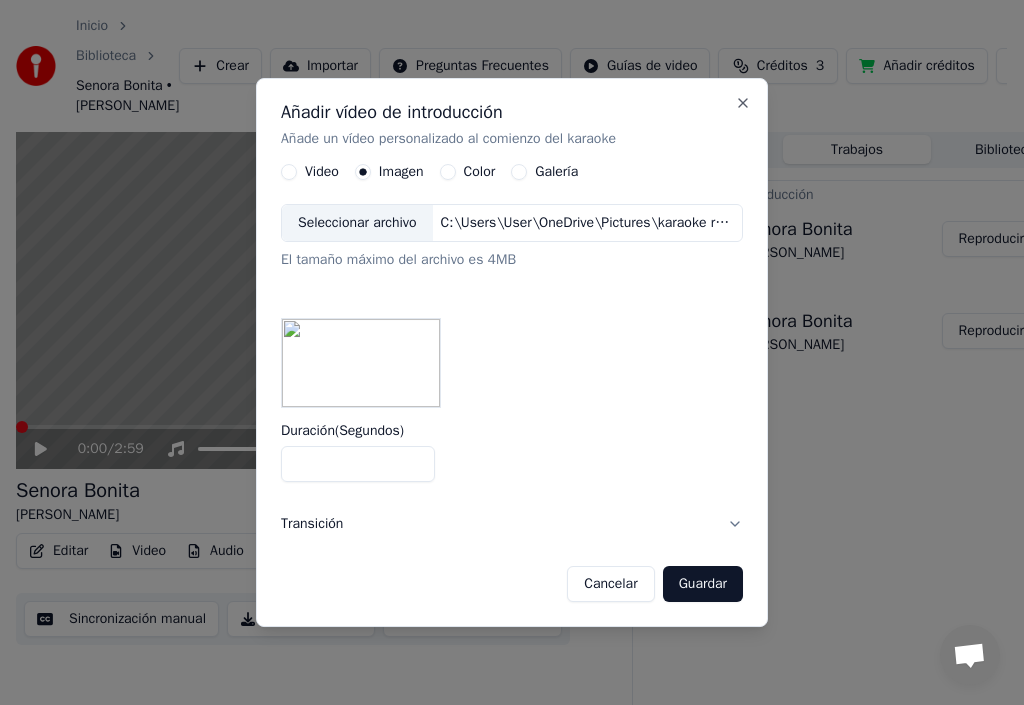 click on "Guardar" at bounding box center [703, 584] 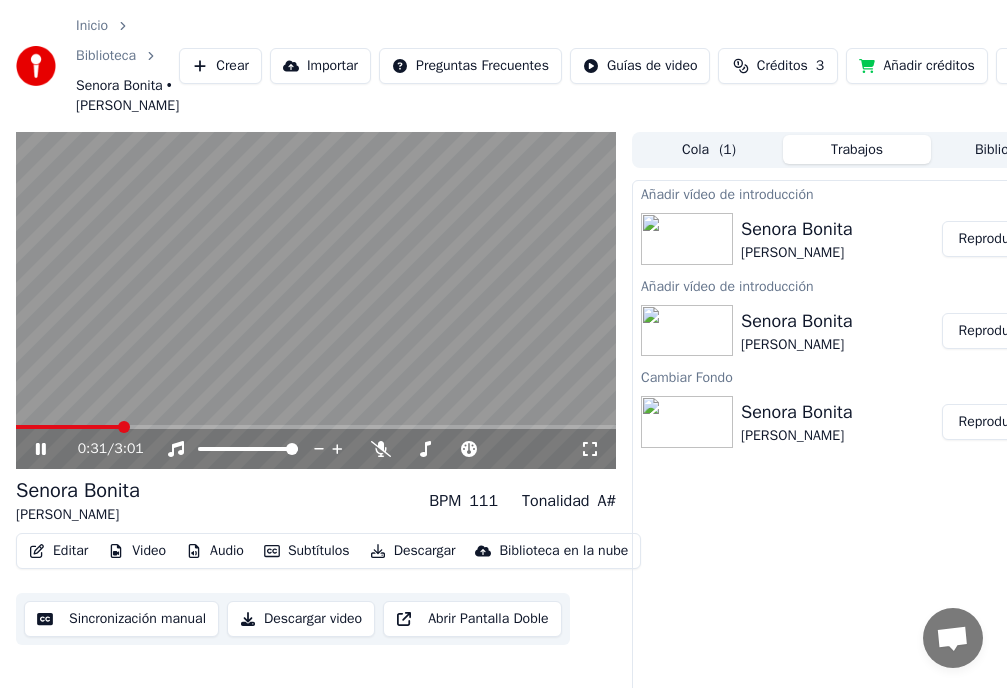 click 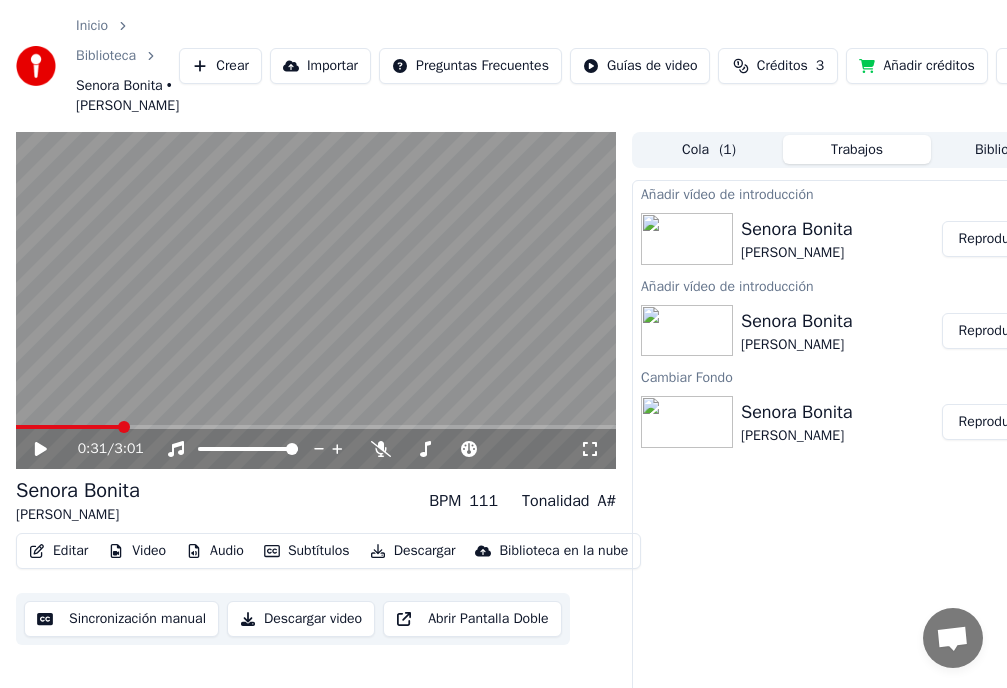 click on "Reproducir" at bounding box center (991, 239) 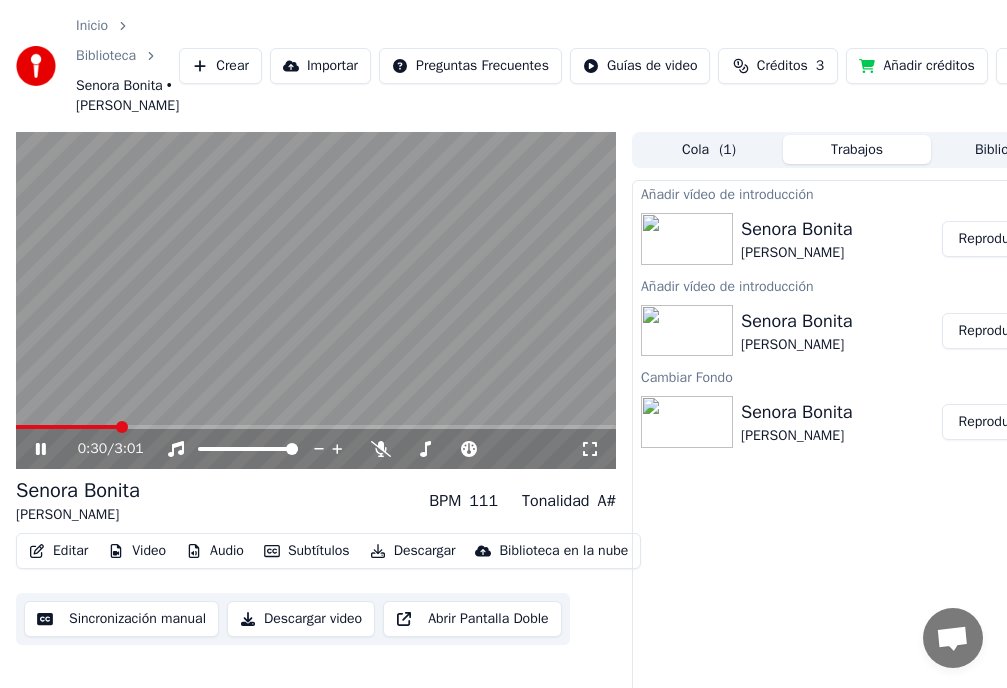 click 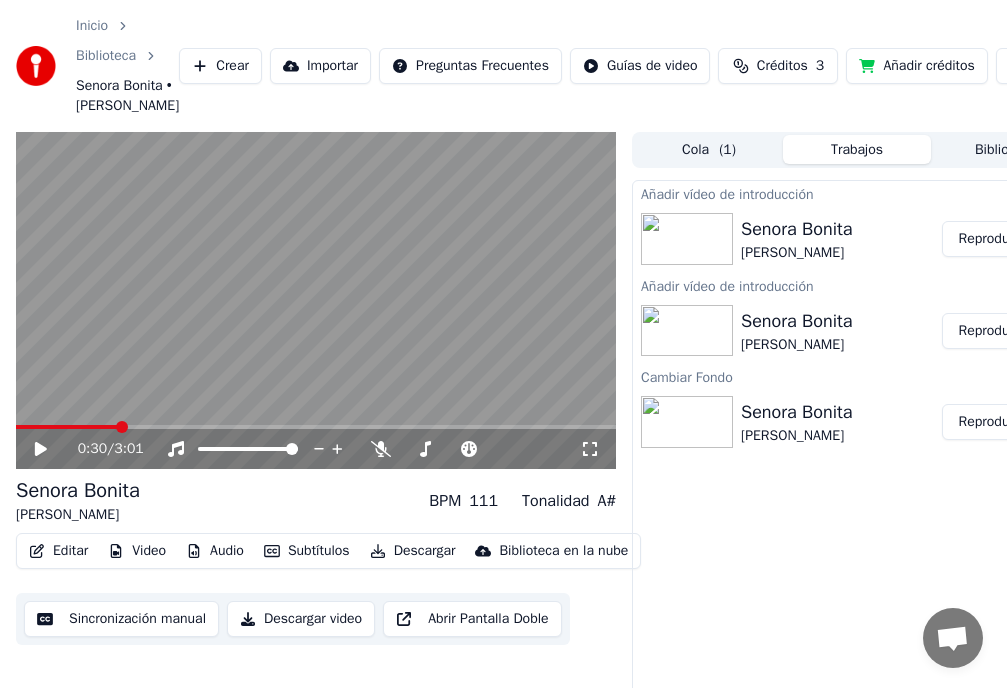click on "Descargar video" at bounding box center (301, 619) 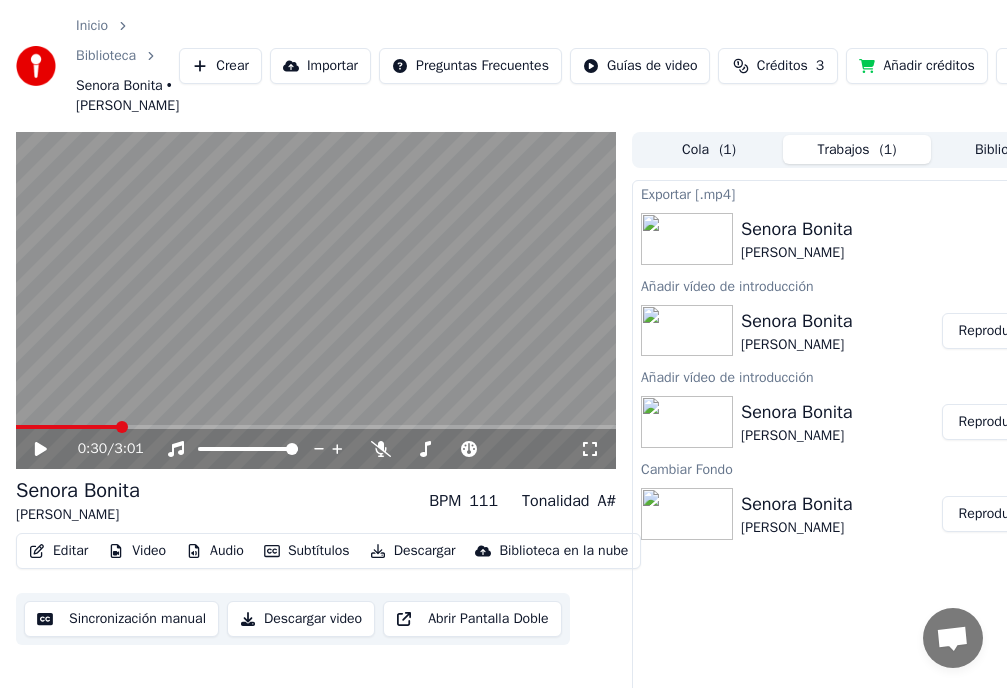 click on "Importar" at bounding box center (320, 66) 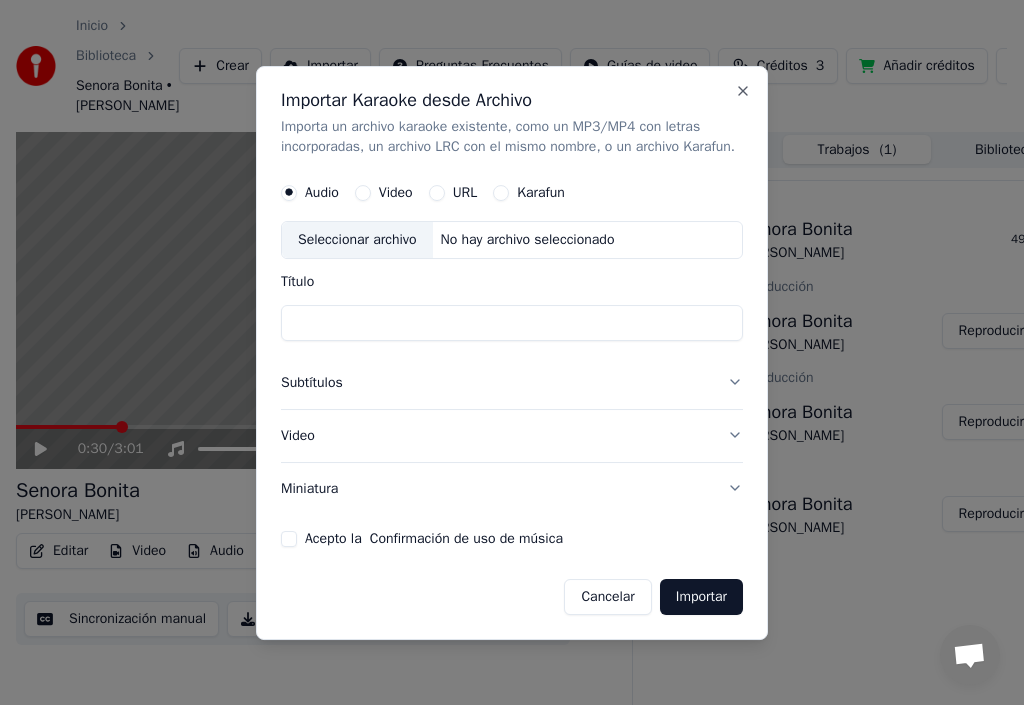click on "Video" at bounding box center [512, 435] 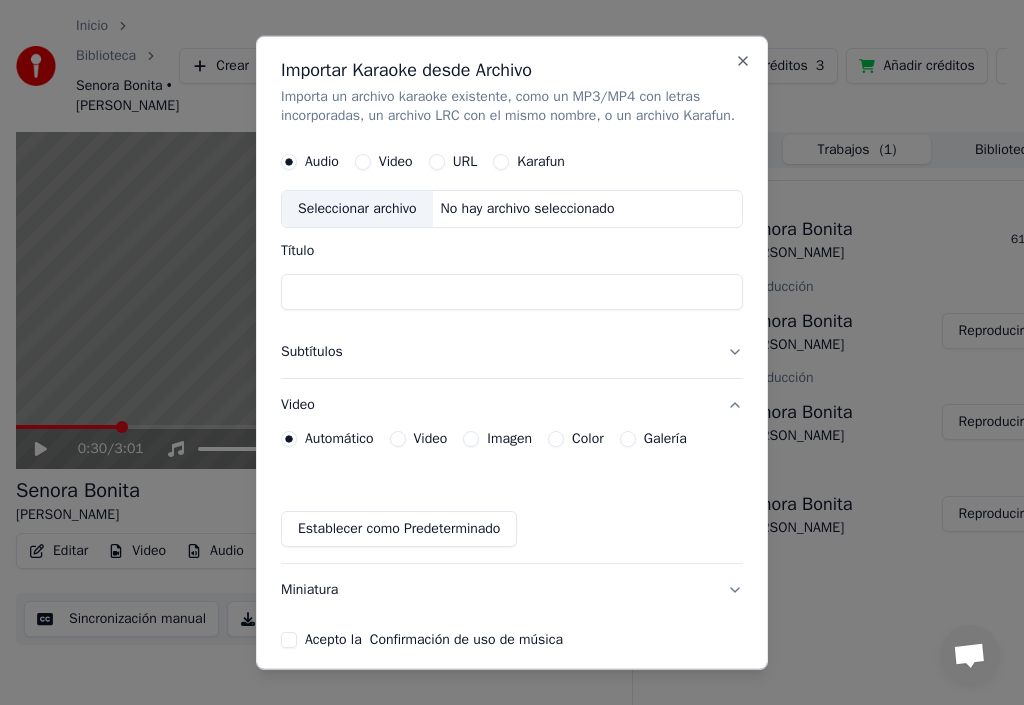 click on "Título" at bounding box center (512, 292) 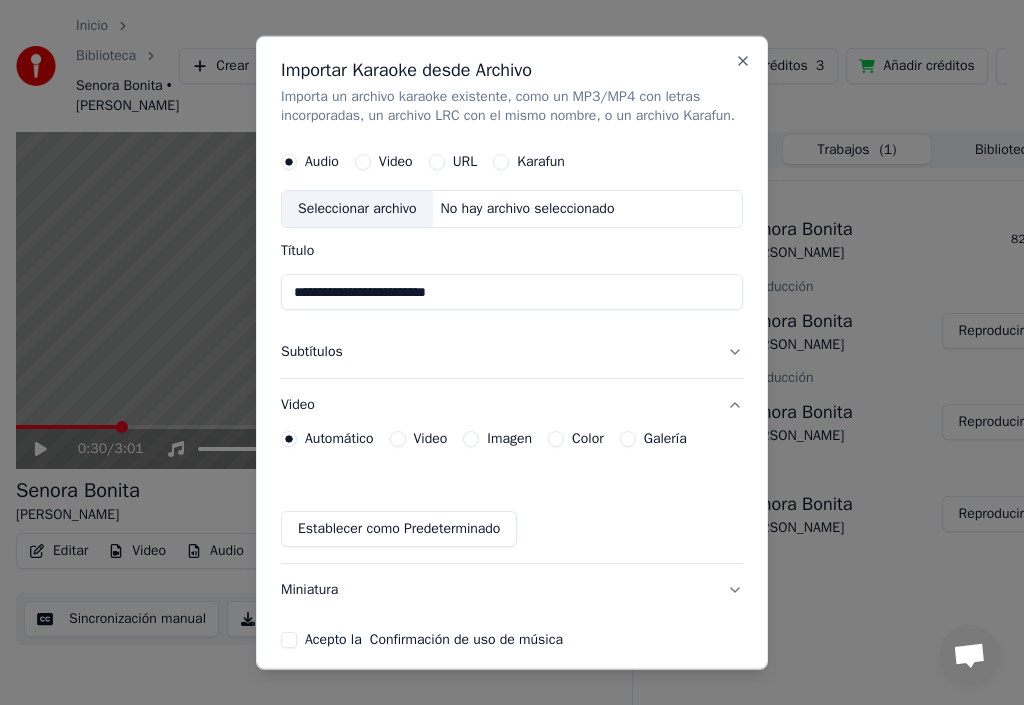 type on "**********" 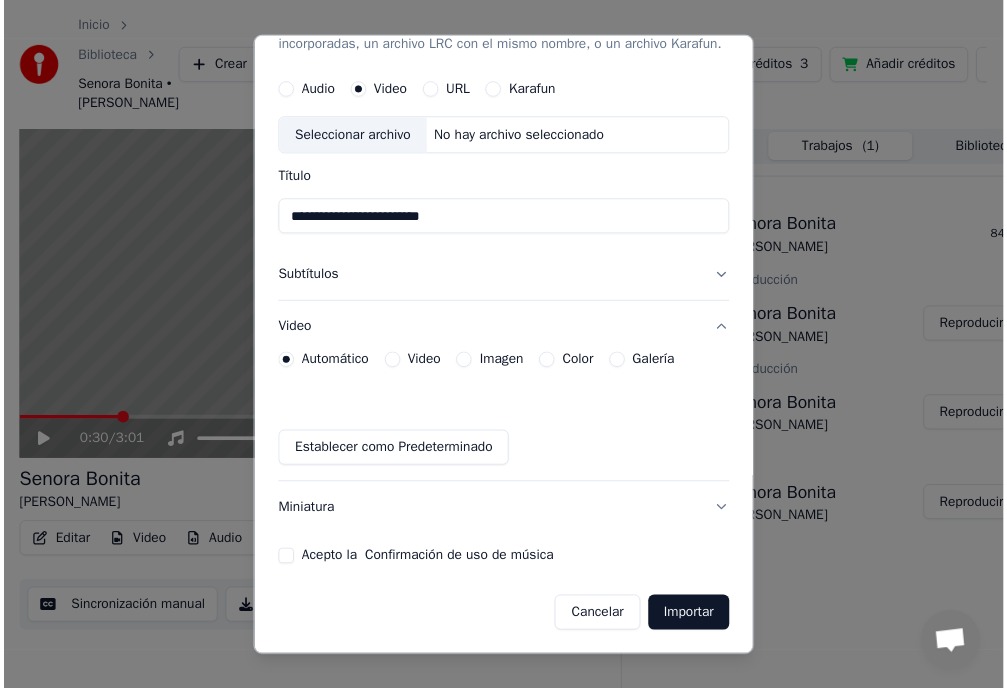 scroll, scrollTop: 91, scrollLeft: 0, axis: vertical 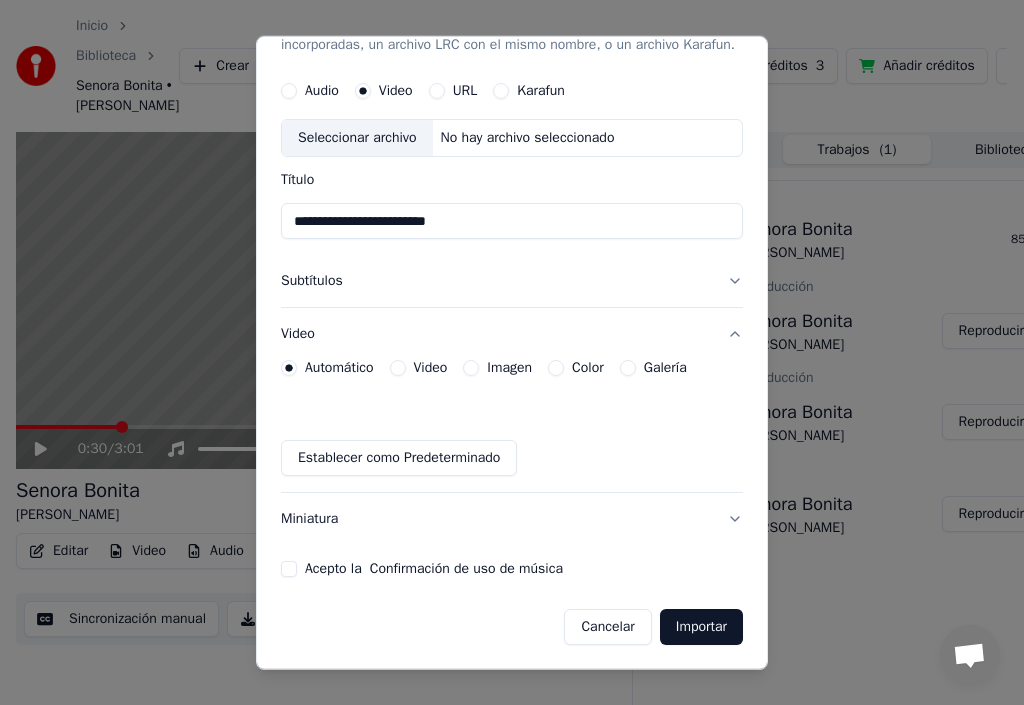 click on "Acepto la   Confirmación de uso de música" at bounding box center [289, 569] 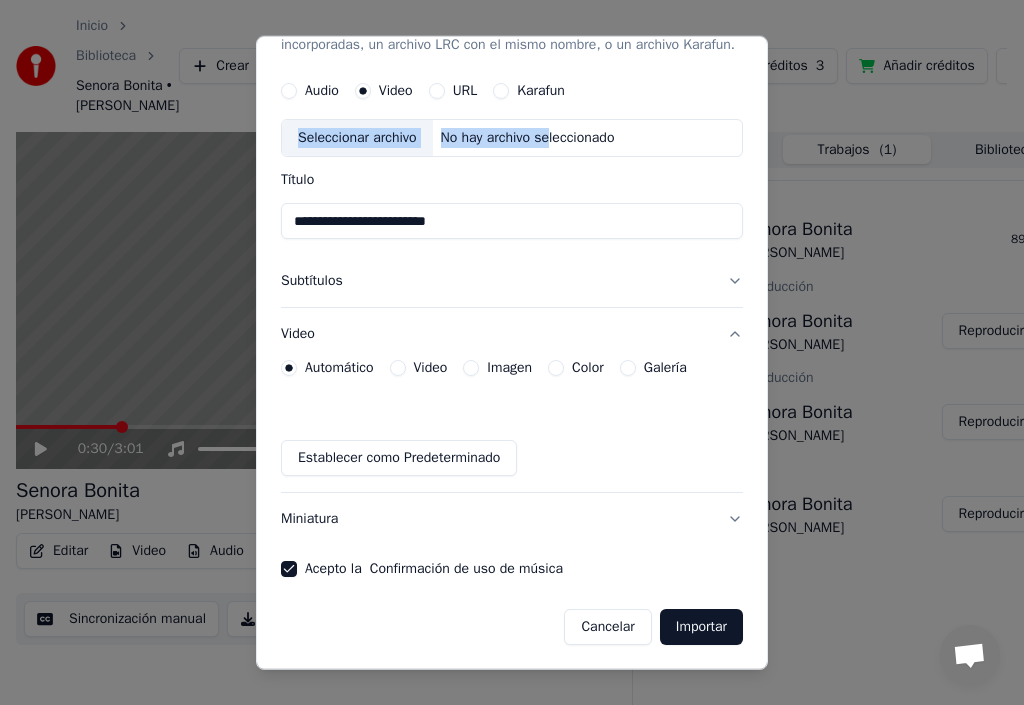 drag, startPoint x: 687, startPoint y: 53, endPoint x: 576, endPoint y: 119, distance: 129.13947 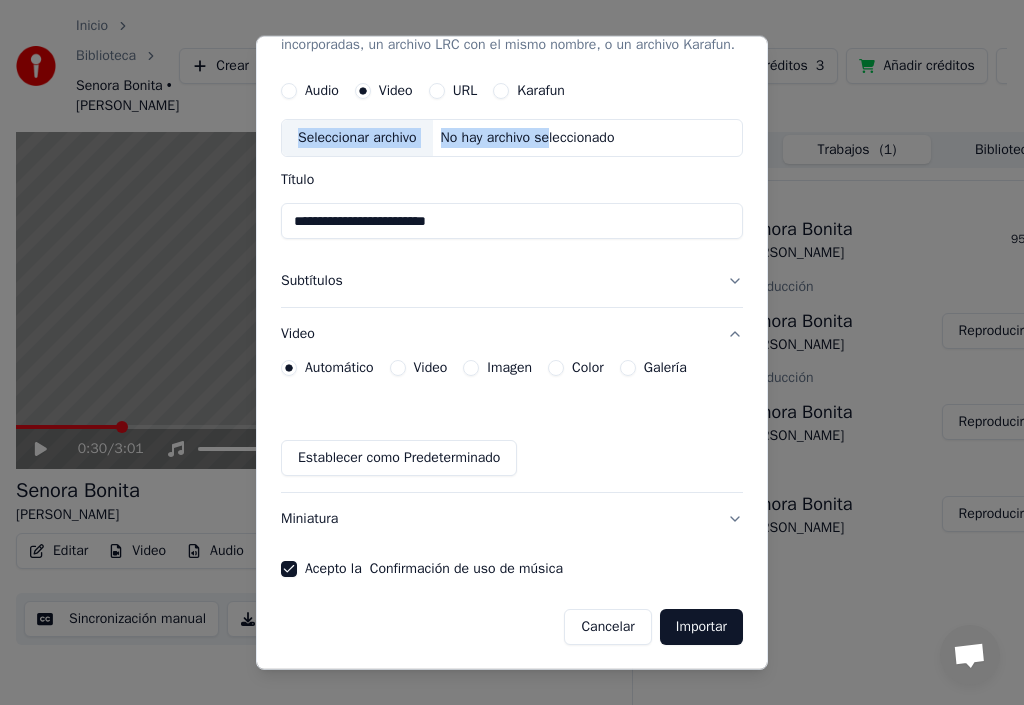 type 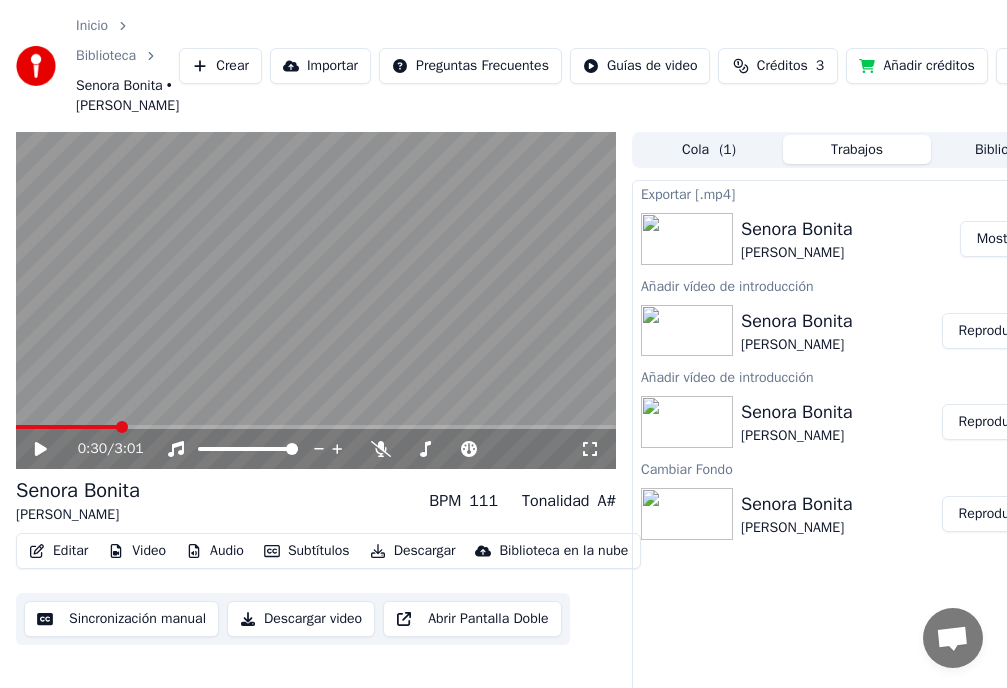 click 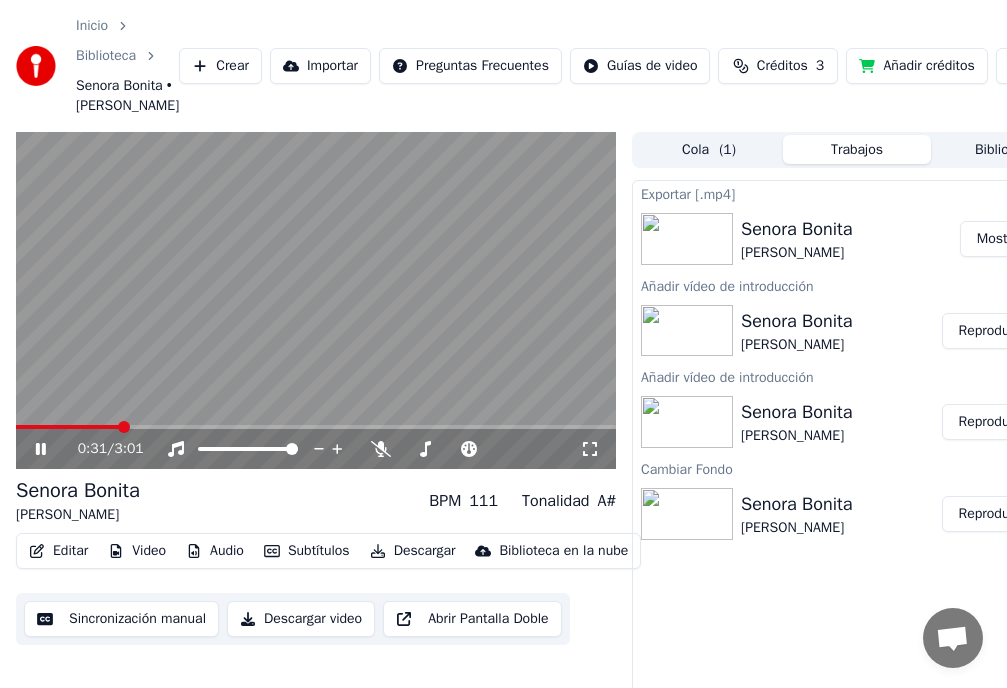 click on "0:31  /  3:01" at bounding box center (316, 449) 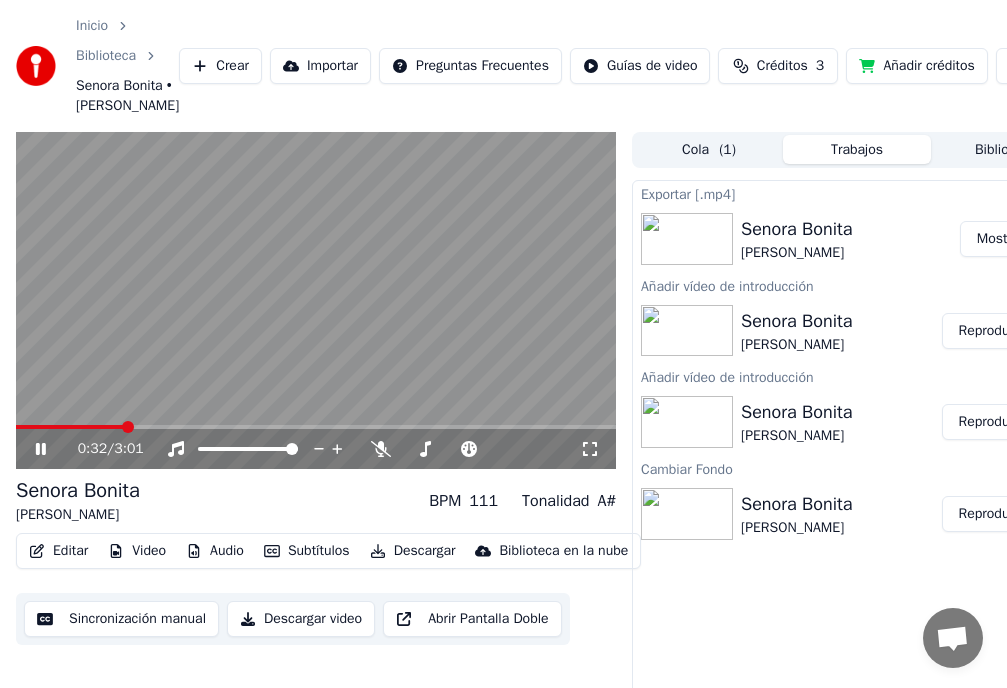 click 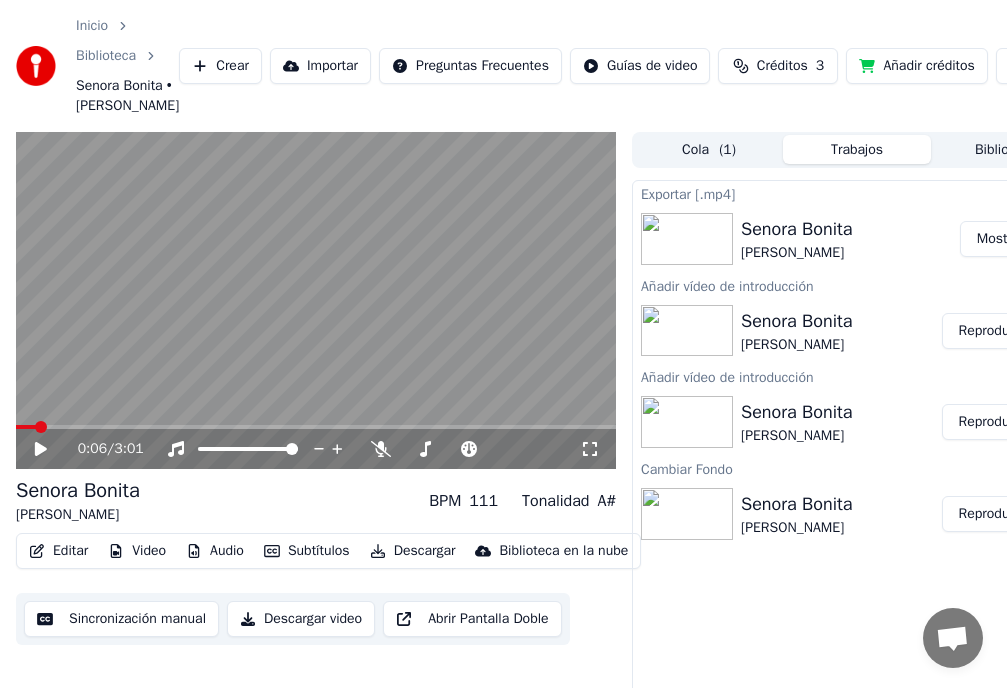 click at bounding box center (41, 427) 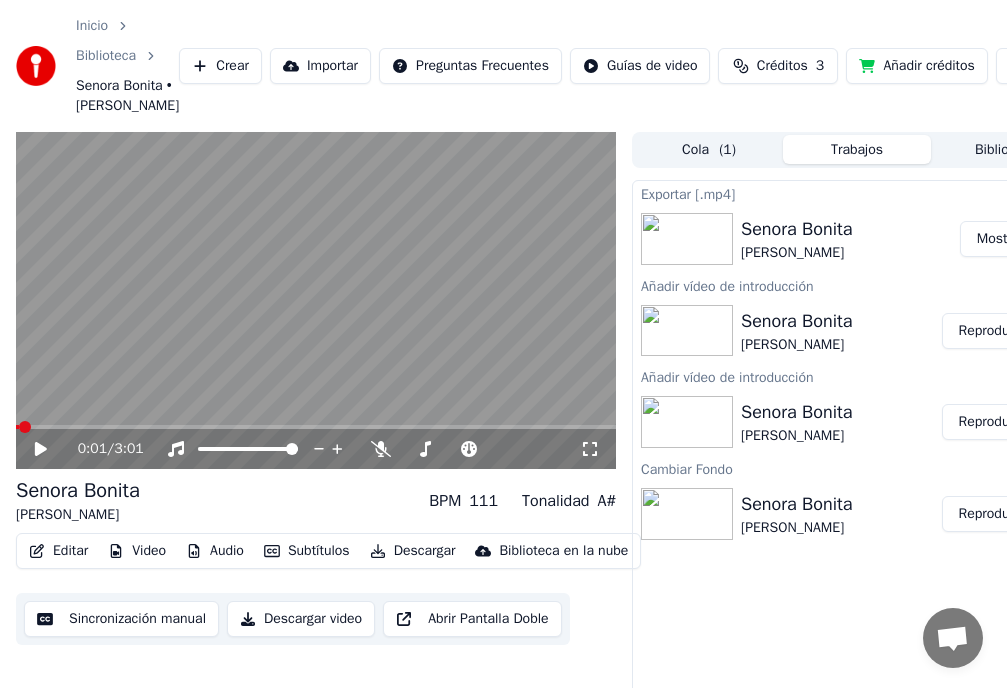 click 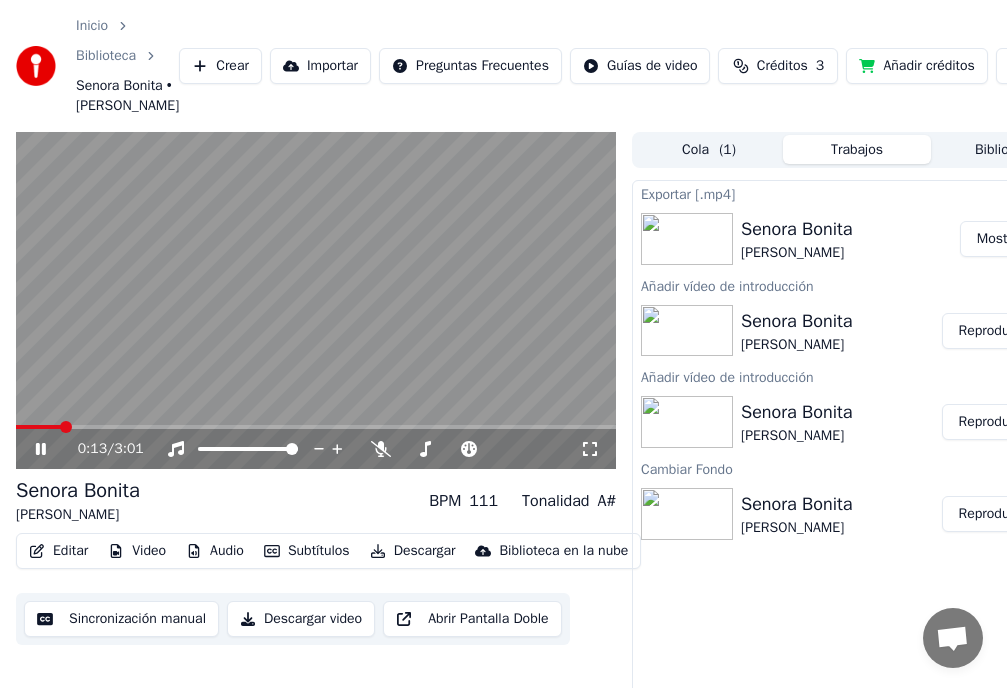 click 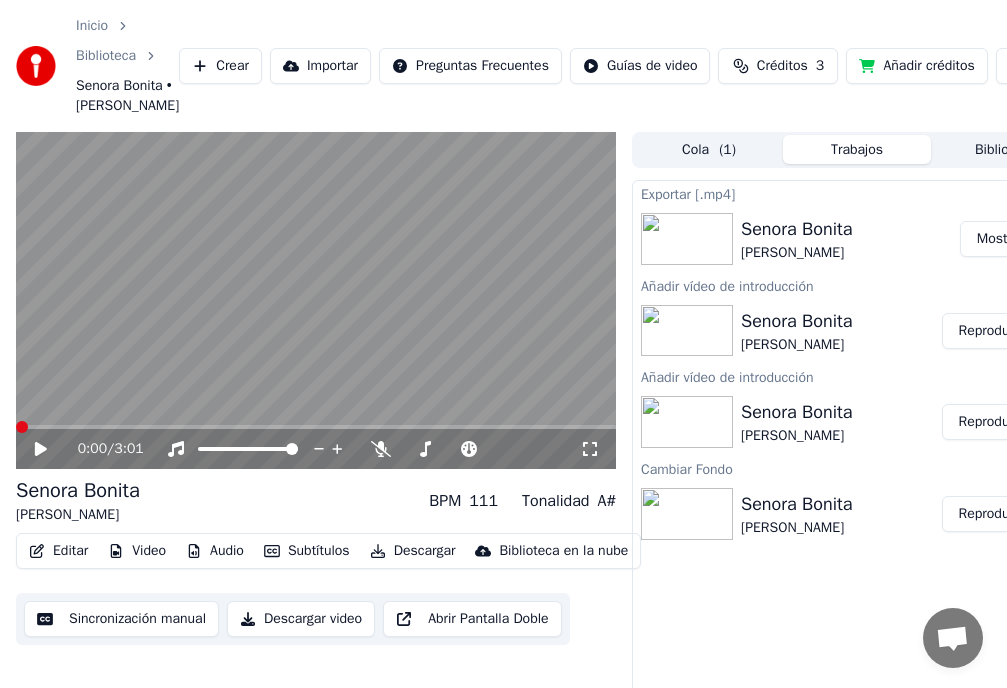 click at bounding box center (22, 427) 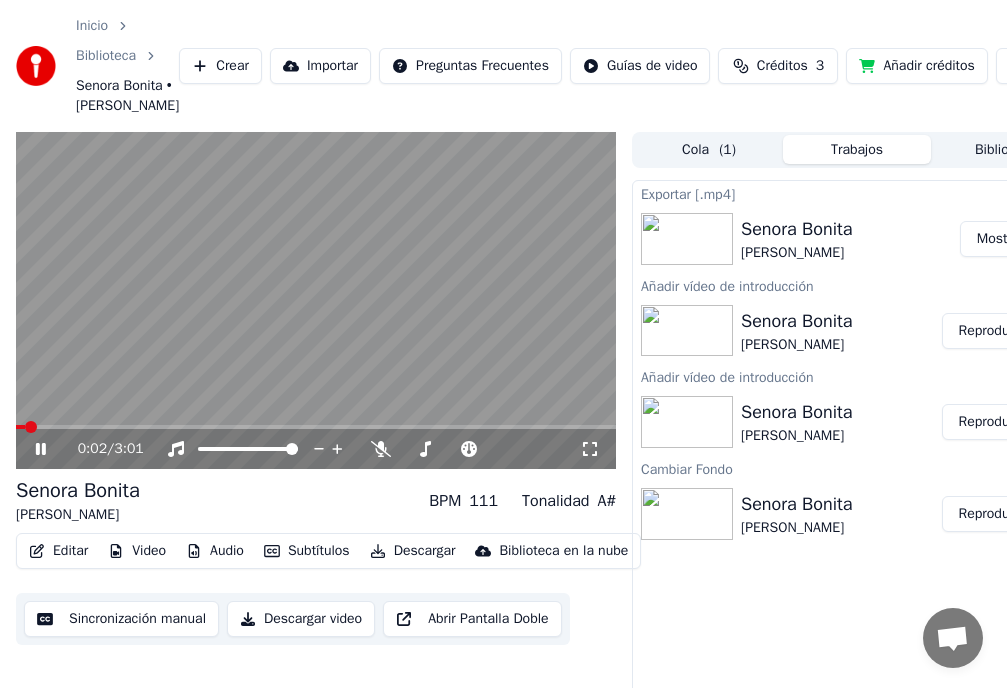 click 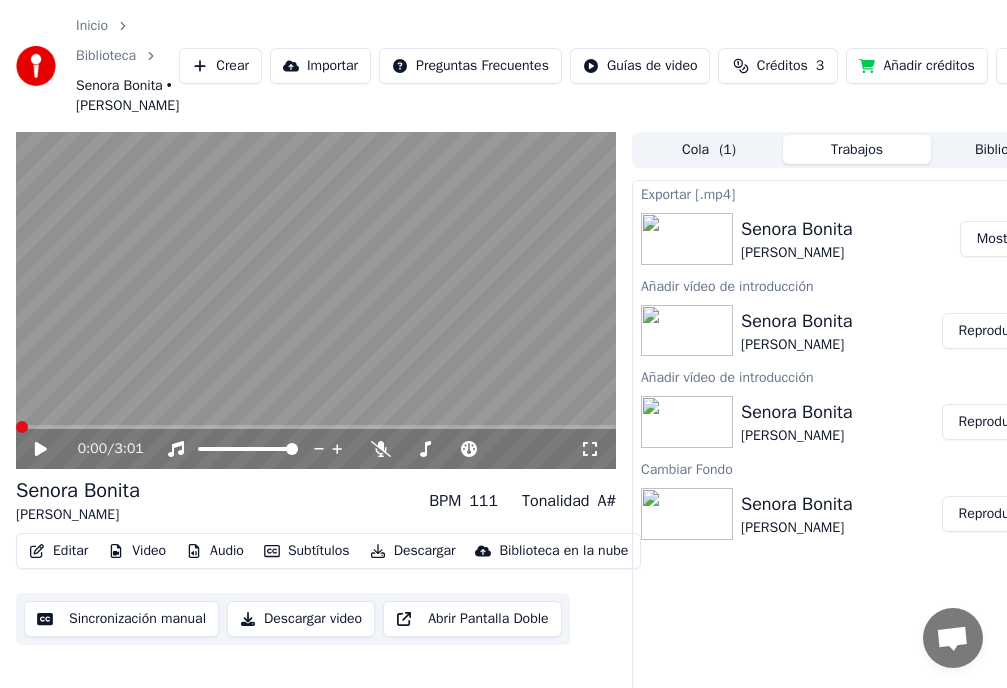 click at bounding box center (22, 427) 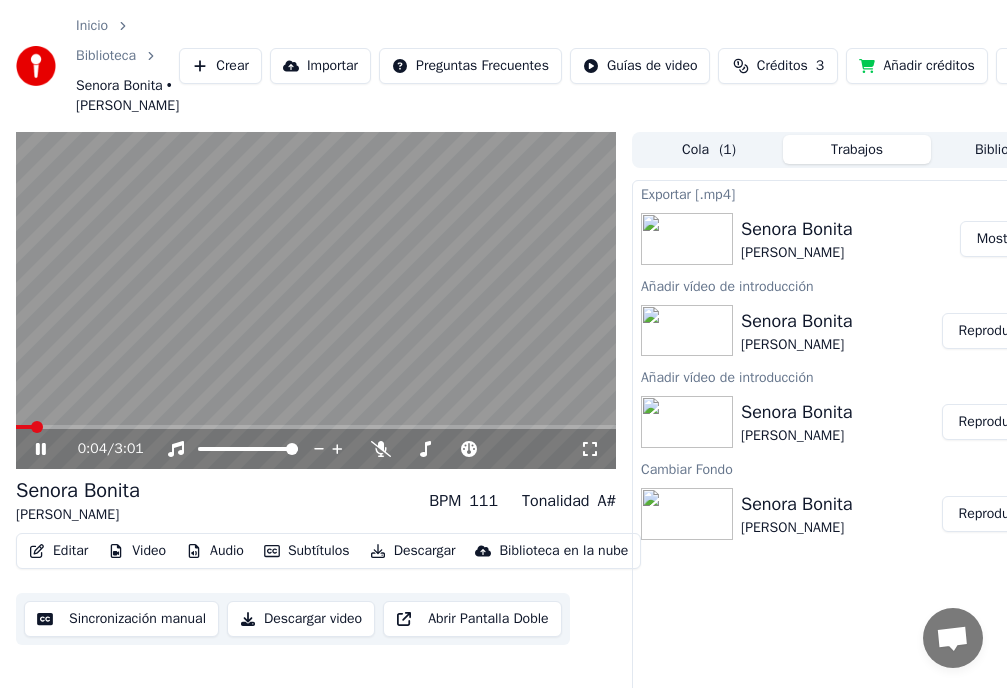 click 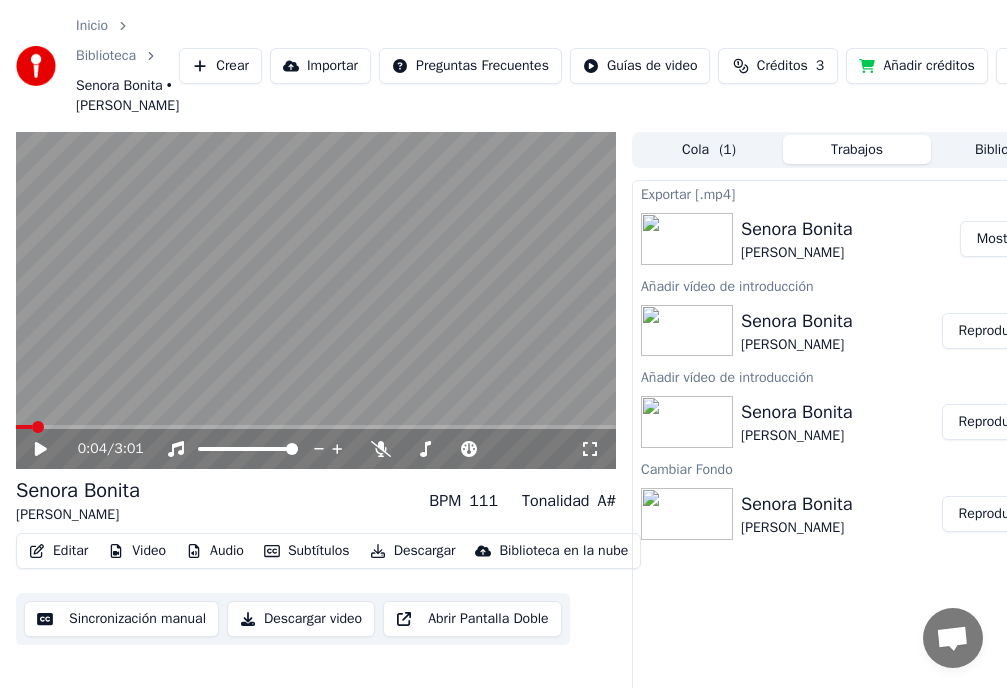 click on "Video" at bounding box center [137, 551] 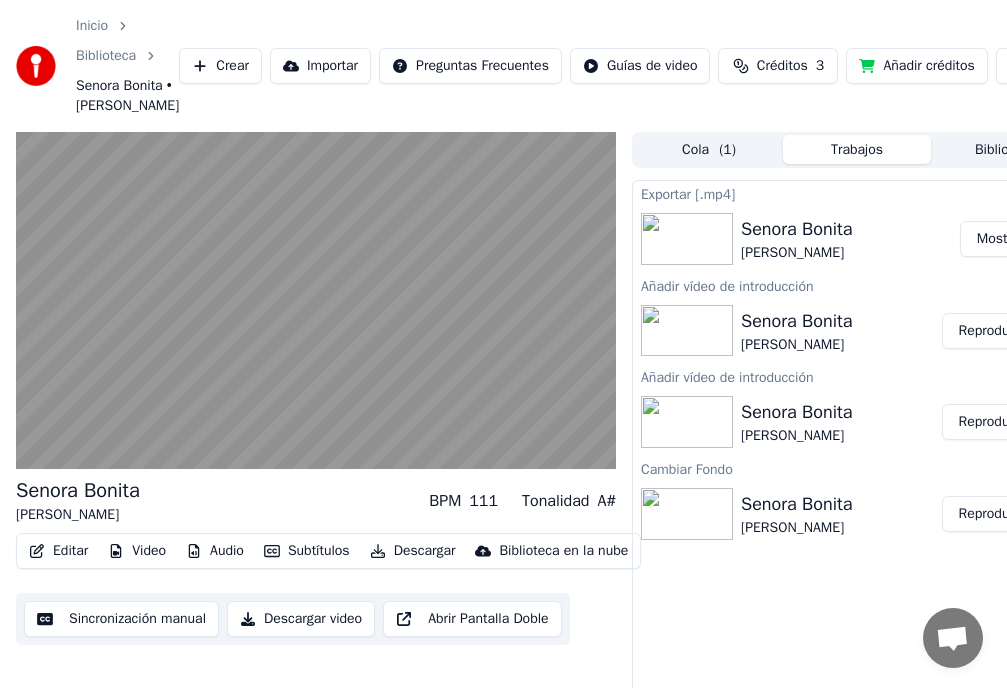 click on "Reproducir" at bounding box center (991, 331) 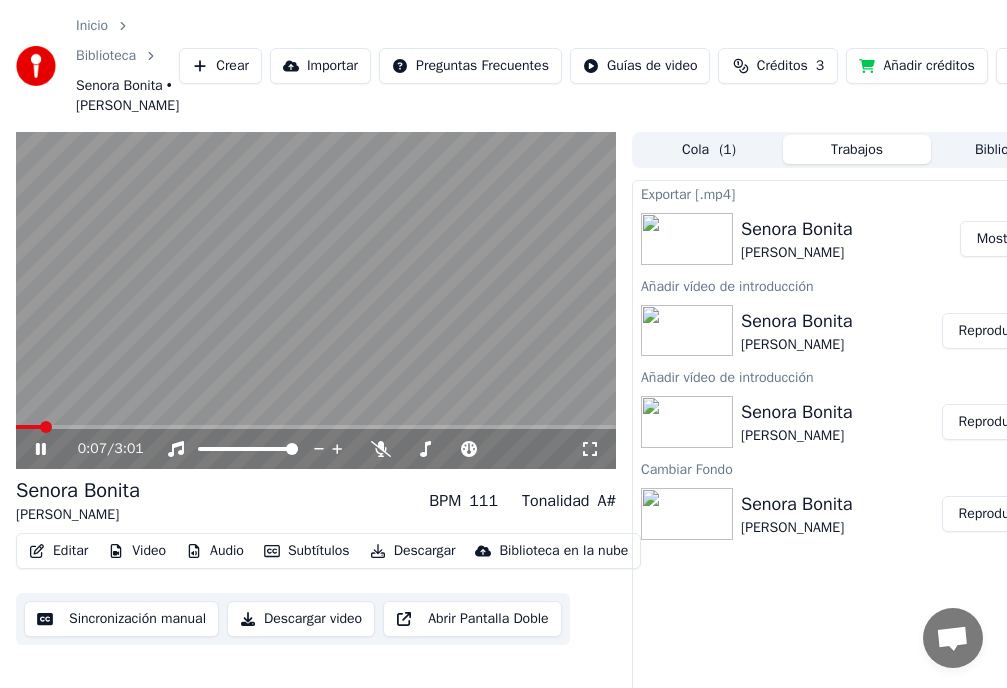 click at bounding box center (316, 301) 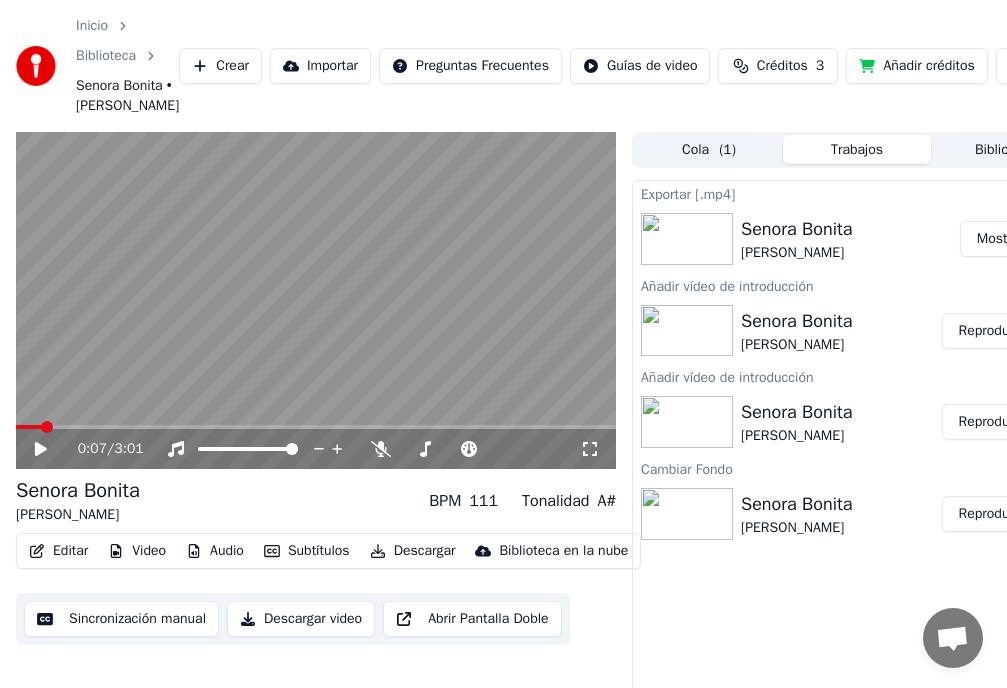 click on "Importar" at bounding box center (320, 66) 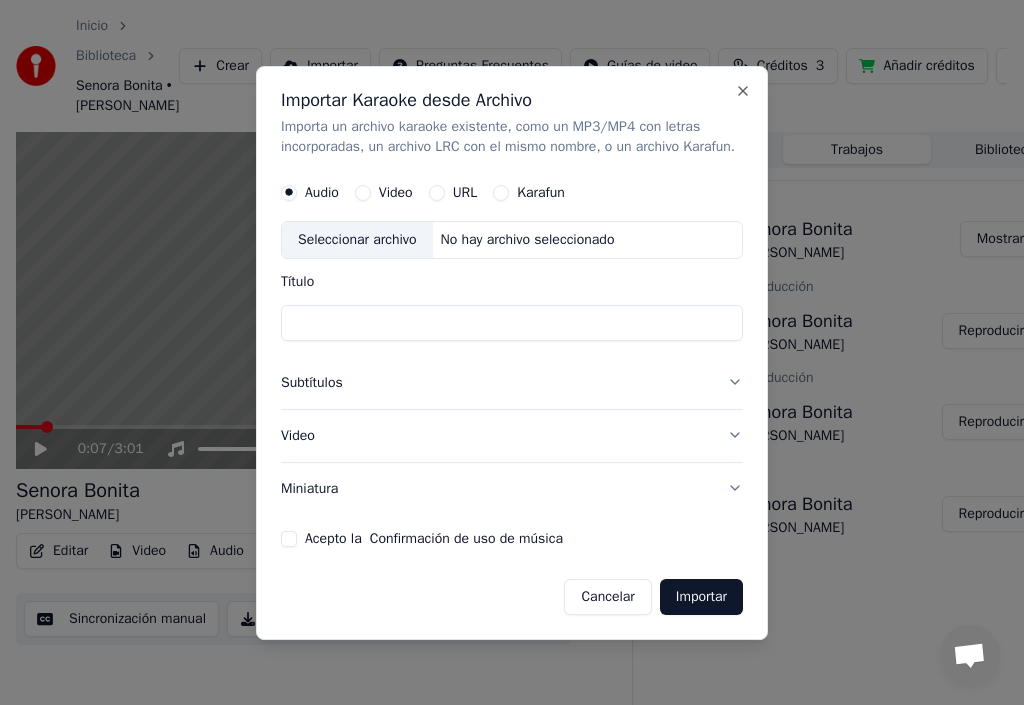 click on "Importar" at bounding box center [701, 596] 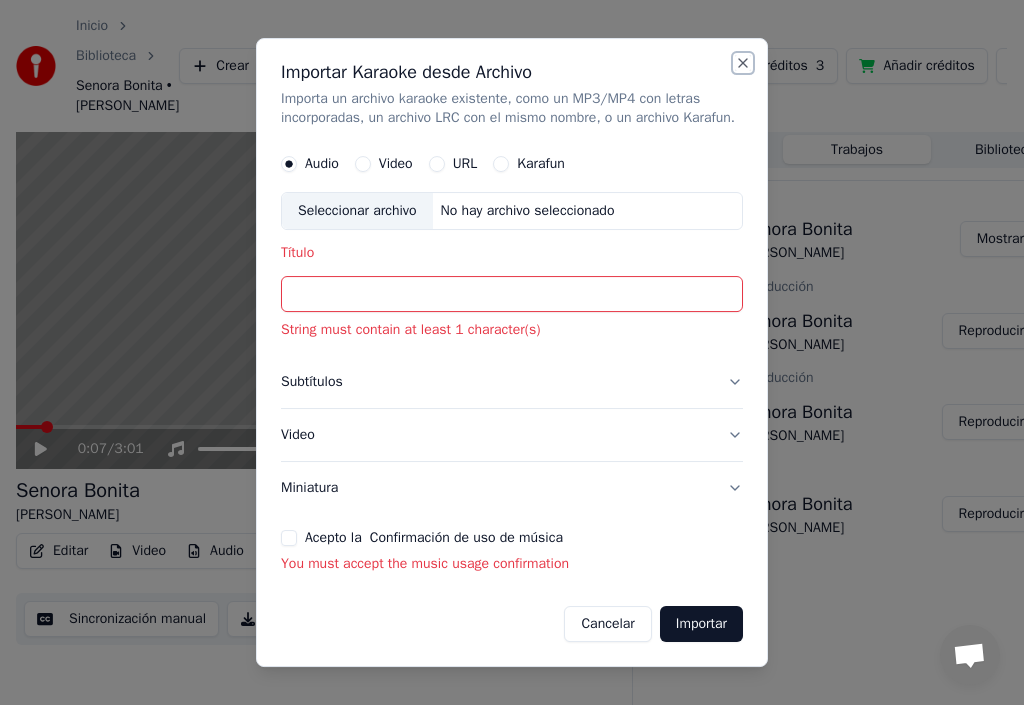 click on "Close" at bounding box center [743, 63] 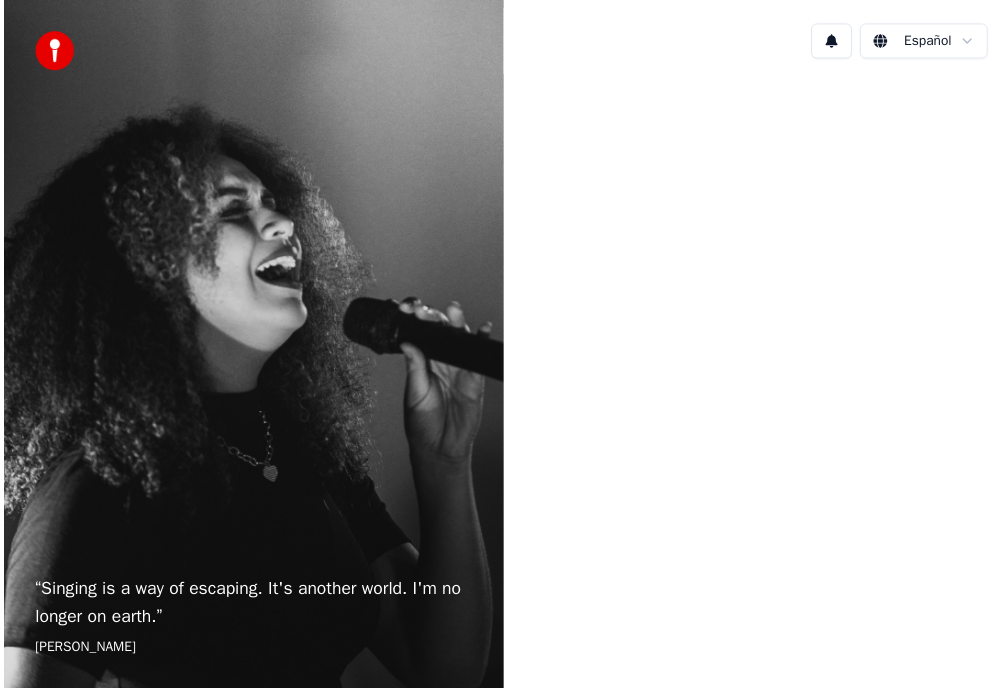 scroll, scrollTop: 0, scrollLeft: 0, axis: both 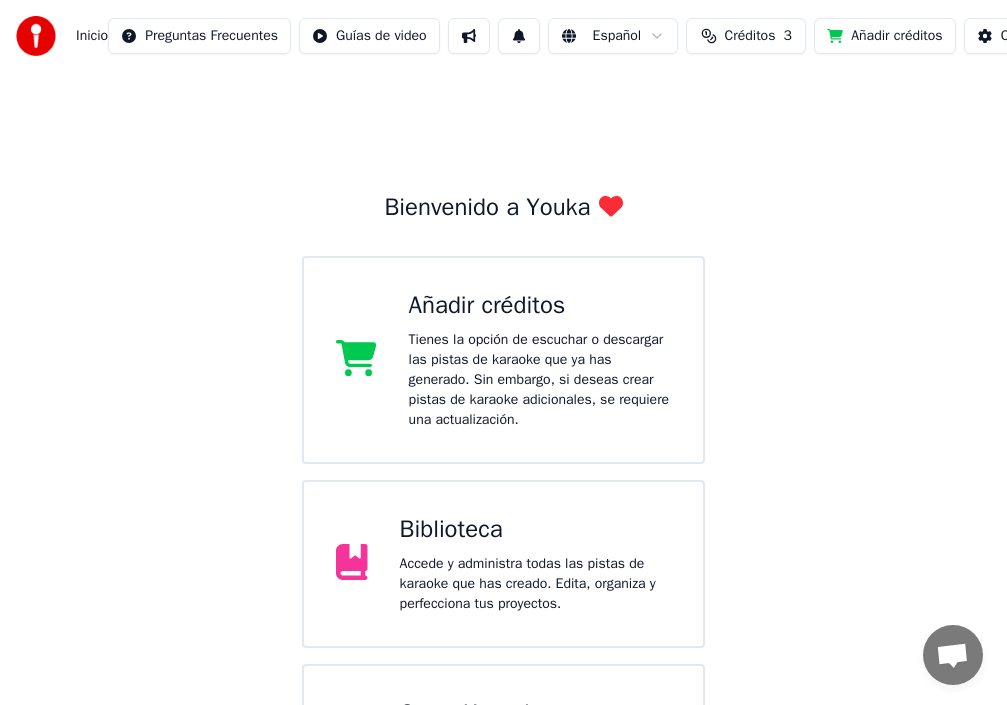 click on "Biblioteca Accede y administra todas las pistas de karaoke que has creado. Edita, organiza y perfecciona tus proyectos." at bounding box center [535, 564] 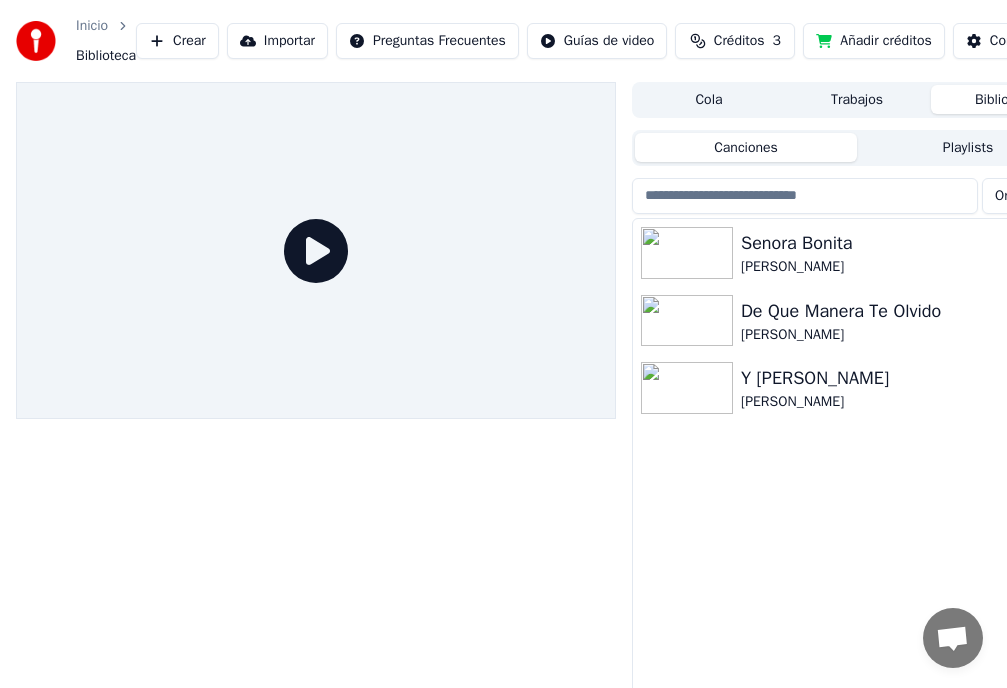 click on "Senora Bonita" at bounding box center [897, 243] 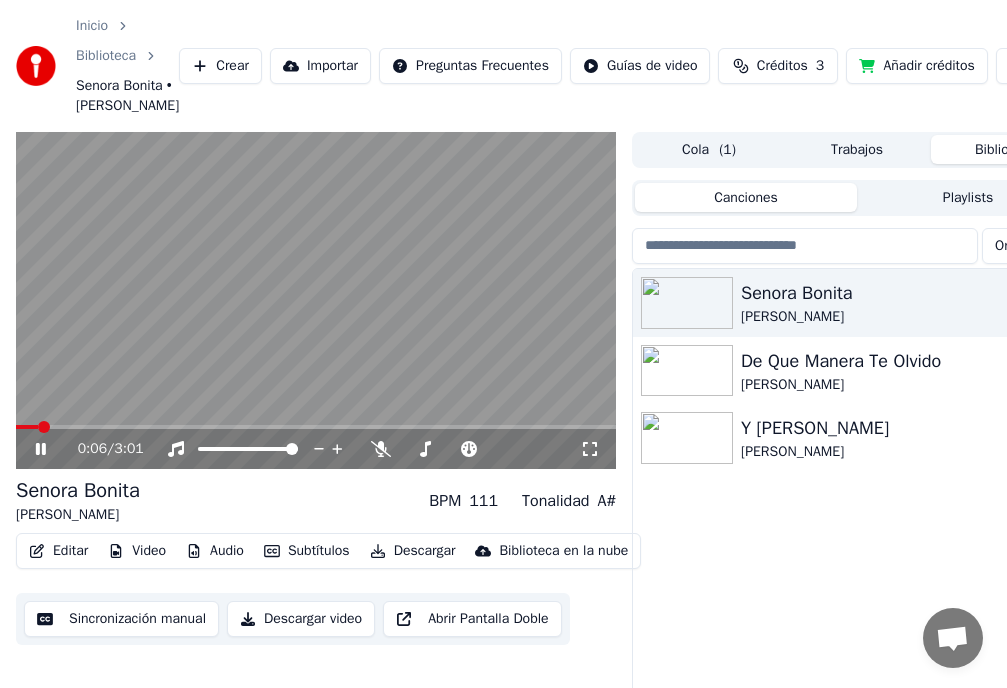 click 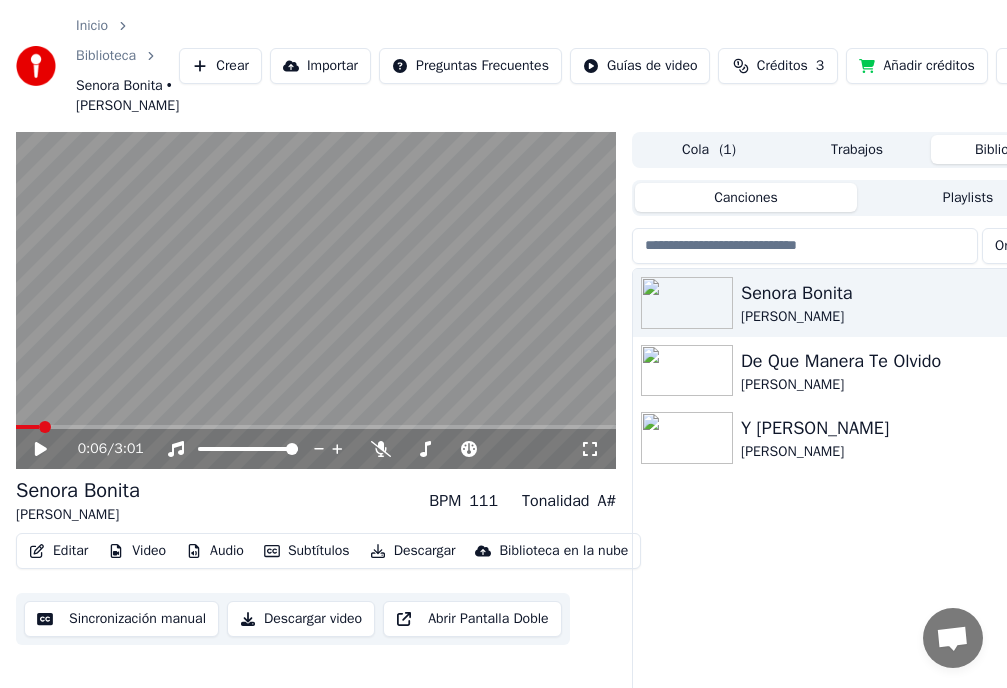 click on "Descargar video" at bounding box center (301, 619) 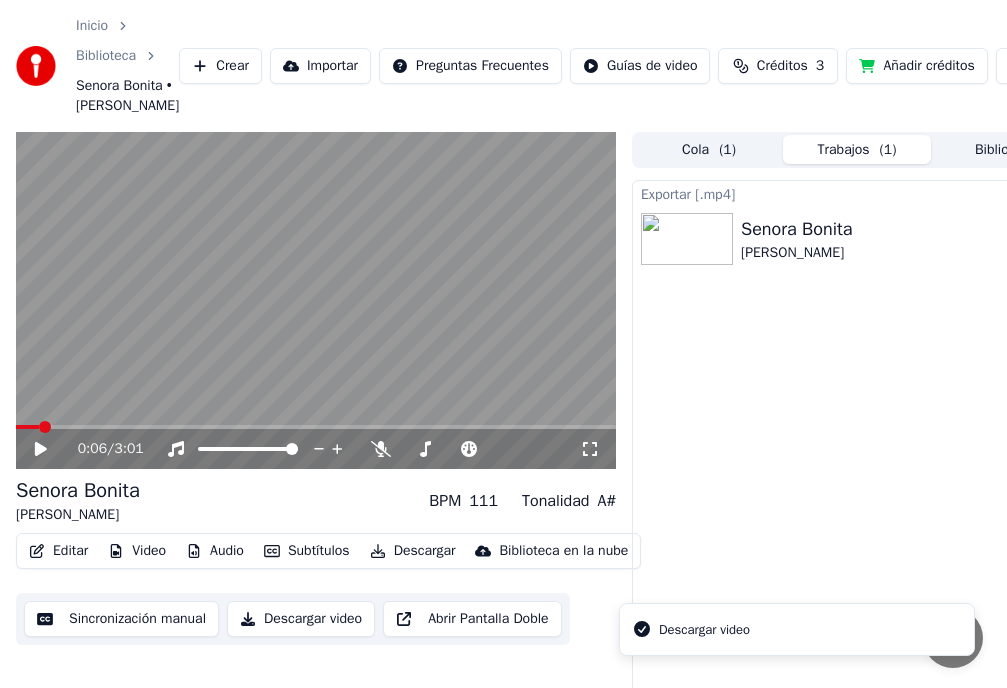 click on "Descargar video" at bounding box center [301, 619] 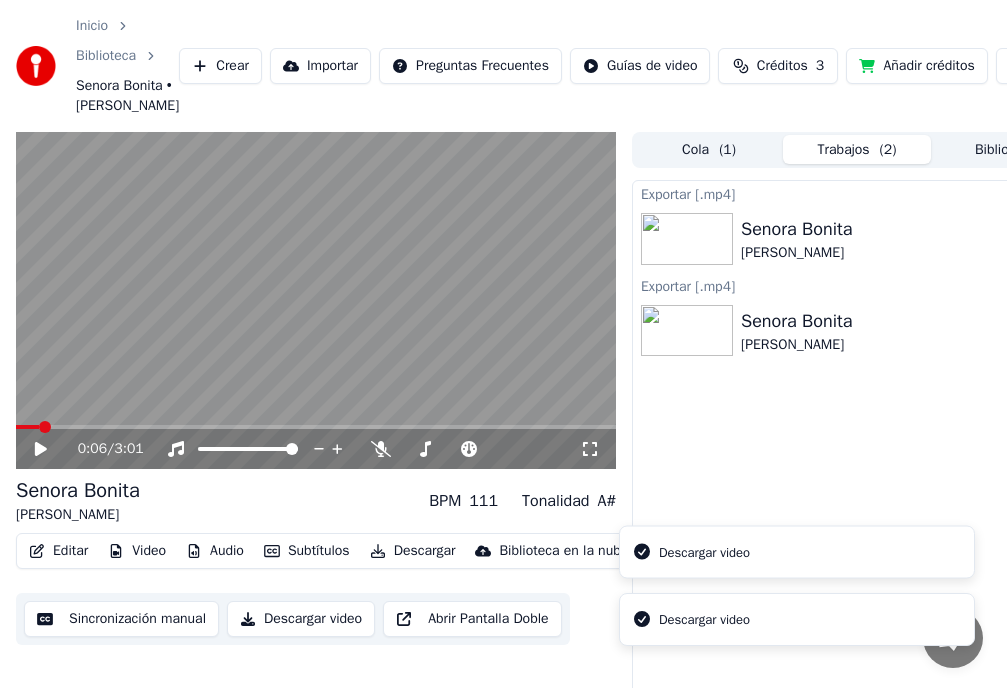 click on "Descargar video" at bounding box center [704, 620] 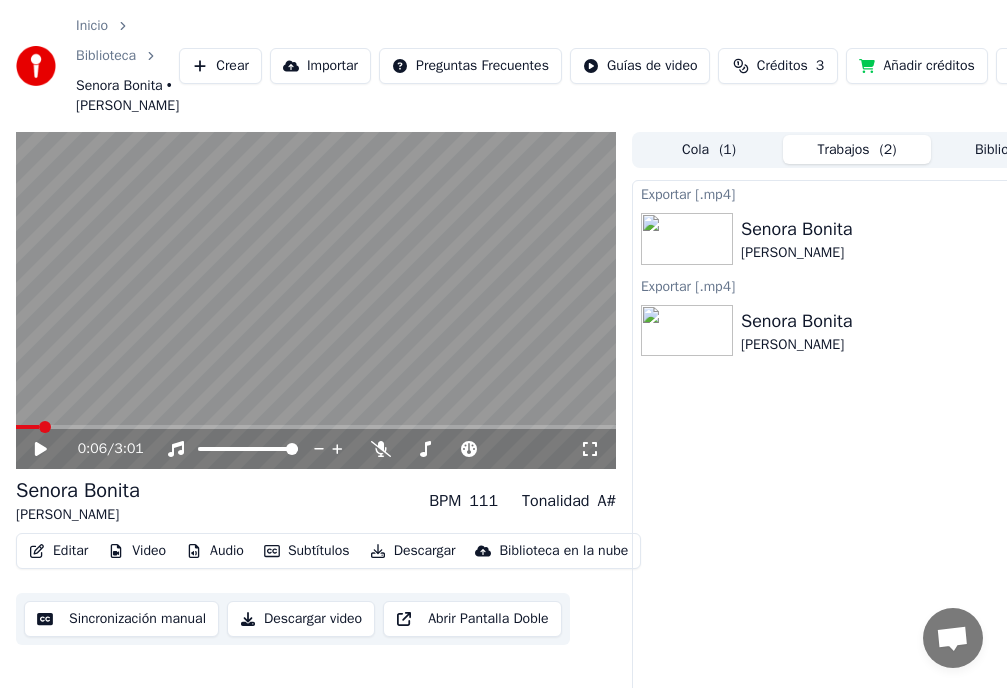 click on "Importar" at bounding box center [320, 66] 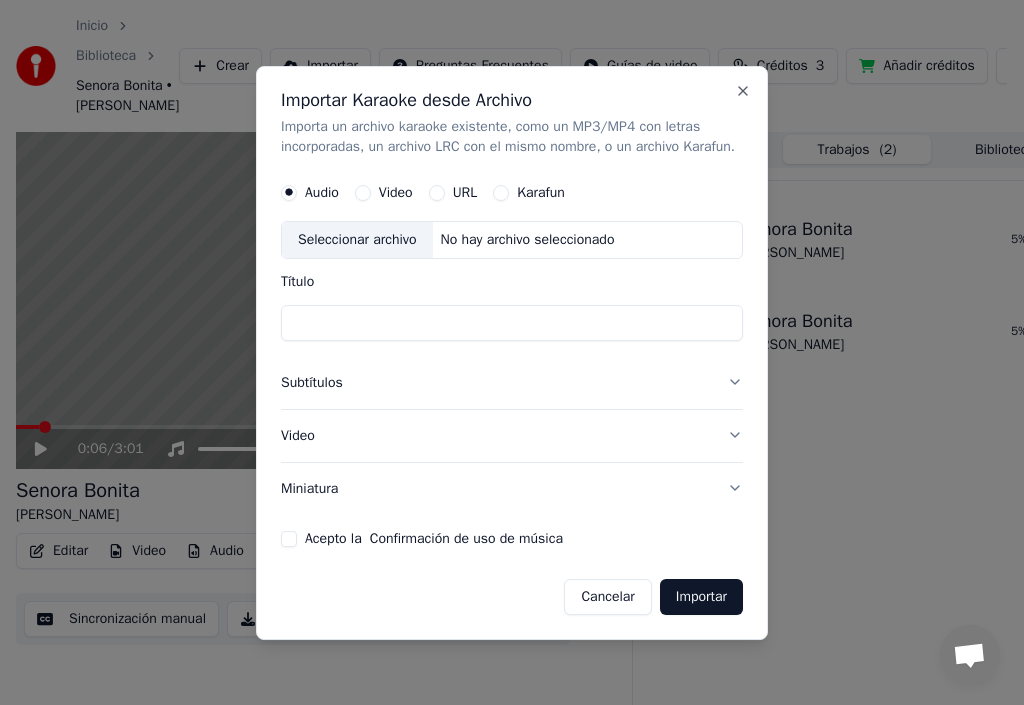 click on "Video" at bounding box center (363, 193) 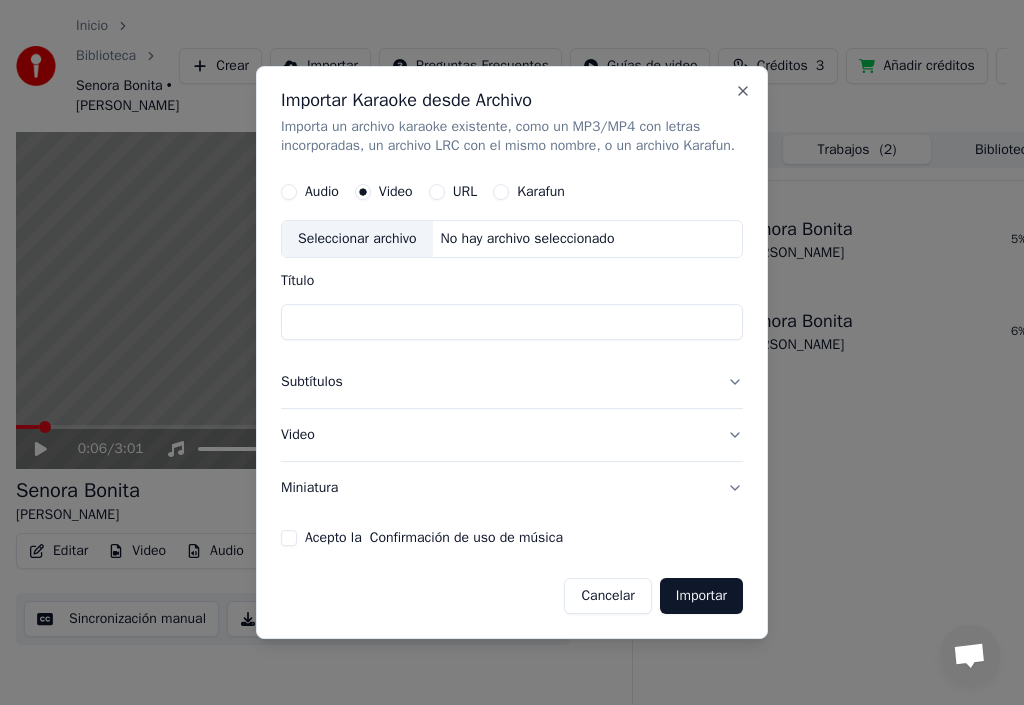 click on "Karafun" at bounding box center (501, 193) 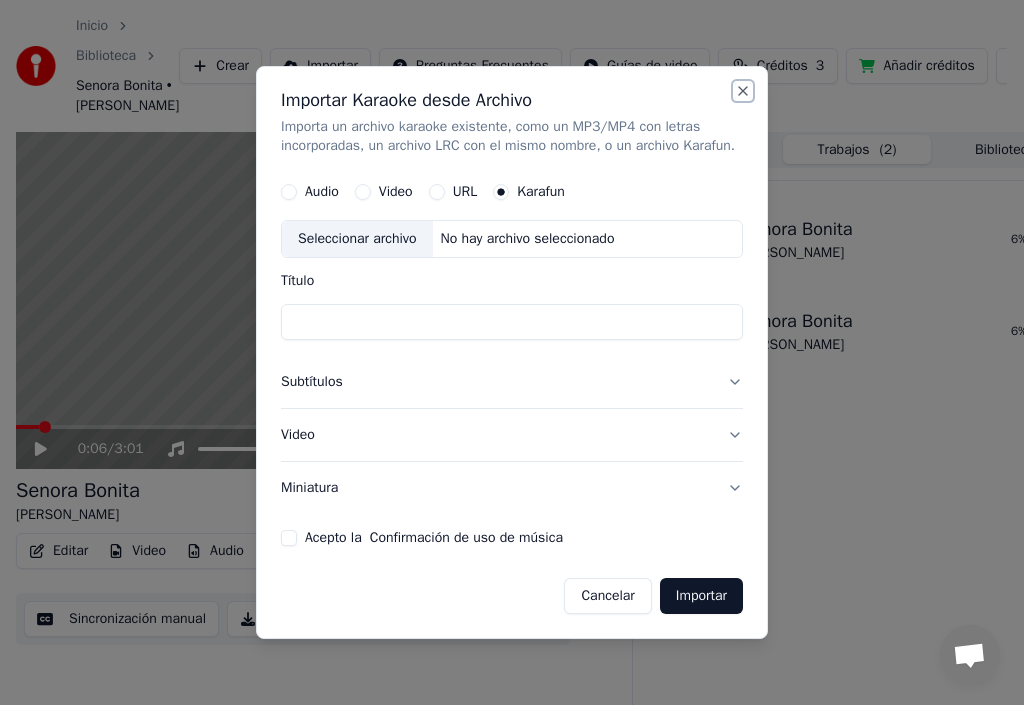 click on "Close" at bounding box center (743, 91) 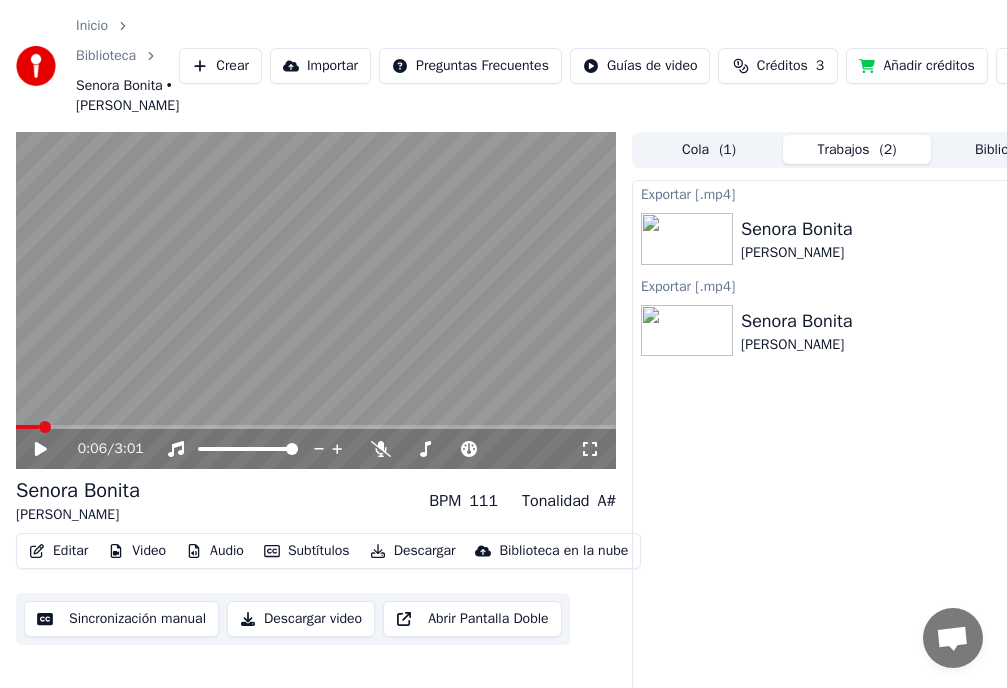 click on "0:06  /  3:01 Senora Bonita Leo Marini BPM 111 Tonalidad A# Editar Video Audio Subtítulos Descargar Biblioteca en la nube Sincronización manual Descargar video Abrir Pantalla Doble Cola ( 1 ) Trabajos ( 2 ) Biblioteca Exportar [.mp4] Senora Bonita Leo Marini 100 % Exportar [.mp4] Senora Bonita Leo Marini 99 %" at bounding box center [503, 448] 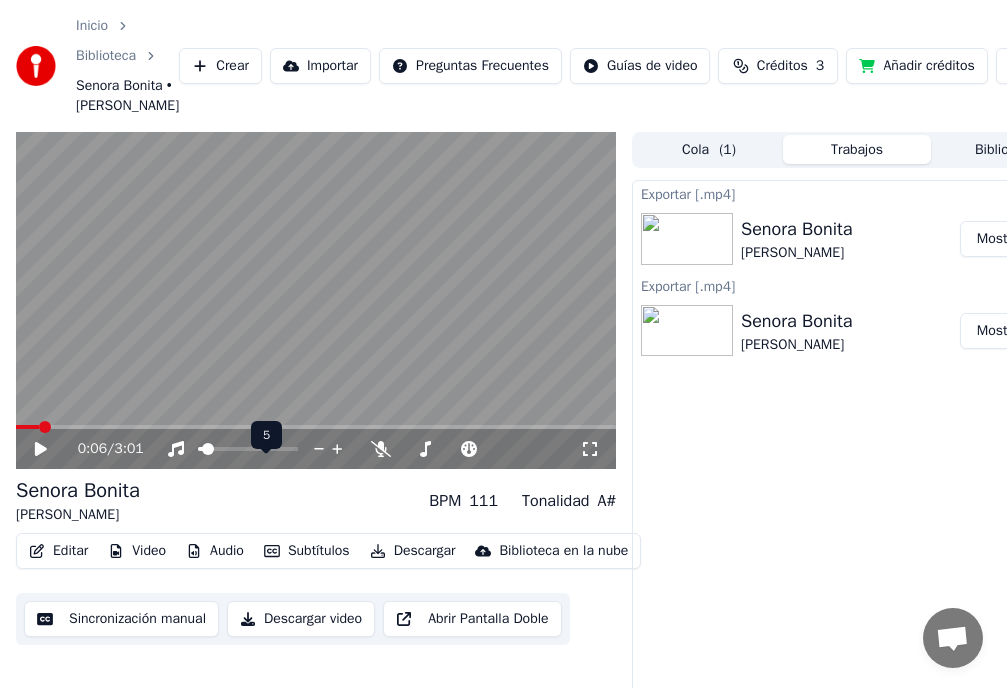 click at bounding box center (208, 449) 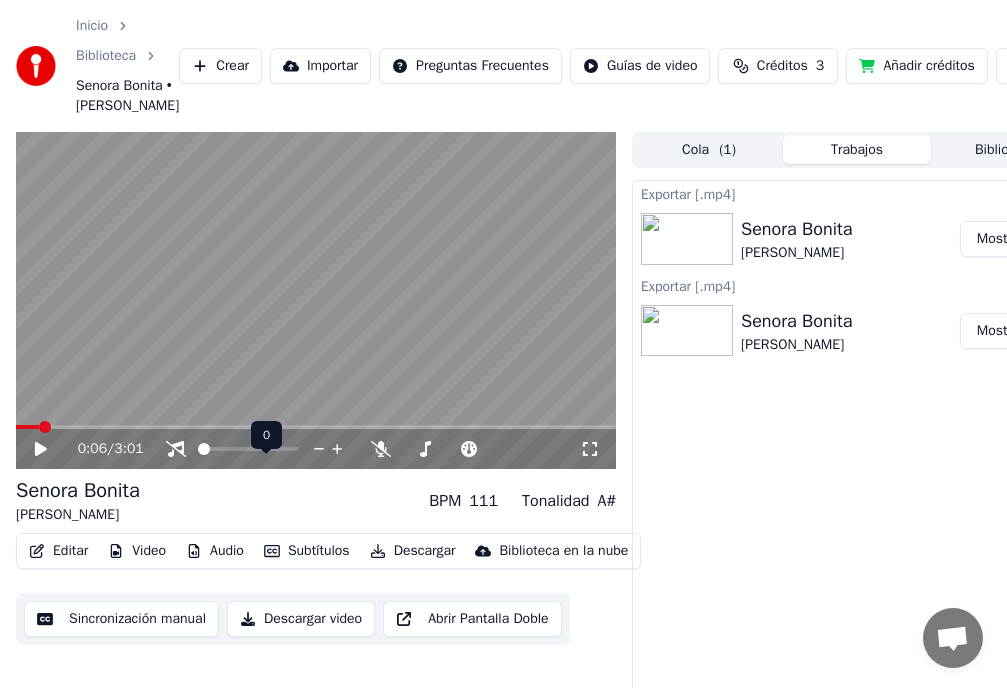 click at bounding box center (204, 449) 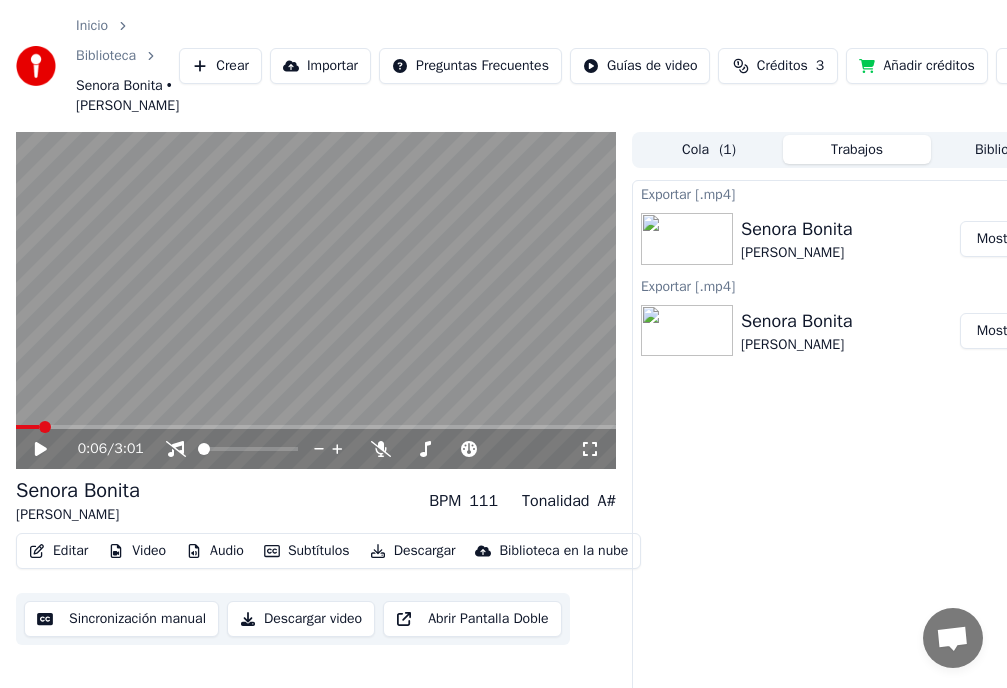 click on "Añadir créditos" at bounding box center (916, 66) 